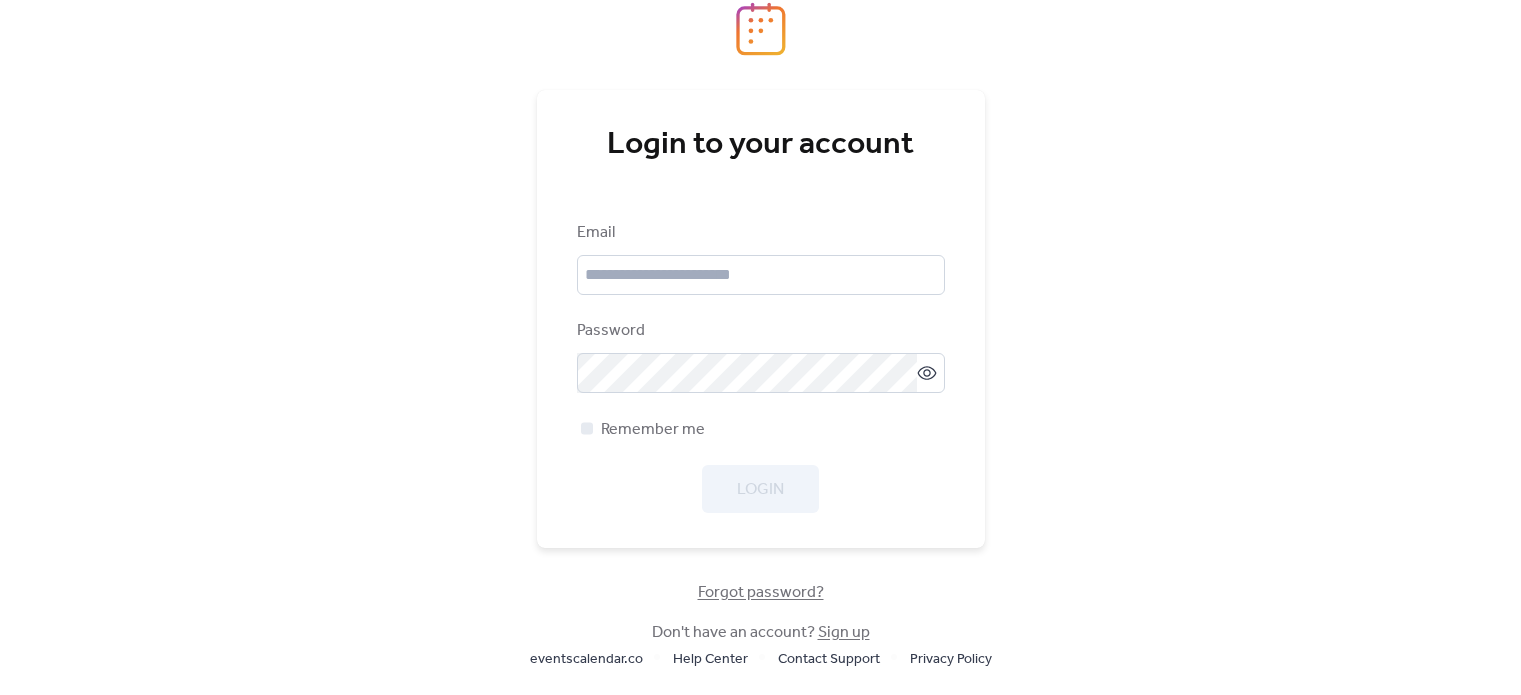 scroll, scrollTop: 0, scrollLeft: 0, axis: both 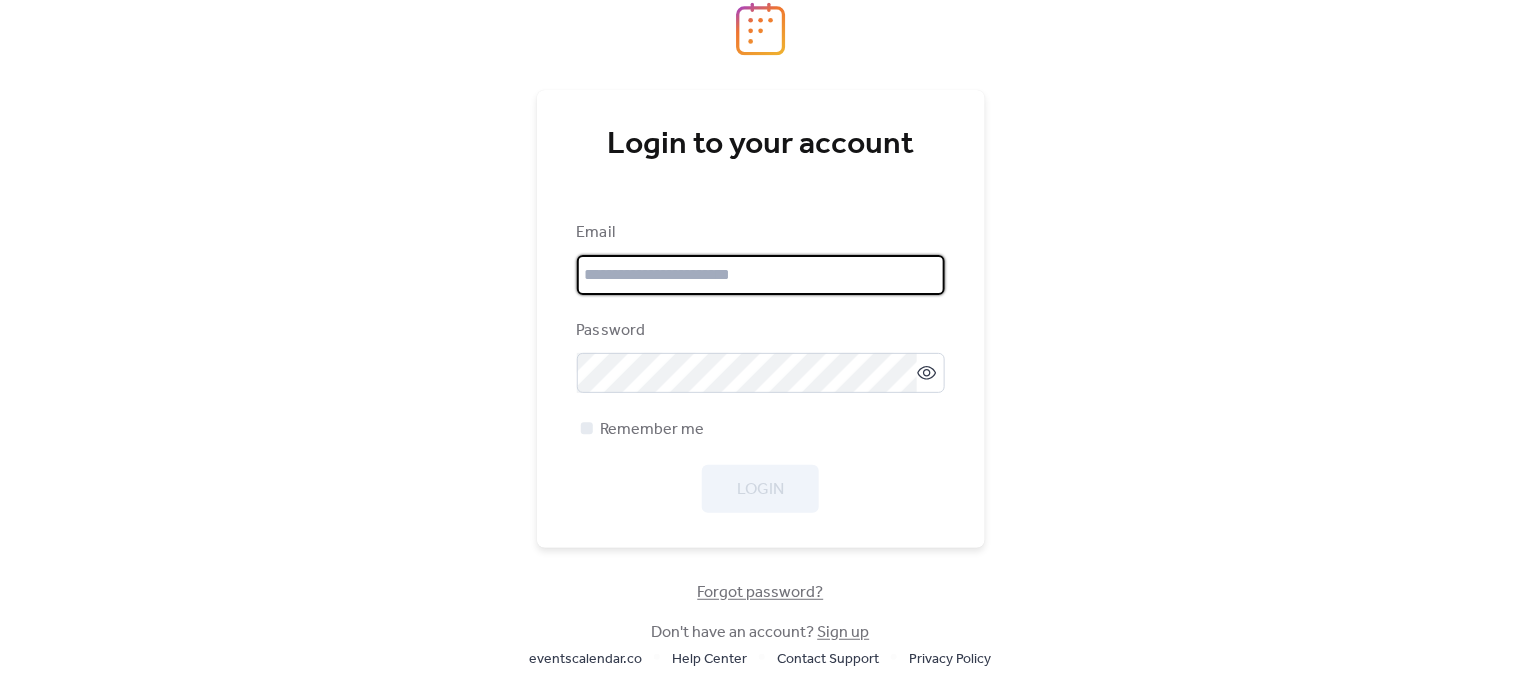 type on "**********" 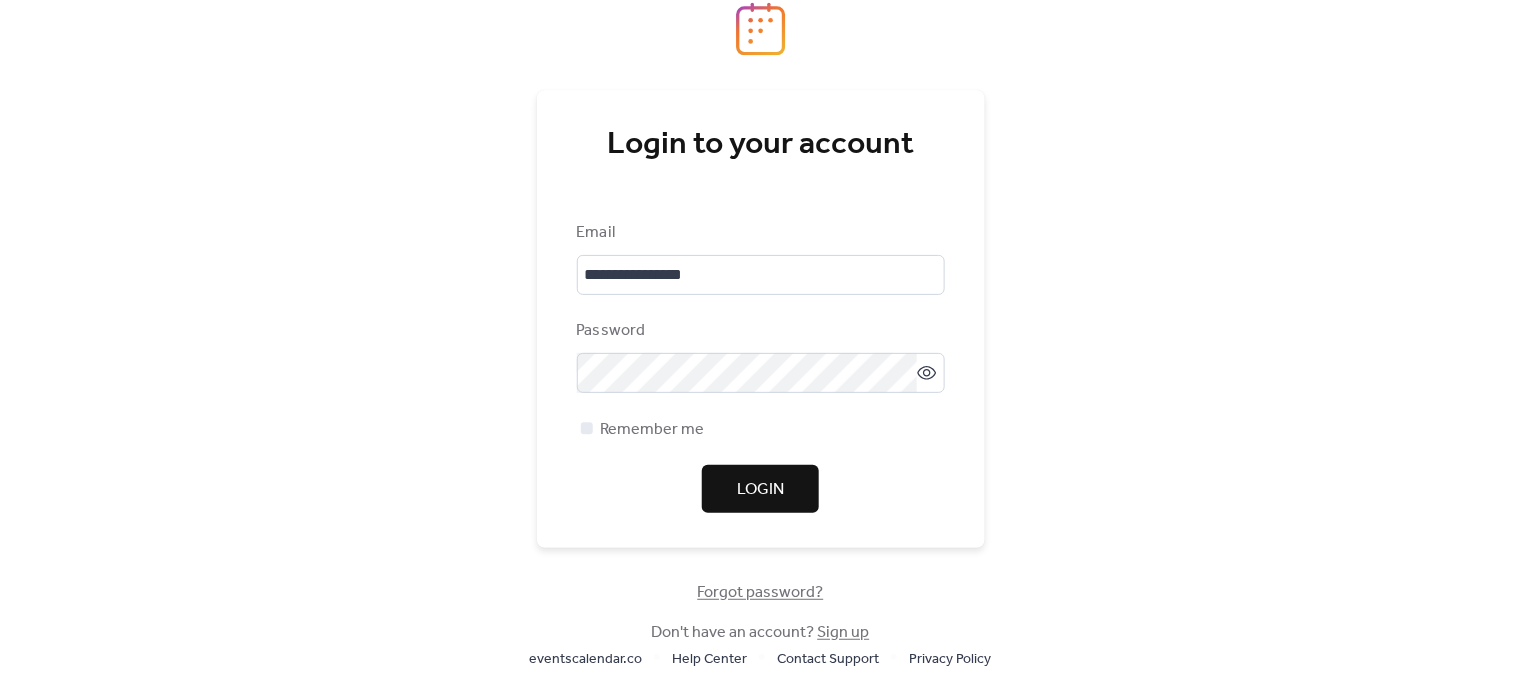 click on "Login" at bounding box center [760, 490] 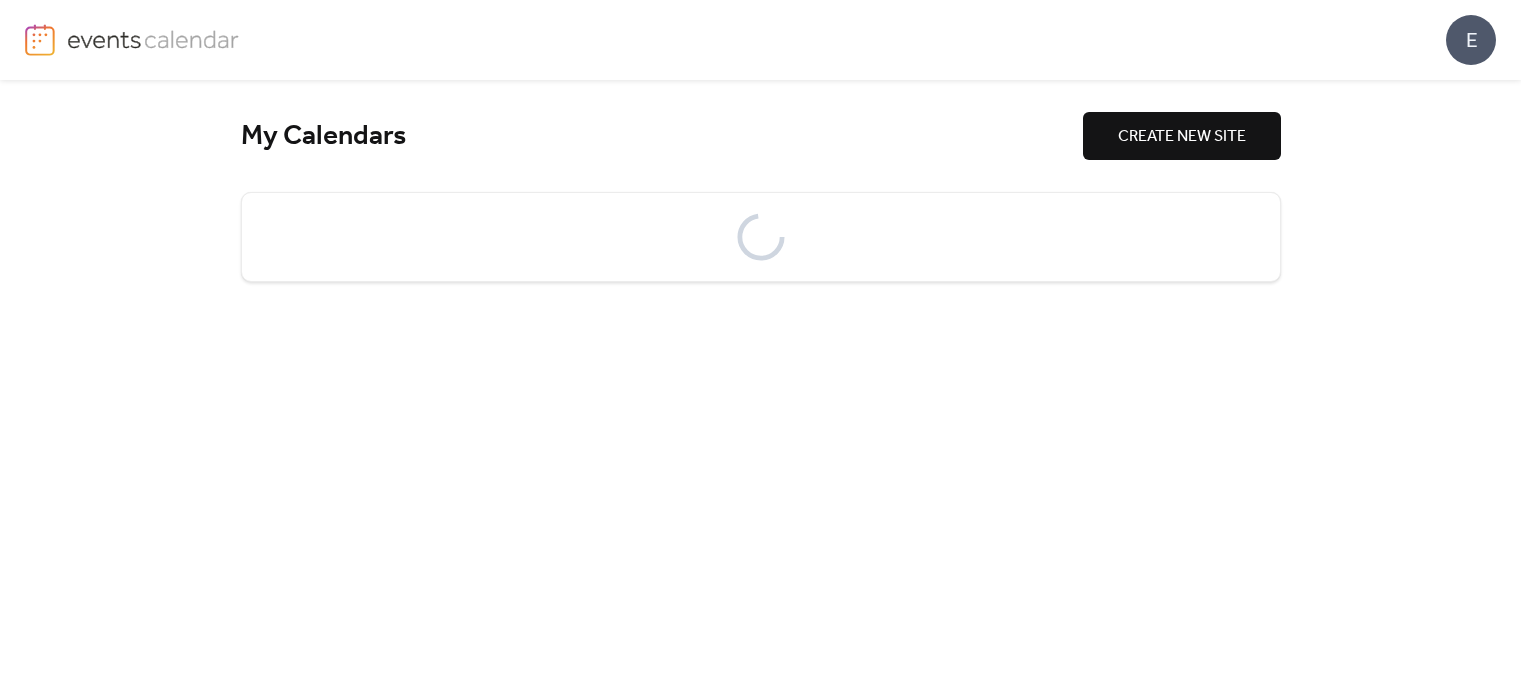 scroll, scrollTop: 0, scrollLeft: 0, axis: both 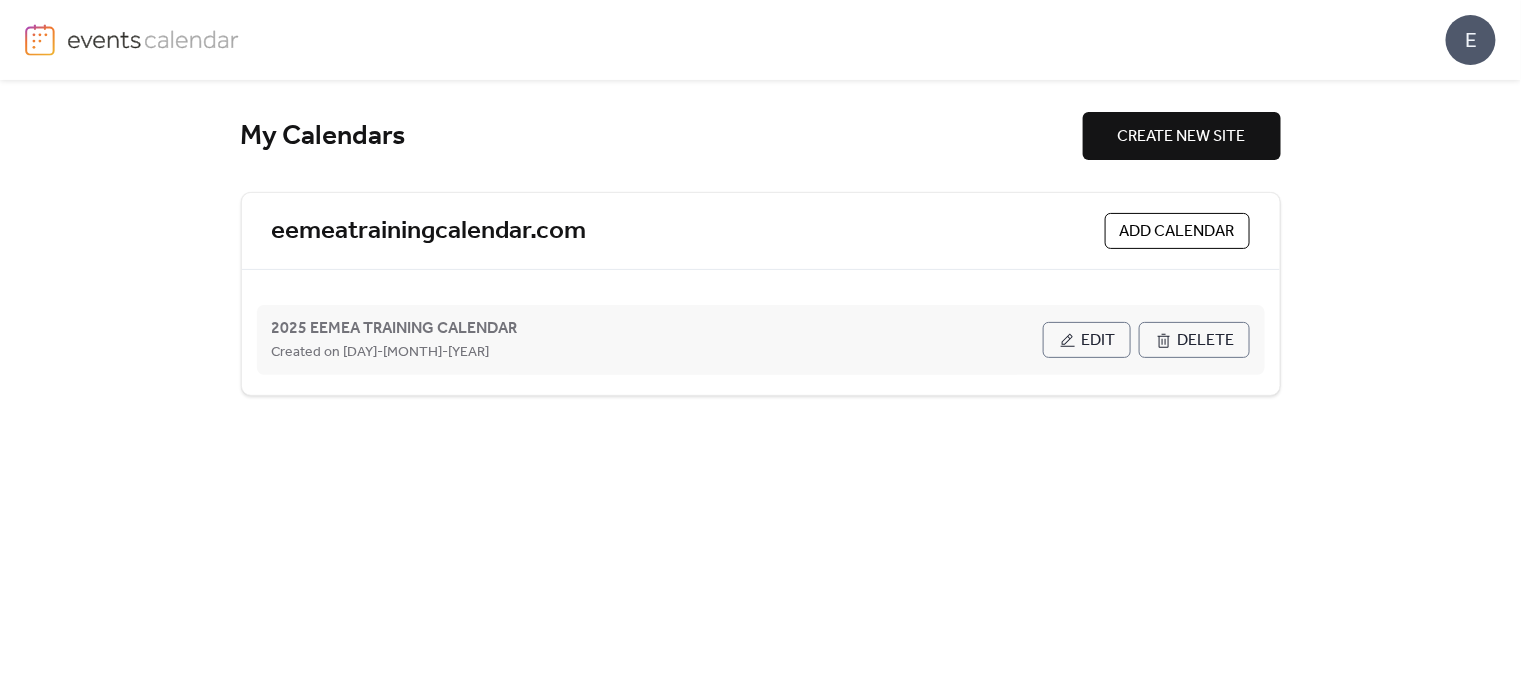 click on "Edit" at bounding box center [1099, 341] 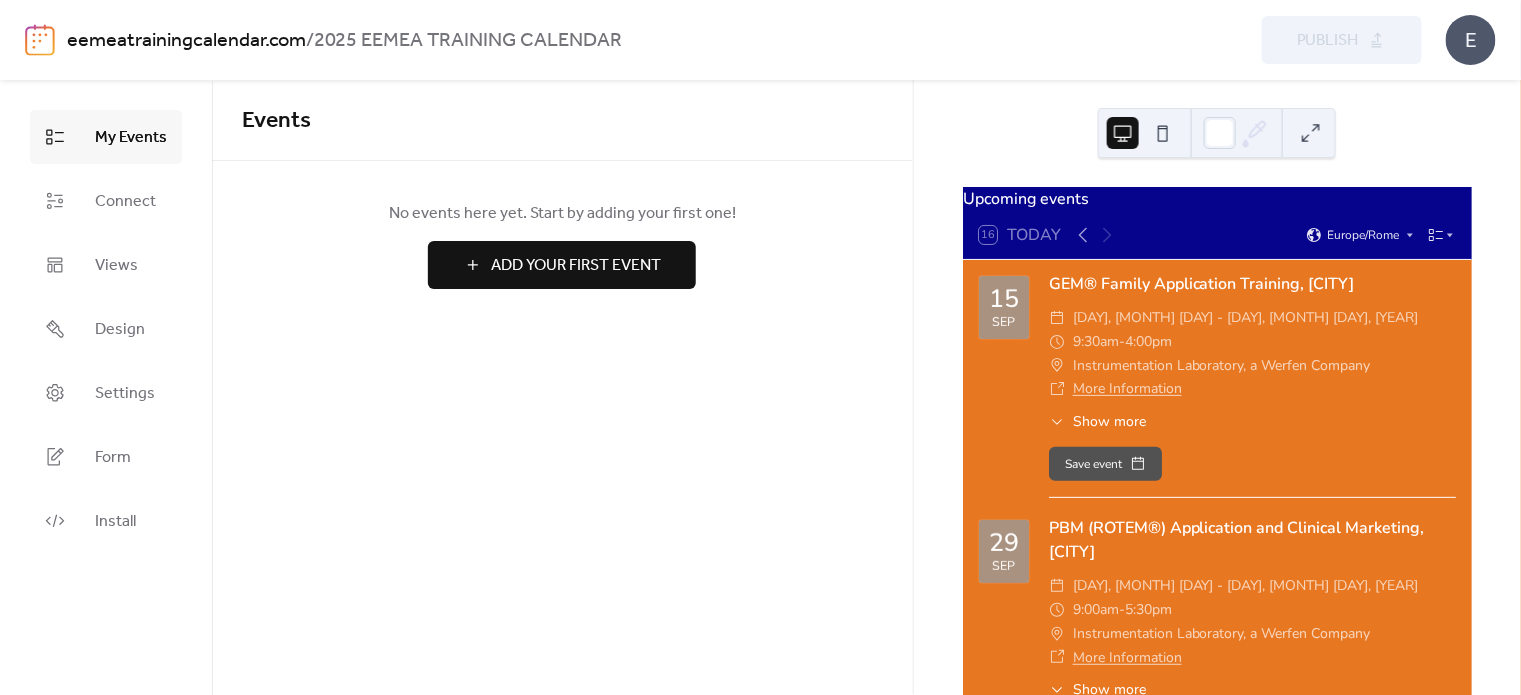 click on "Add Your First Event" at bounding box center [576, 266] 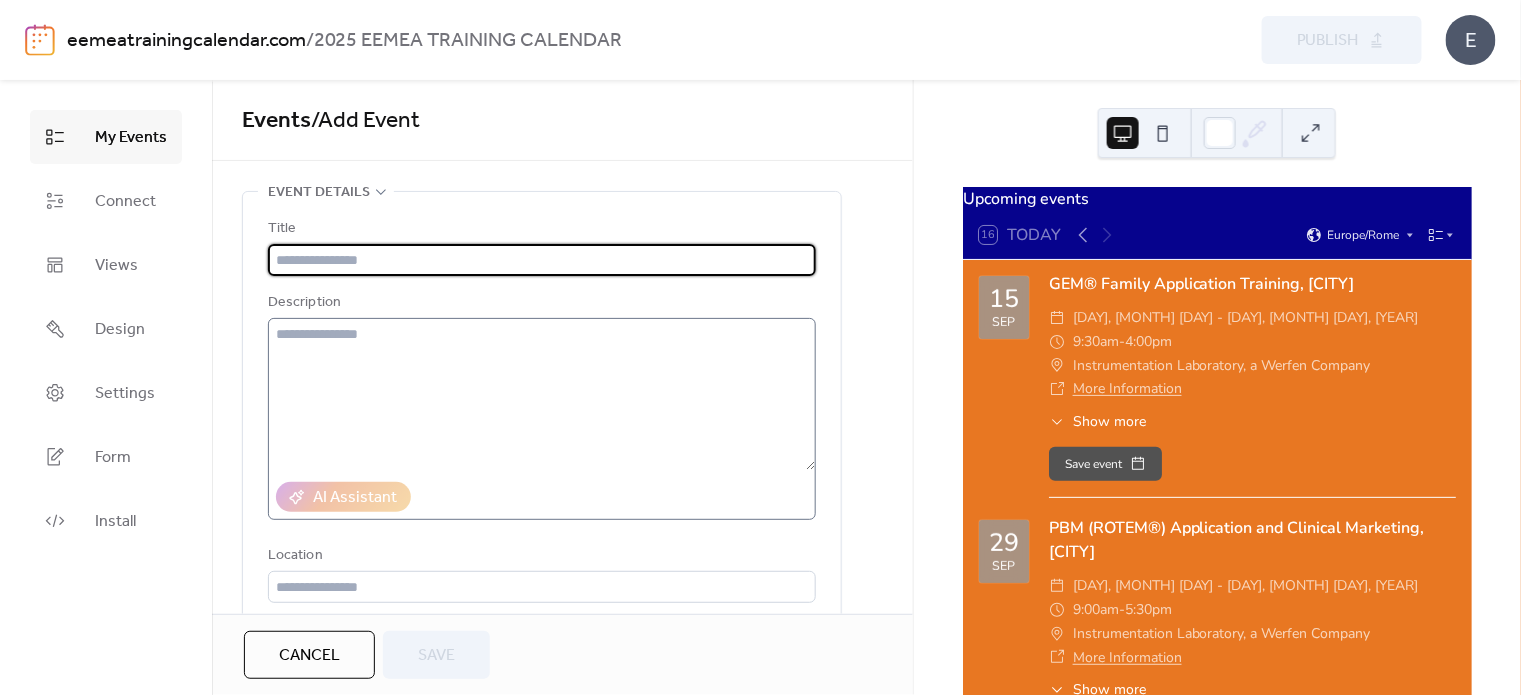 paste on "**********" 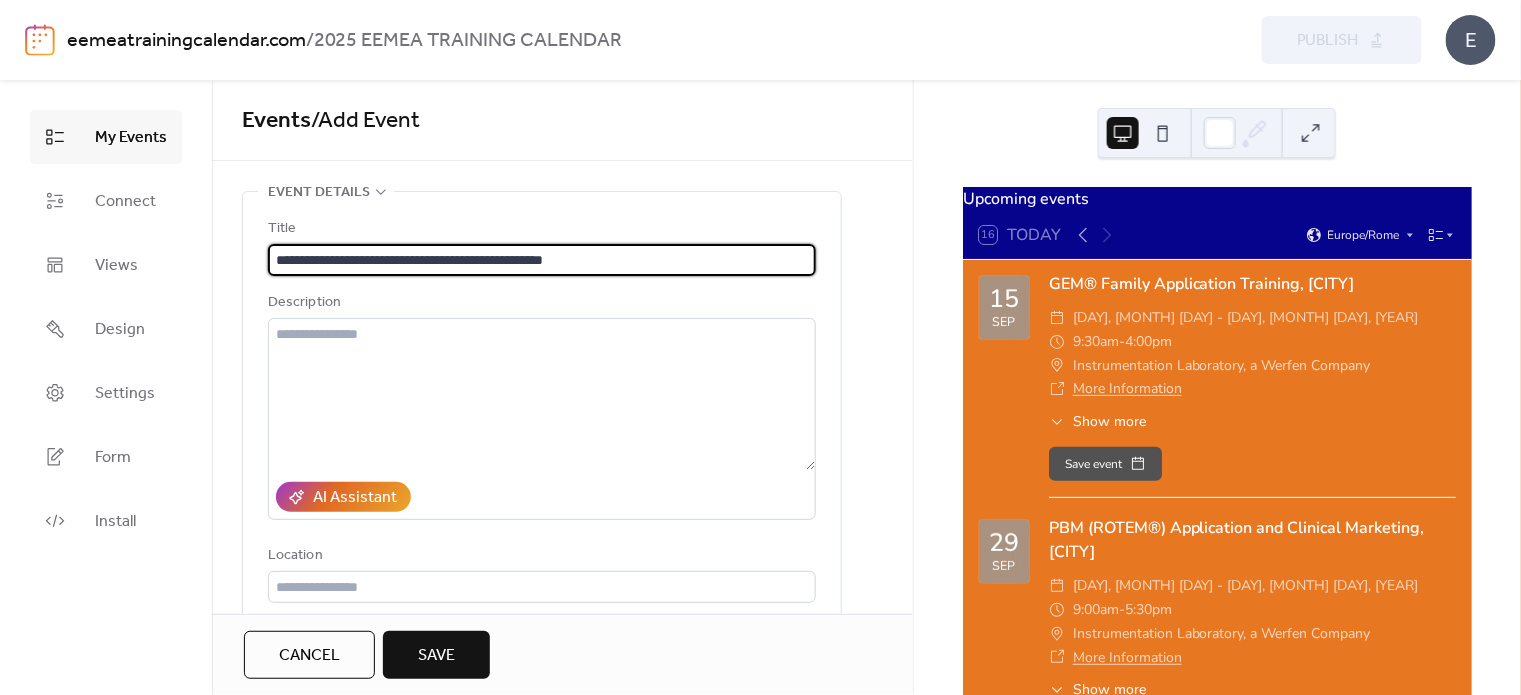 type on "**********" 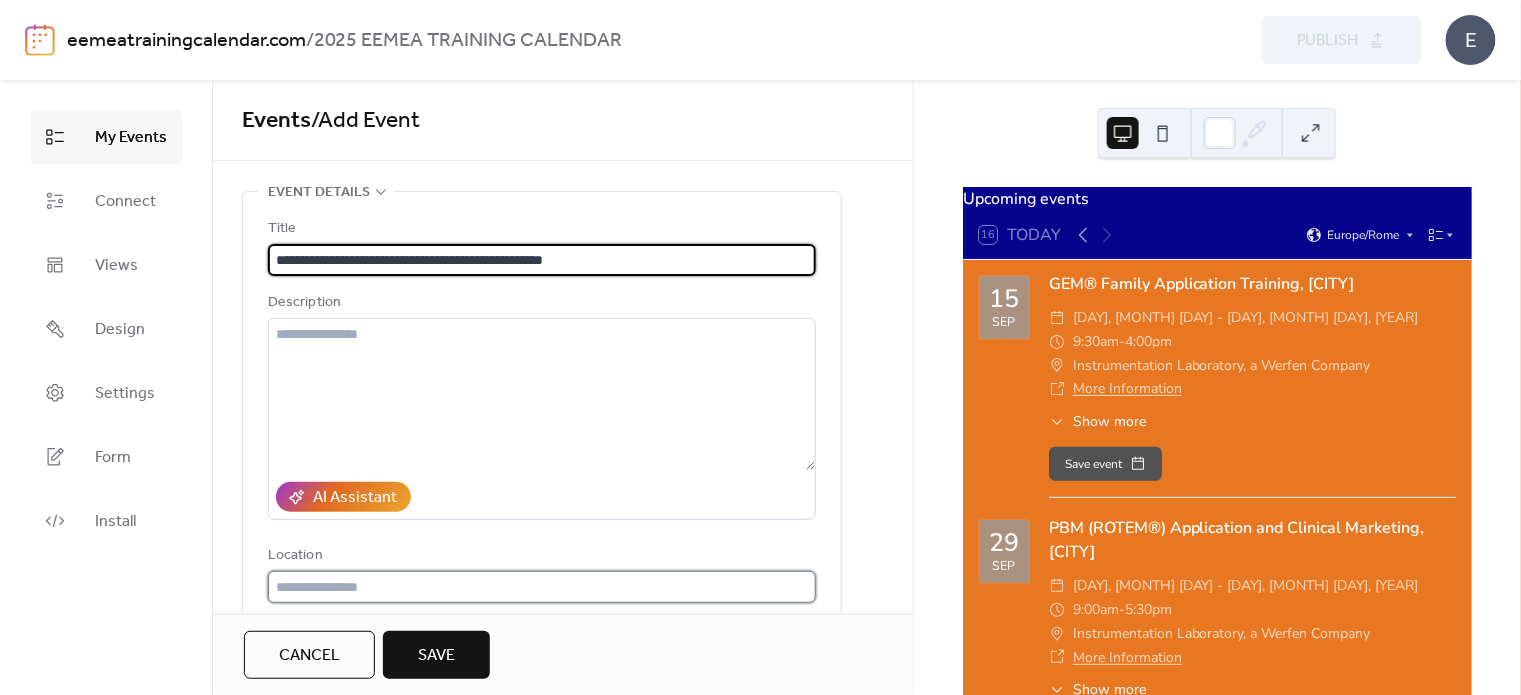 click at bounding box center [542, 587] 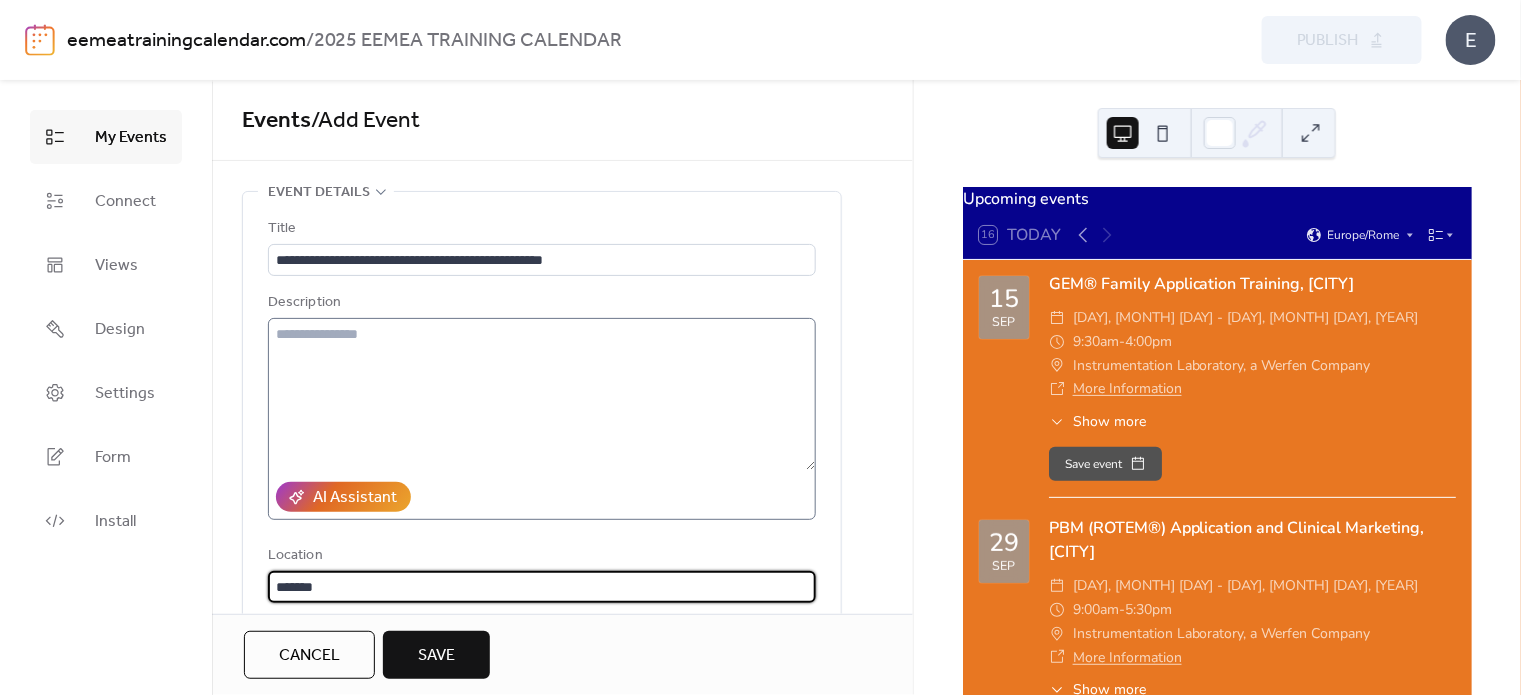 type on "*******" 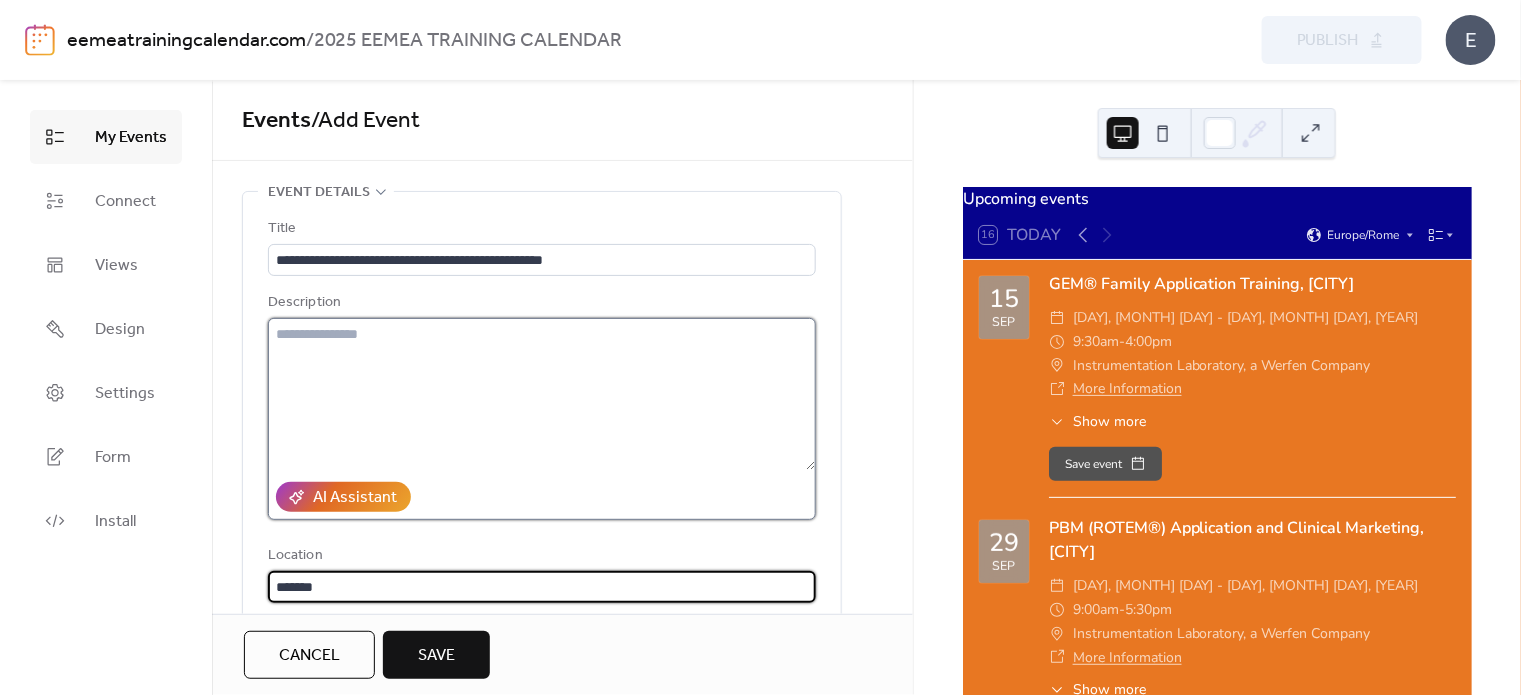 click at bounding box center [542, 394] 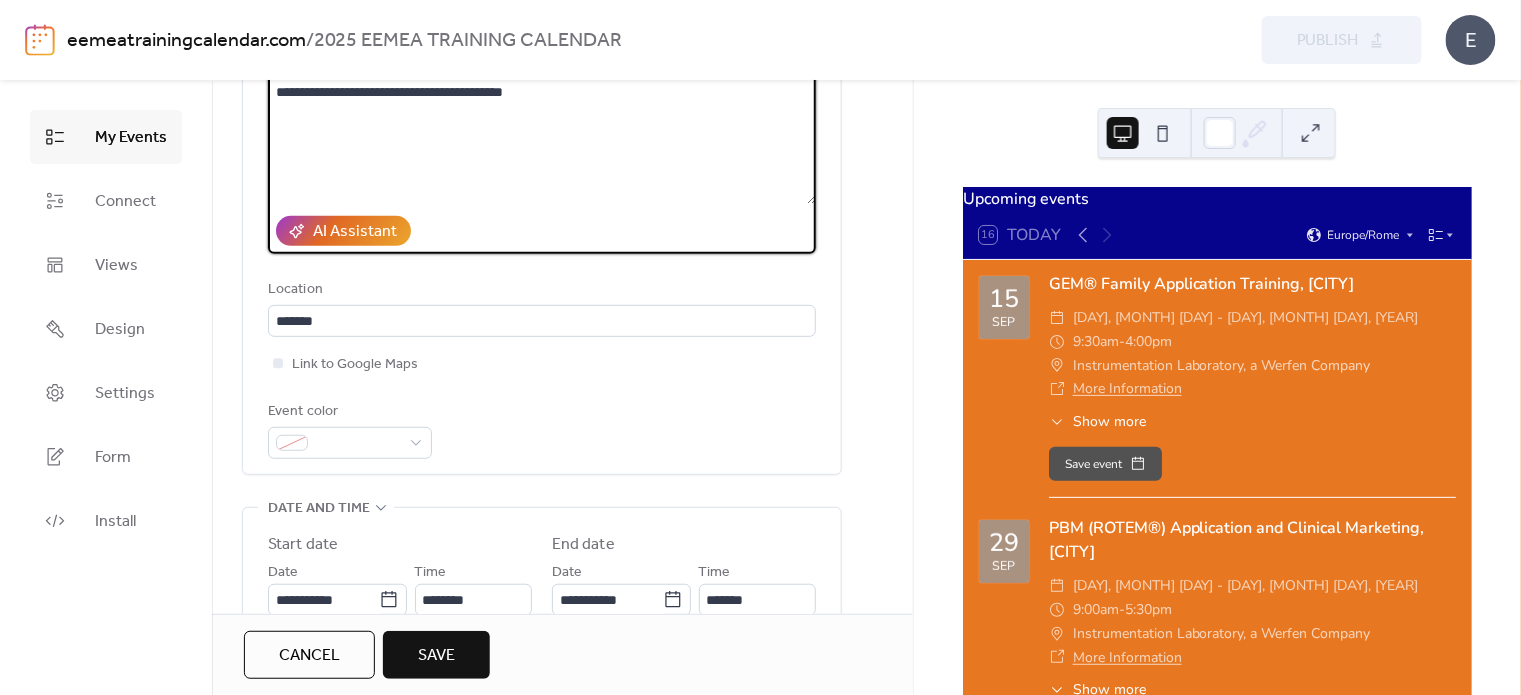 scroll, scrollTop: 300, scrollLeft: 0, axis: vertical 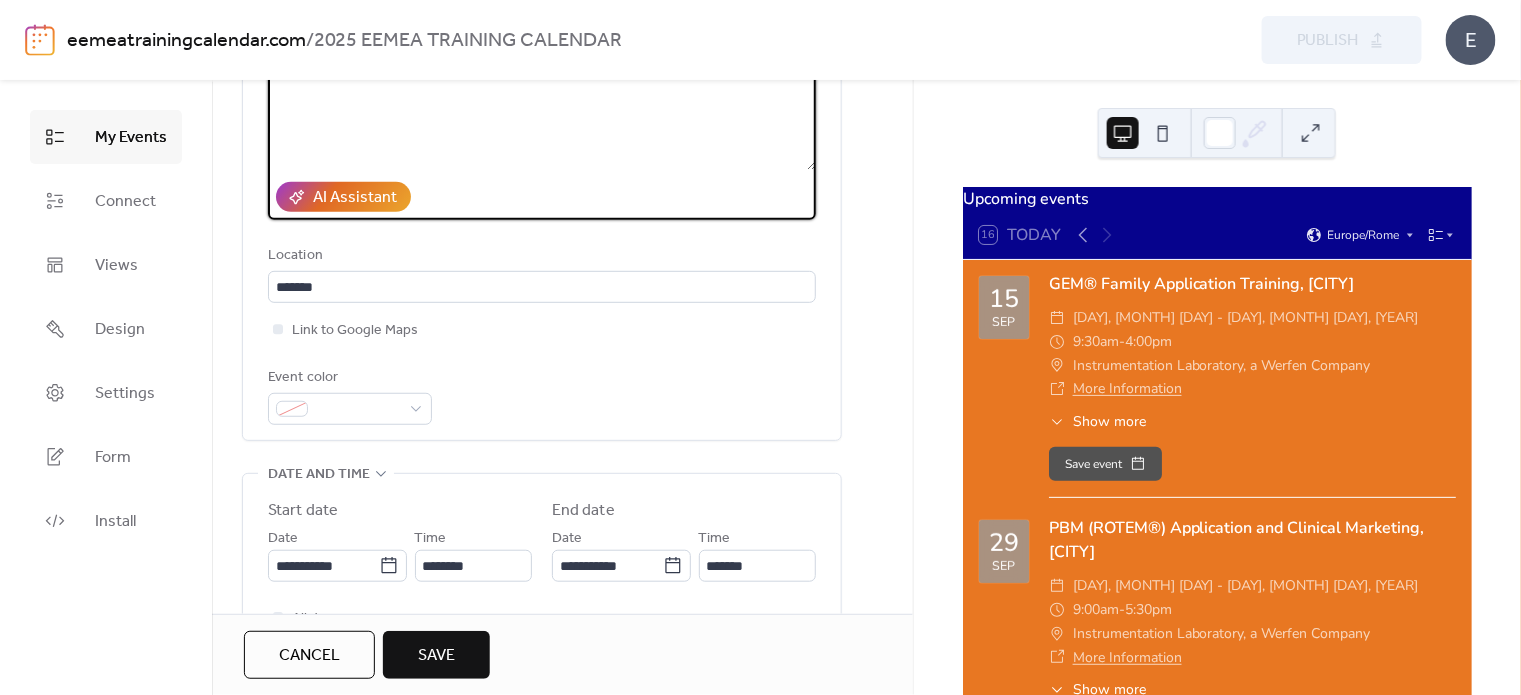 type on "**********" 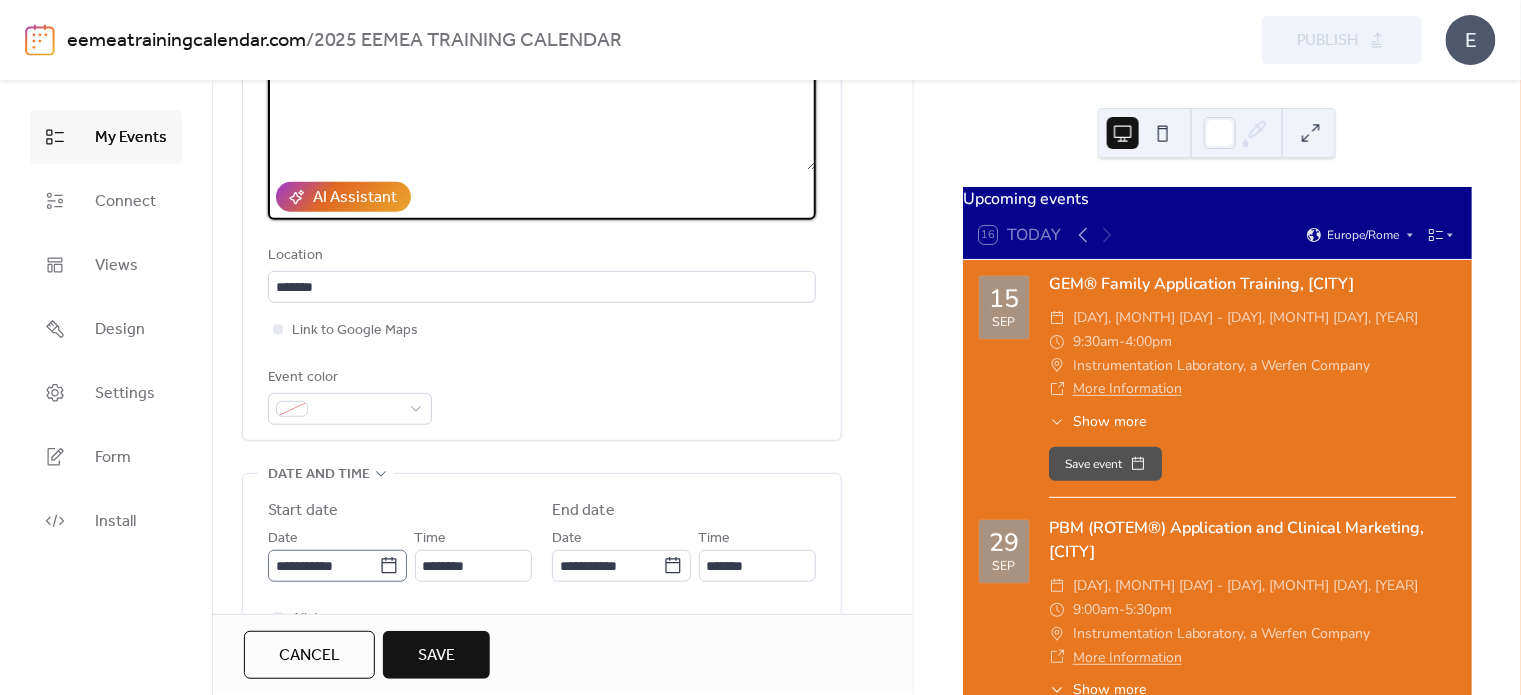 click 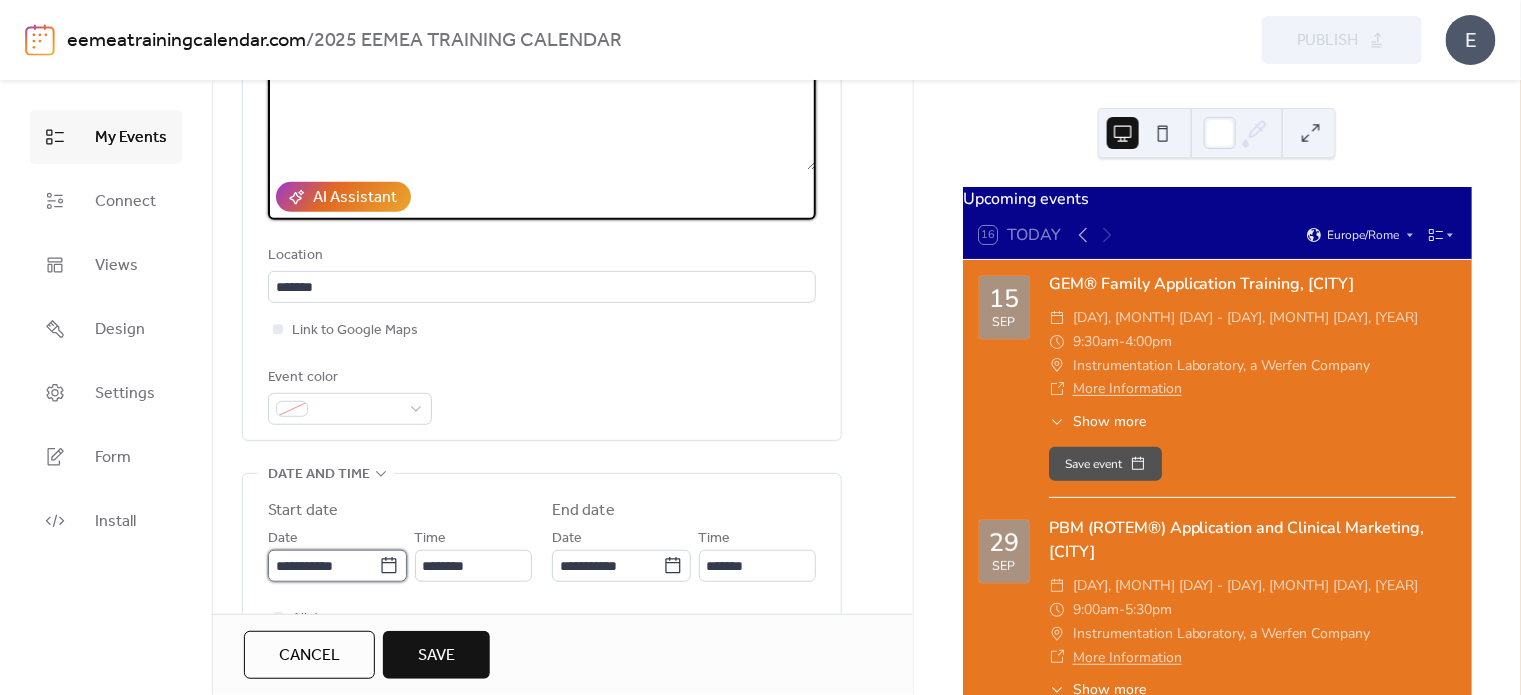 click on "**********" at bounding box center (323, 566) 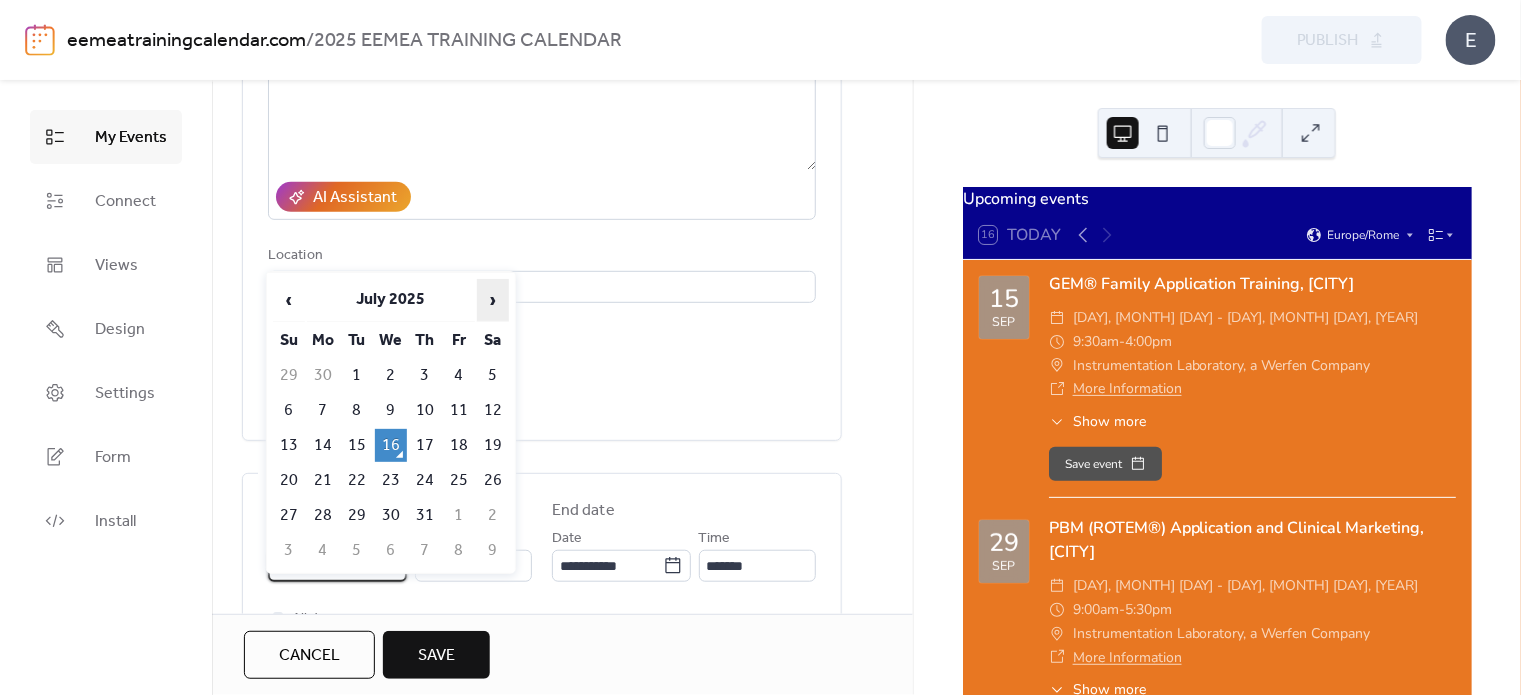 click on "›" at bounding box center [493, 300] 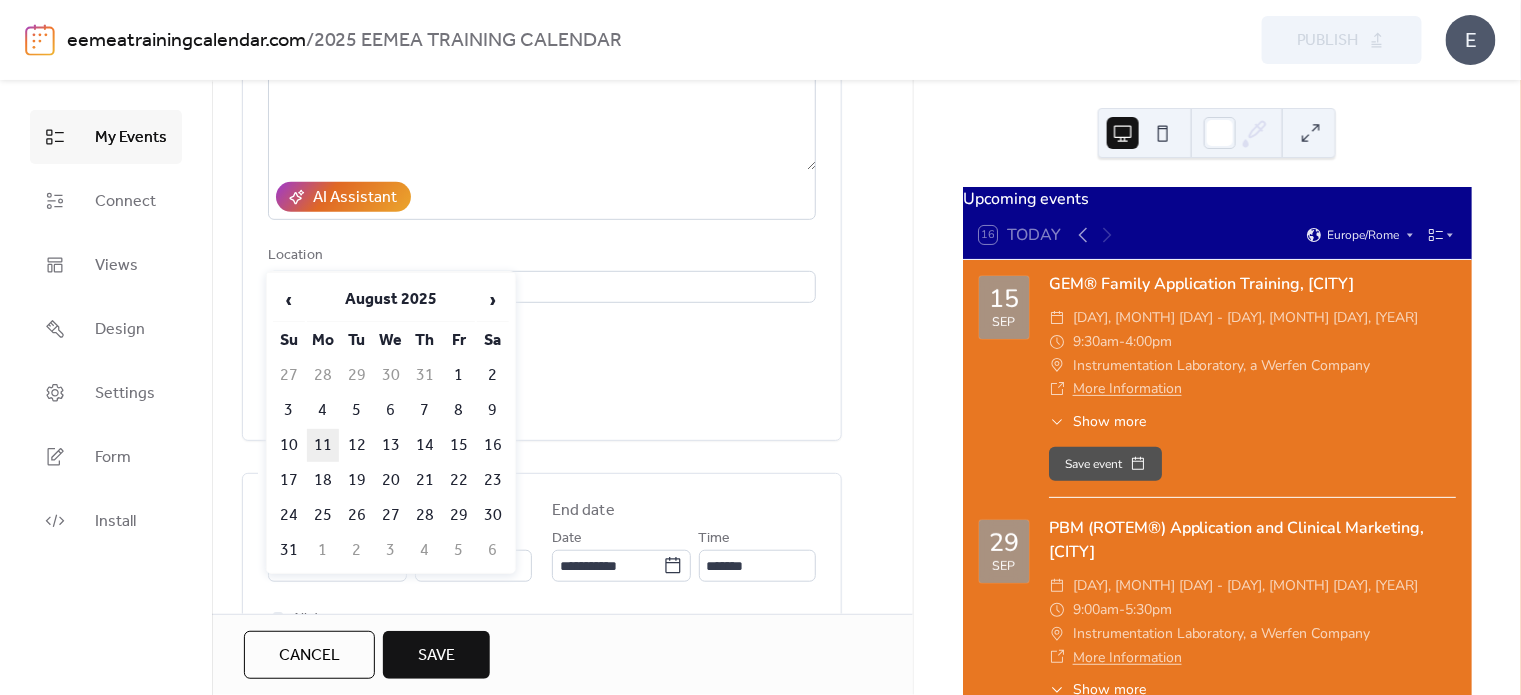 click on "11" at bounding box center [323, 445] 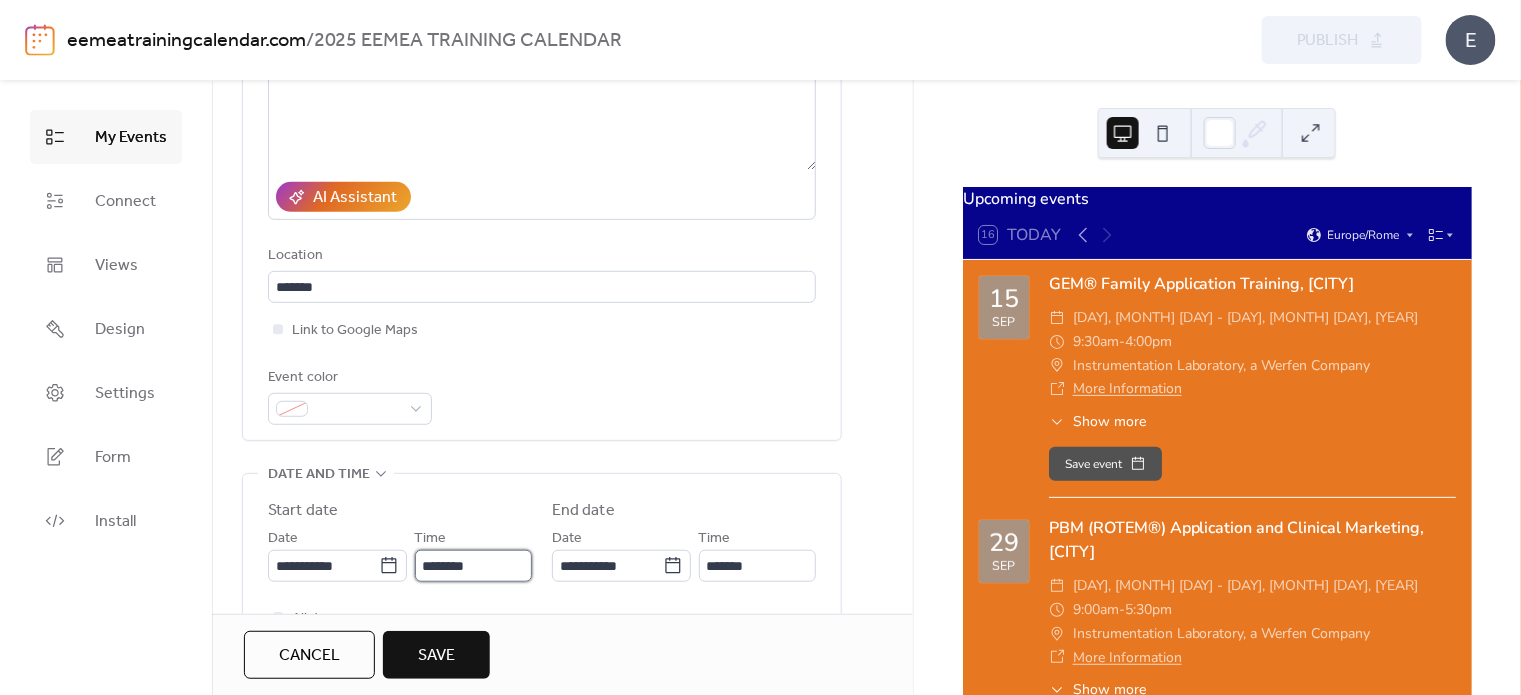 click on "********" at bounding box center [473, 566] 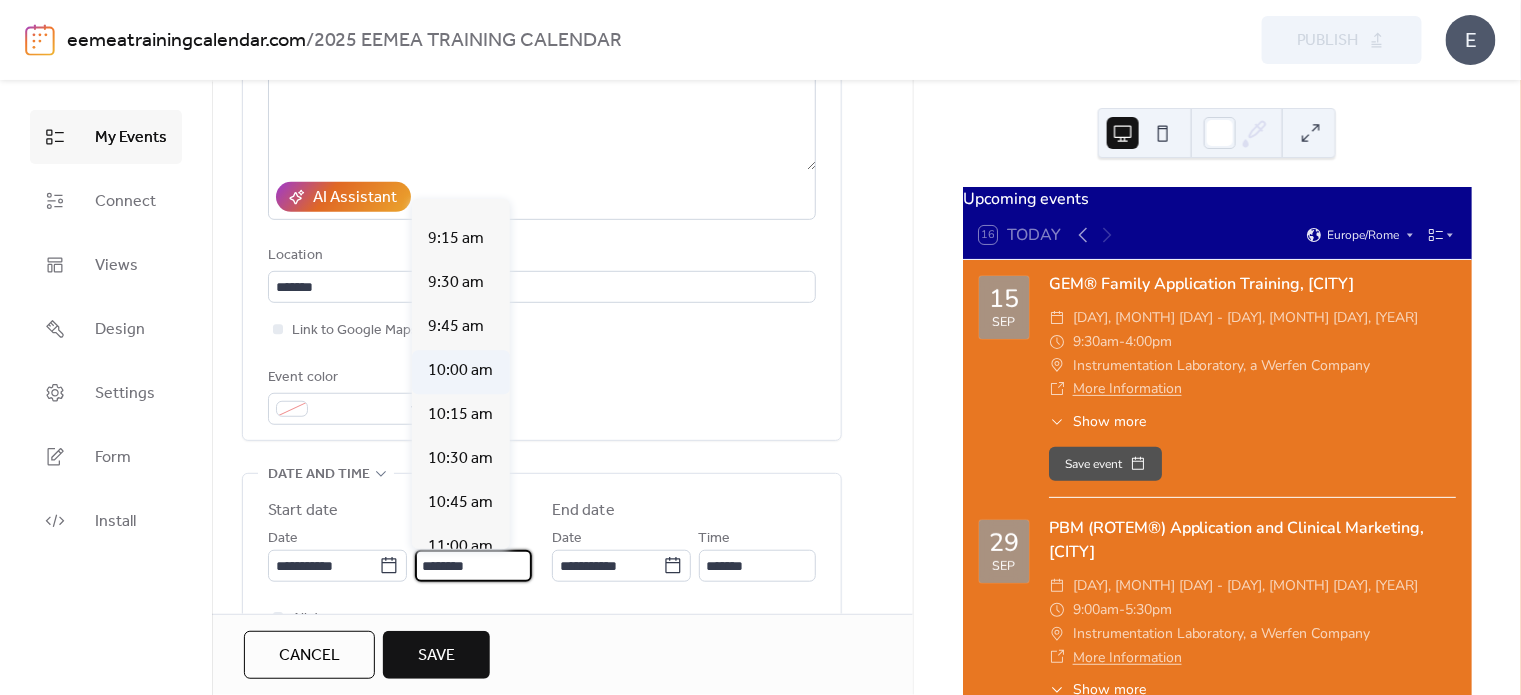 scroll, scrollTop: 1509, scrollLeft: 0, axis: vertical 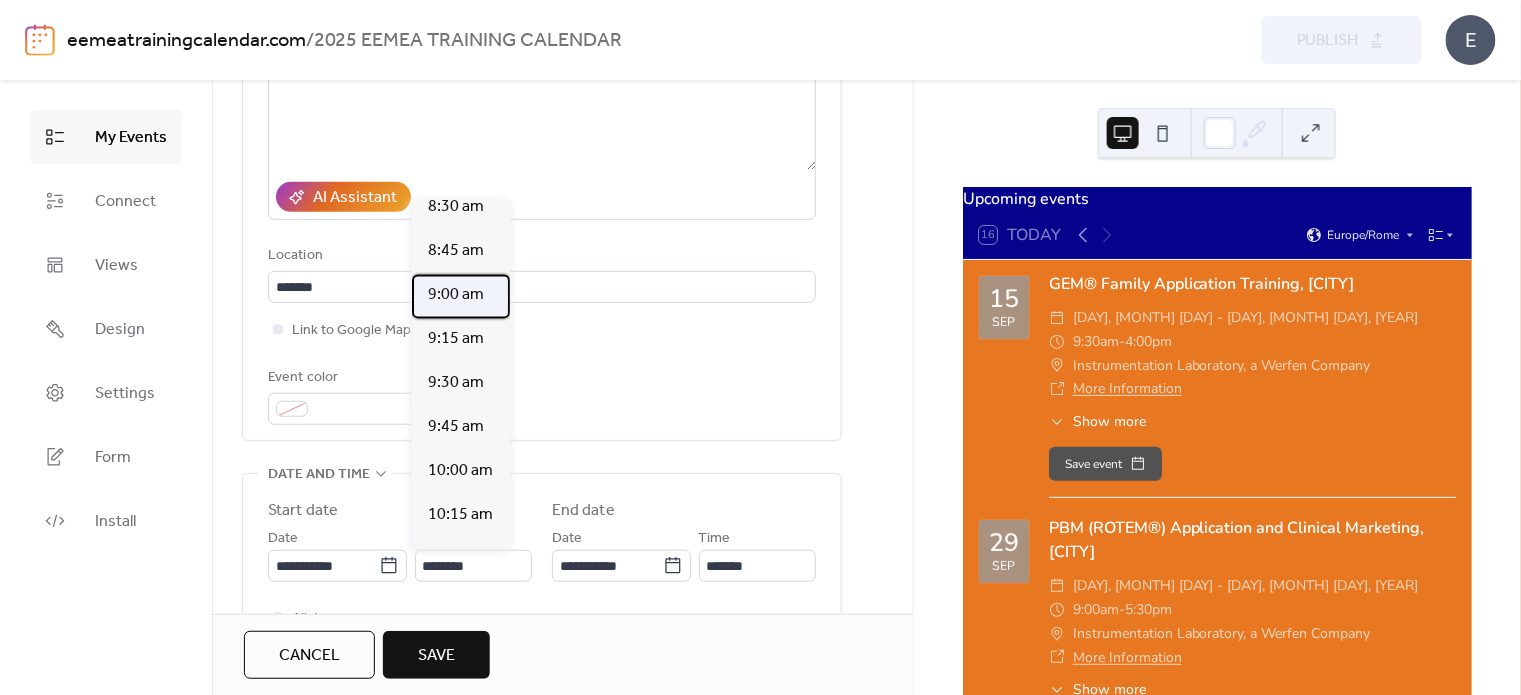 click on "9:00 am" at bounding box center [456, 295] 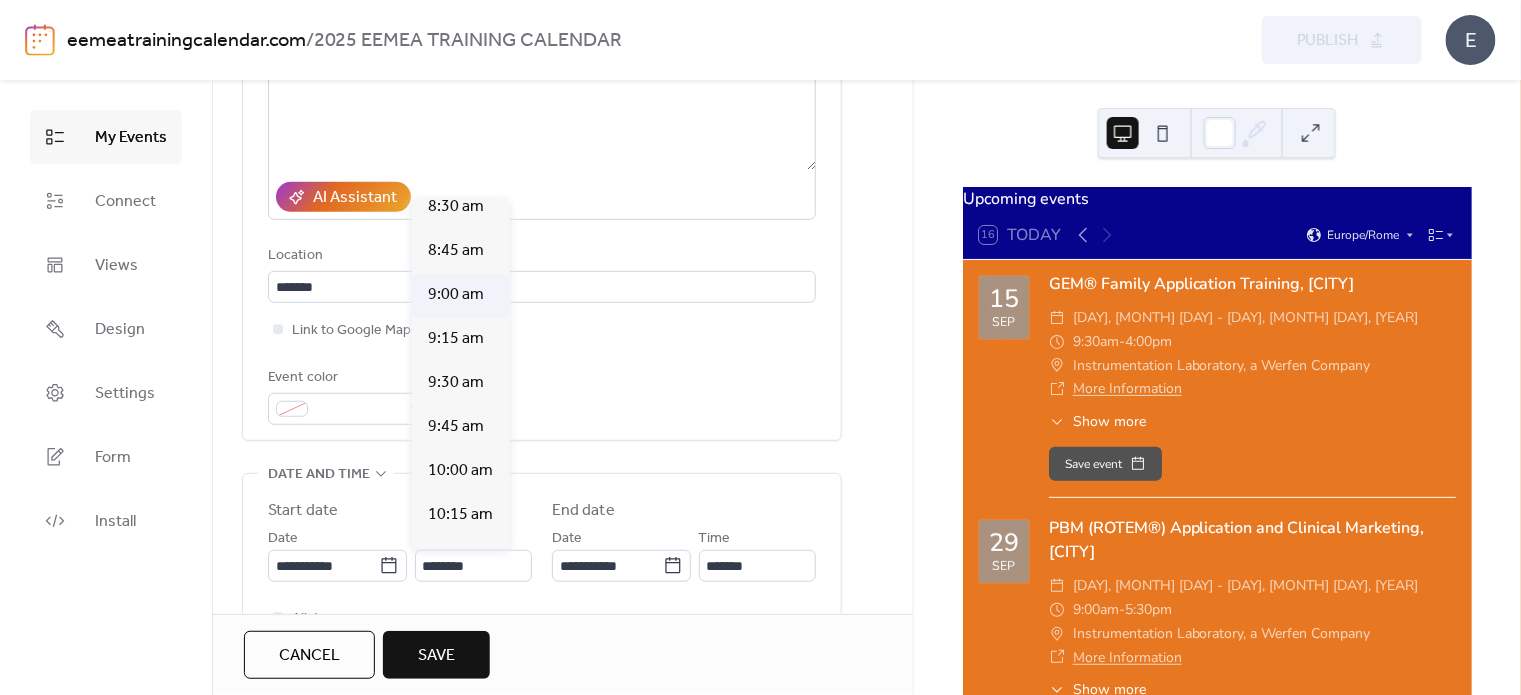 type on "*******" 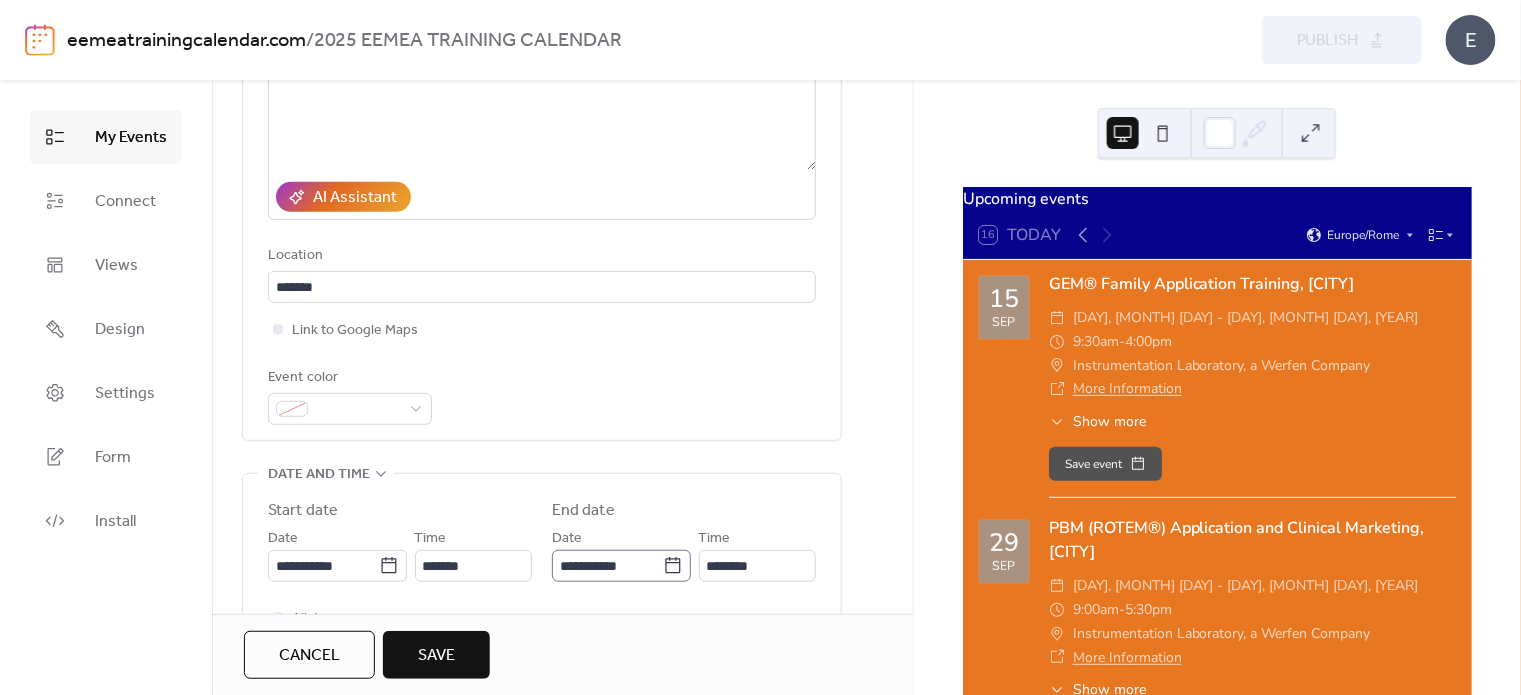 click 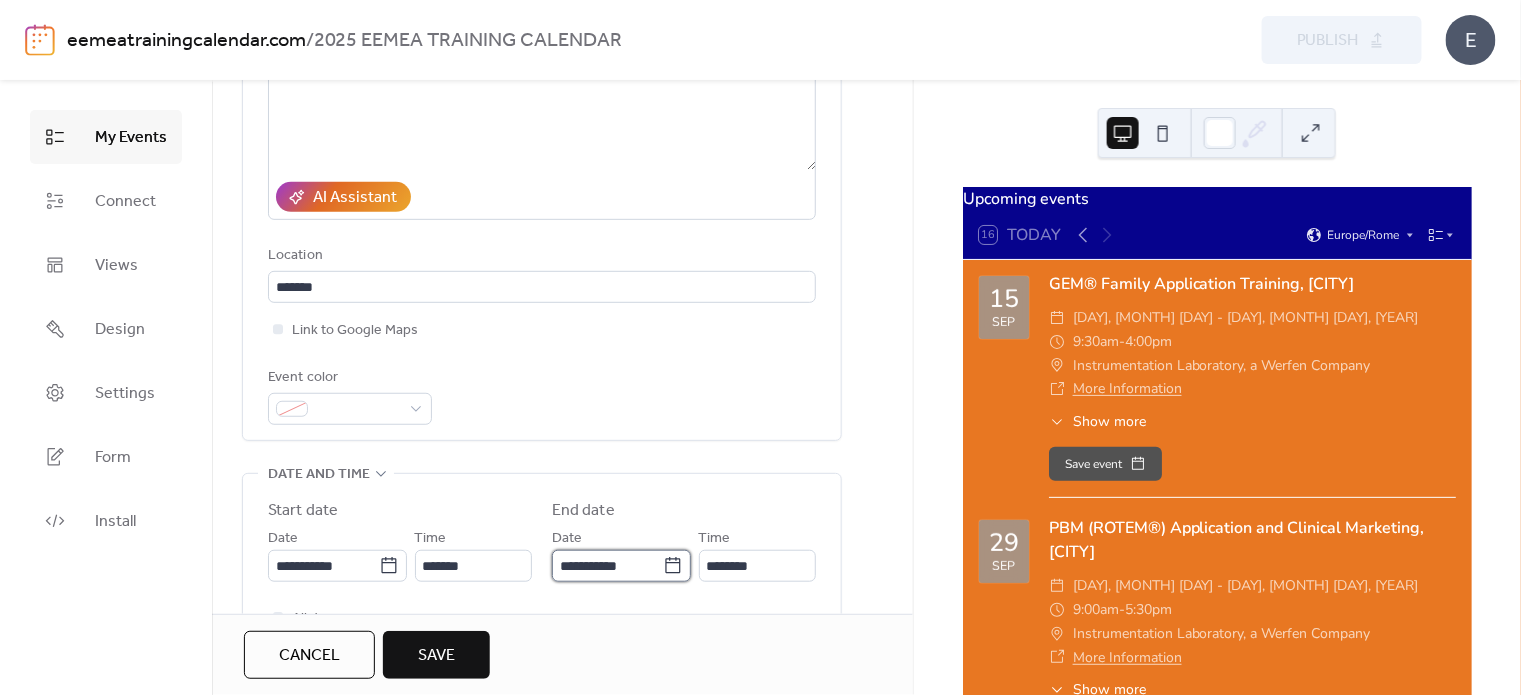 click on "**********" at bounding box center (607, 566) 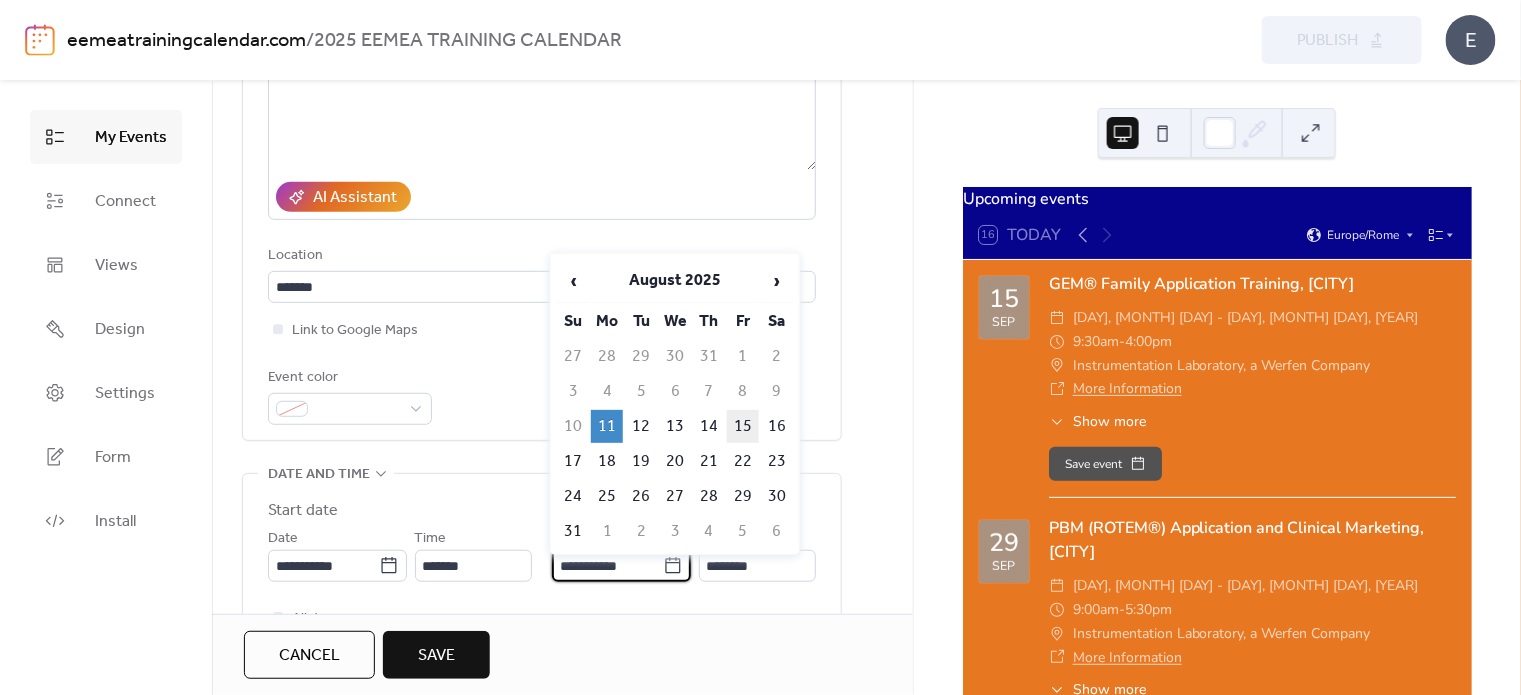 click on "15" at bounding box center [743, 426] 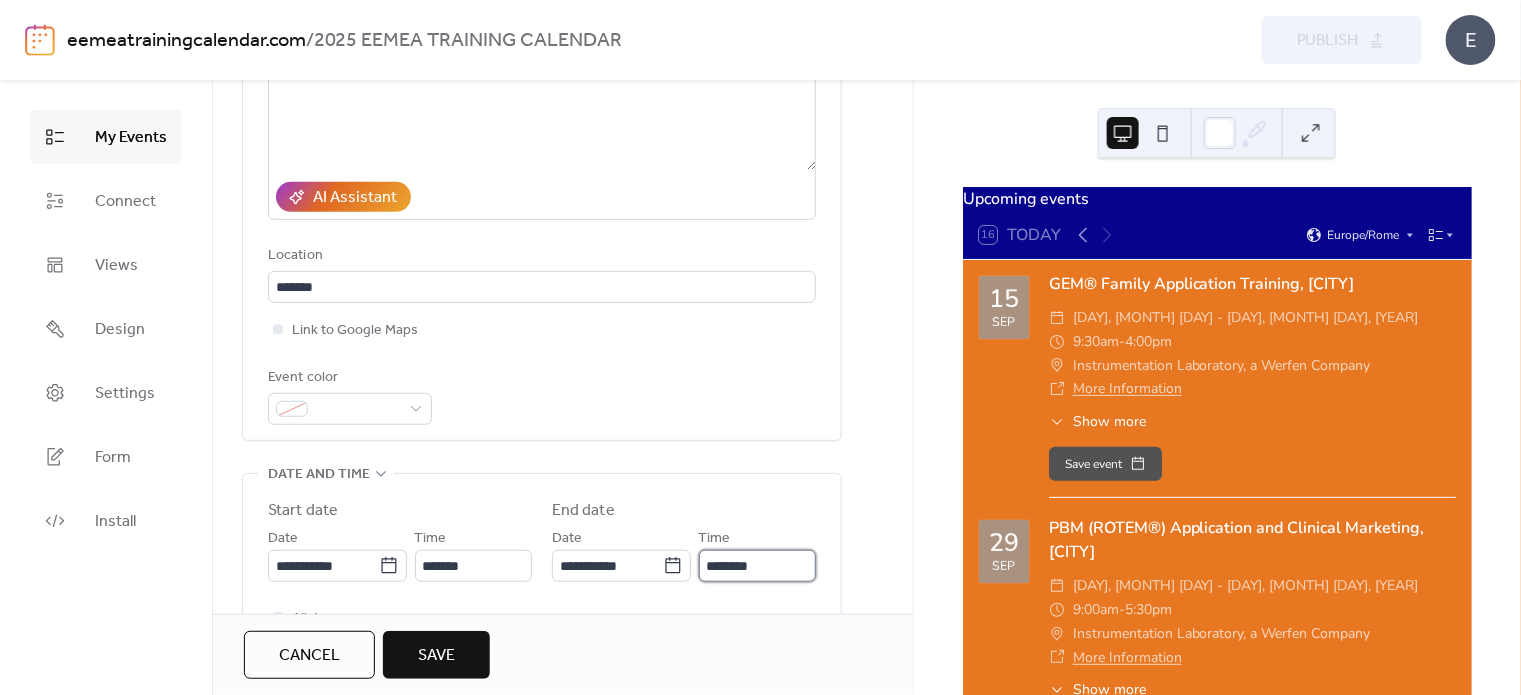 click on "********" at bounding box center (757, 566) 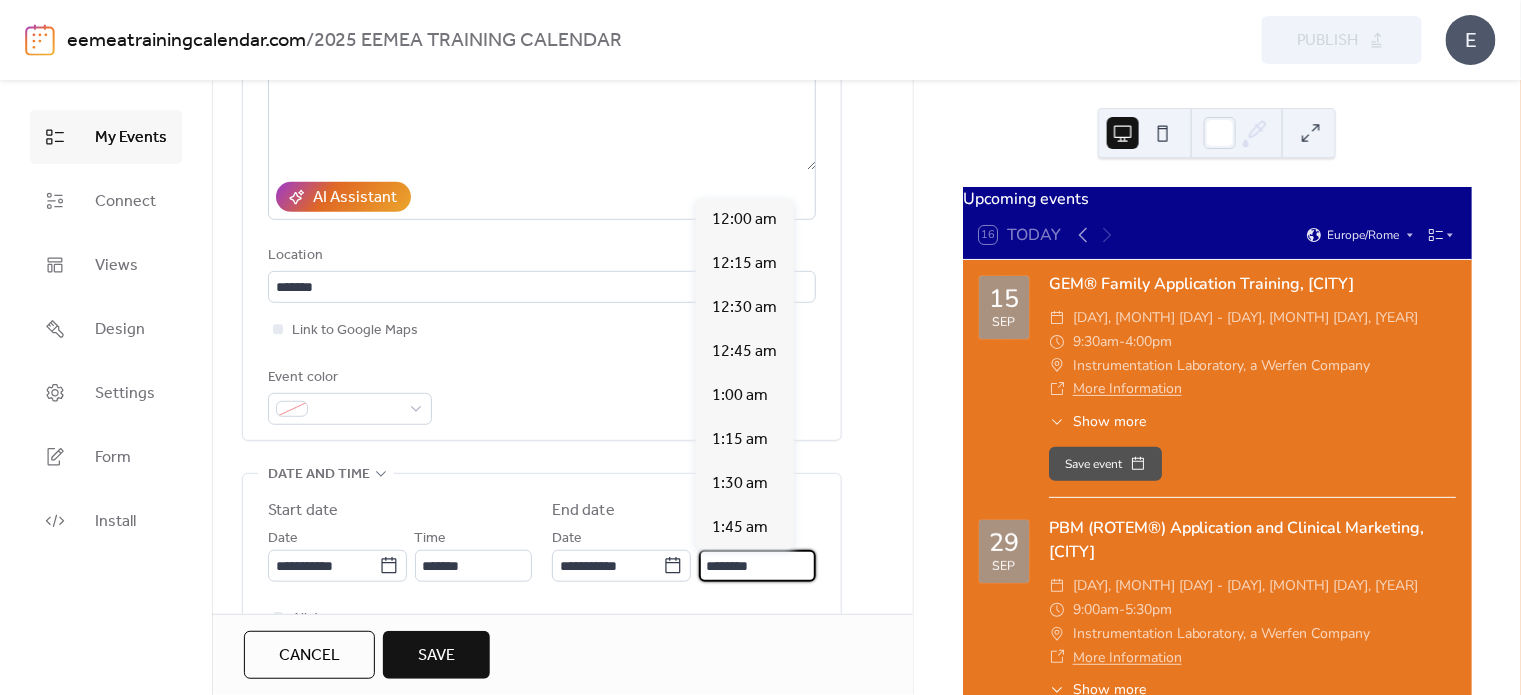 scroll, scrollTop: 1757, scrollLeft: 0, axis: vertical 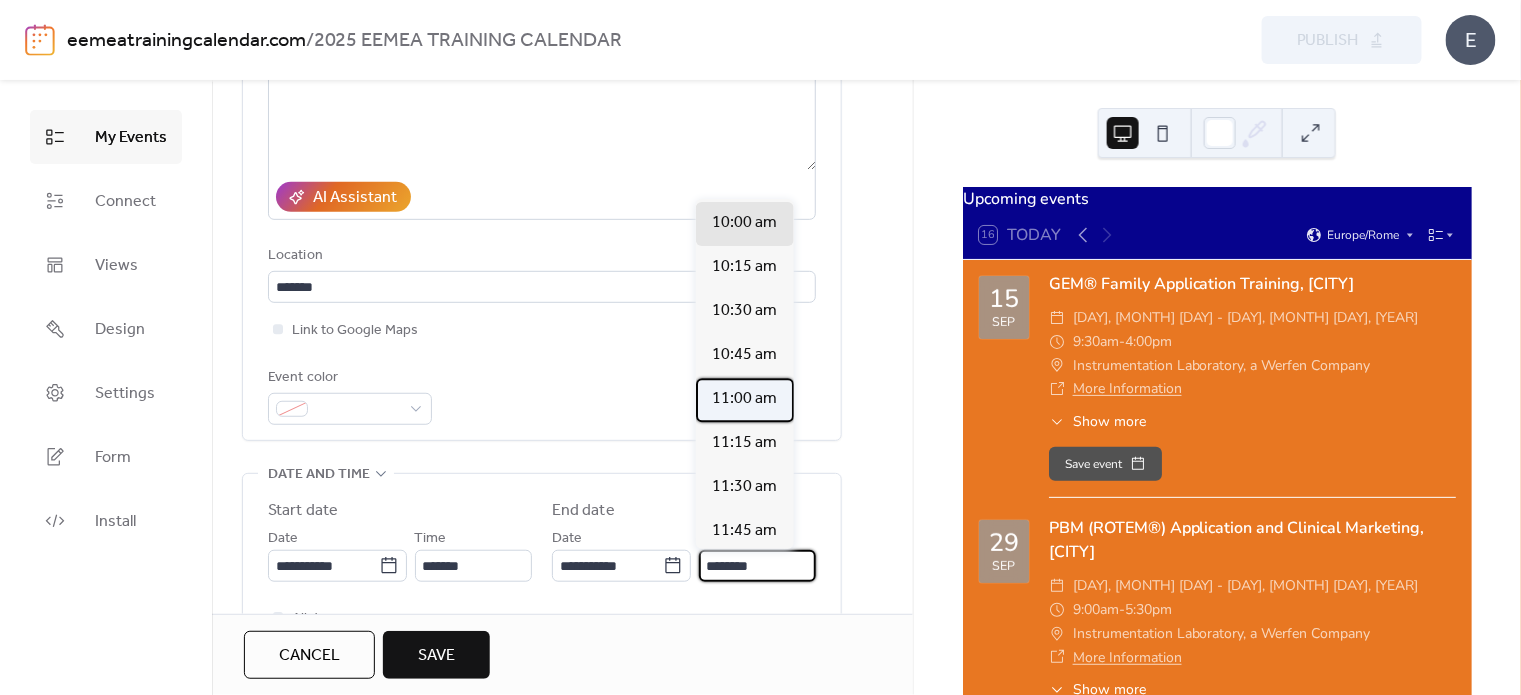 click on "11:00 am" at bounding box center (744, 399) 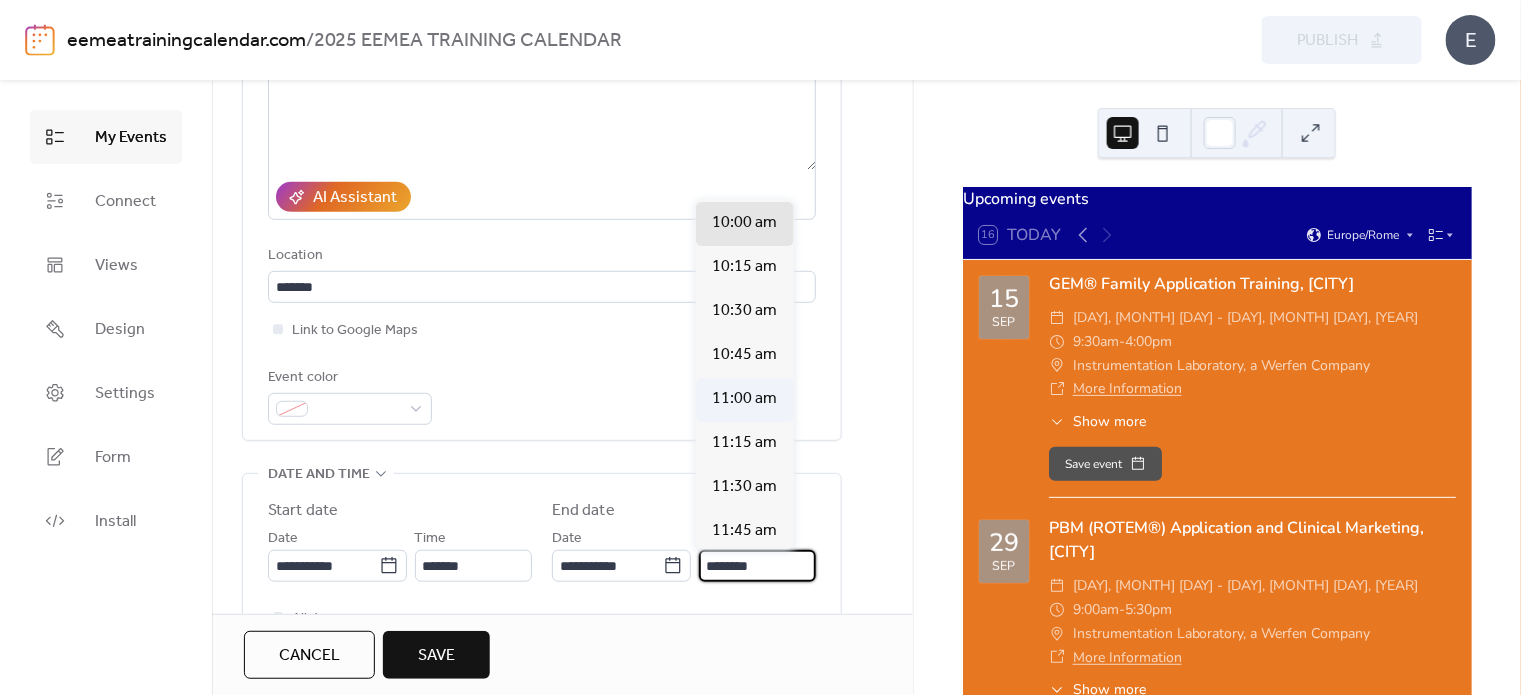 type on "********" 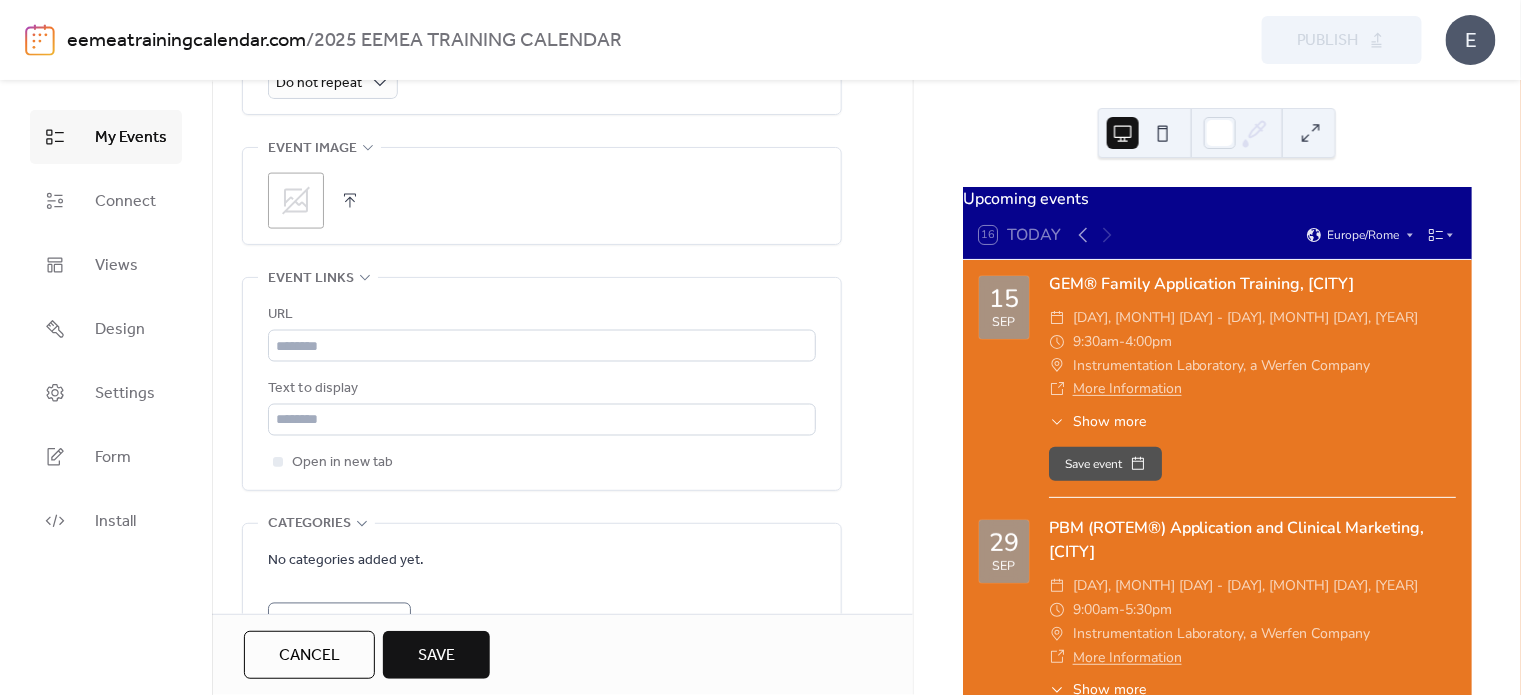 scroll, scrollTop: 1100, scrollLeft: 0, axis: vertical 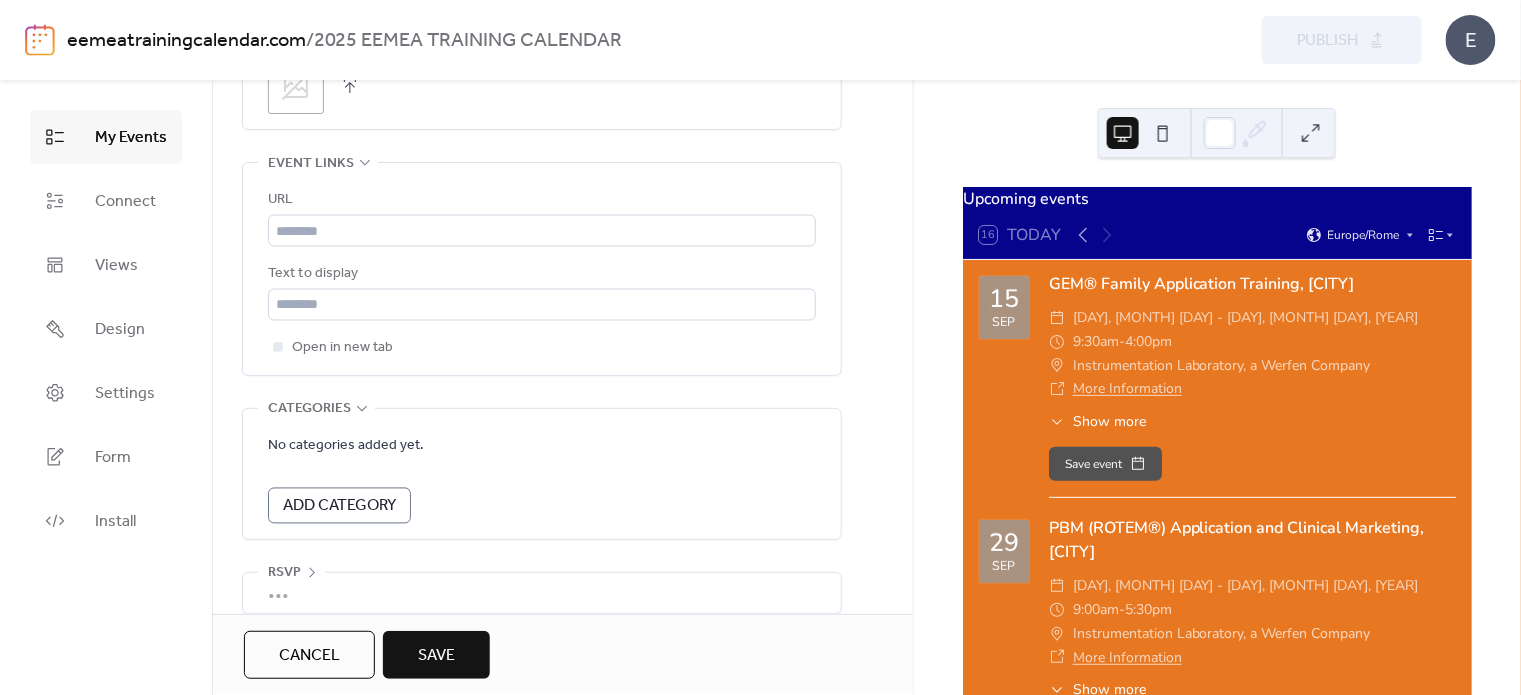 click on "Add Category" at bounding box center [339, 507] 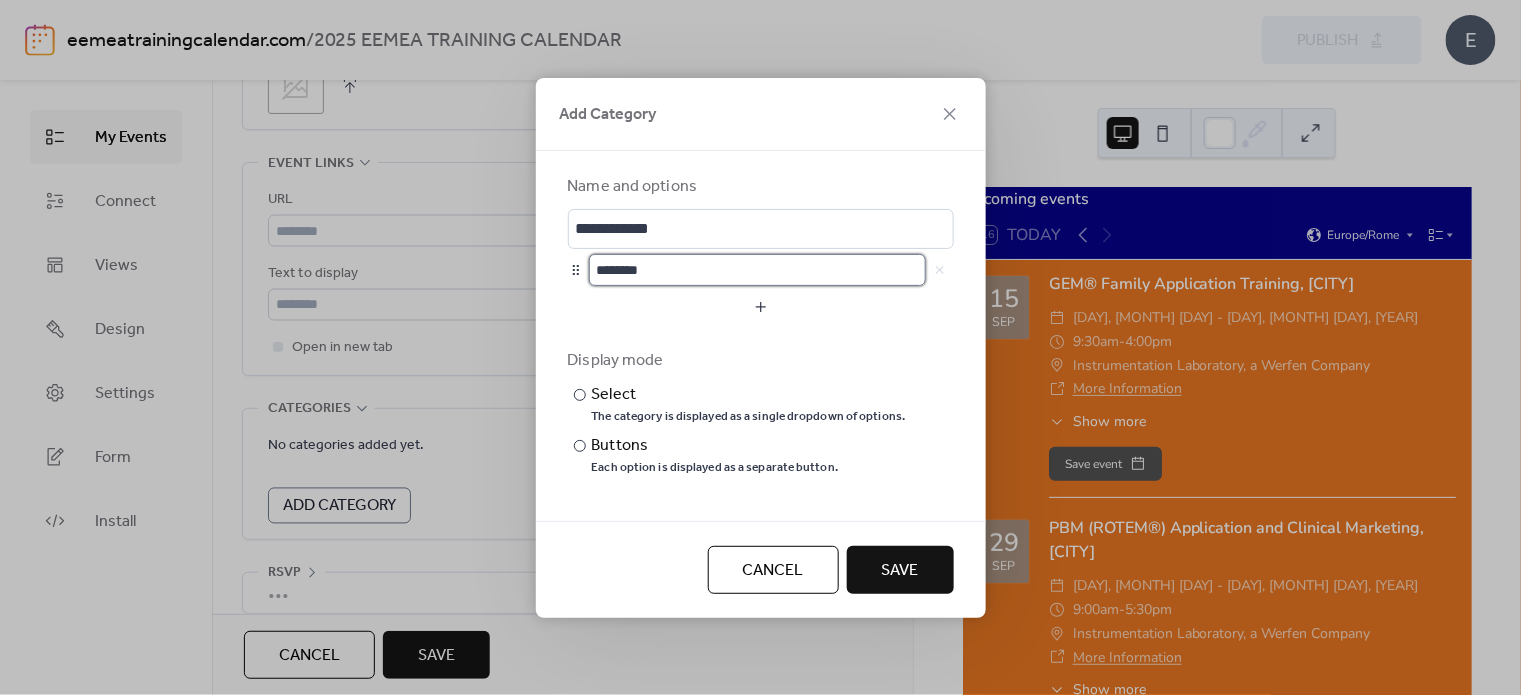 click on "********" at bounding box center (757, 270) 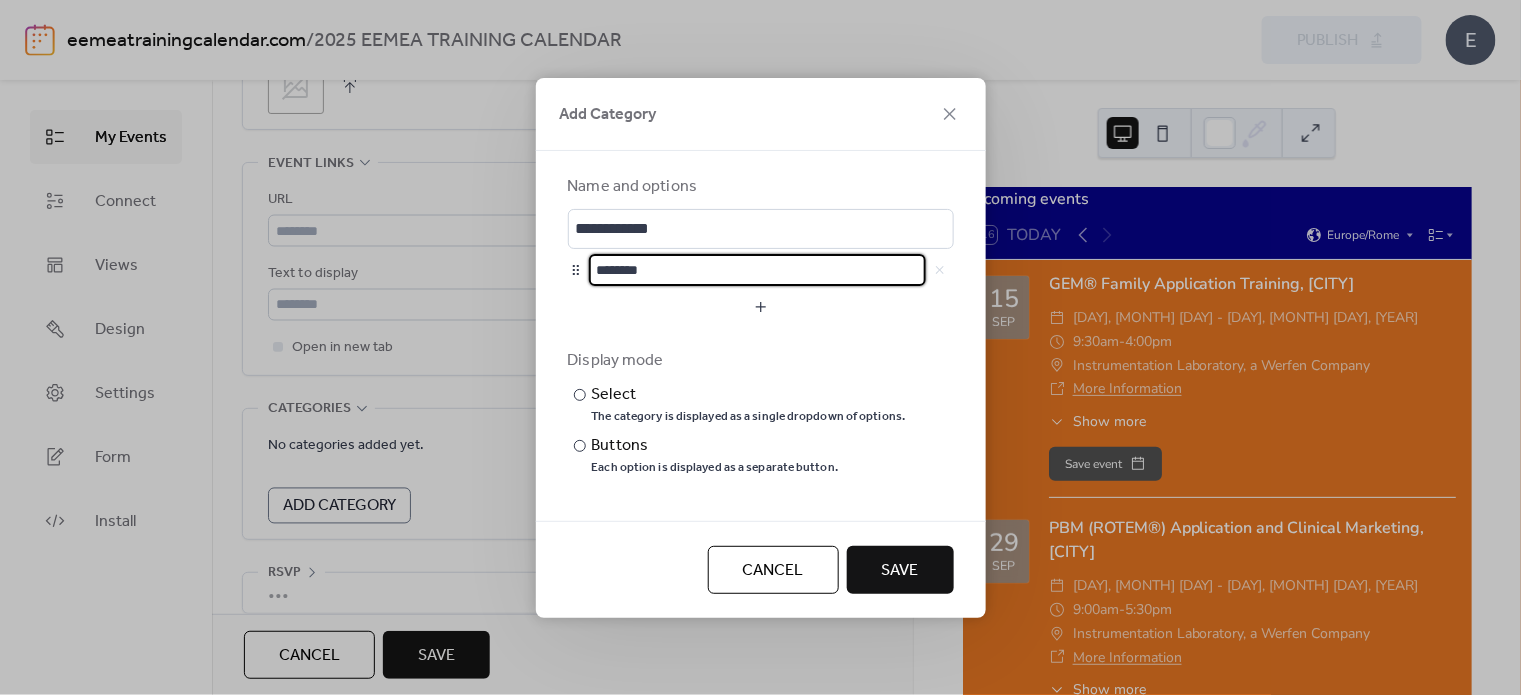 scroll, scrollTop: 1, scrollLeft: 0, axis: vertical 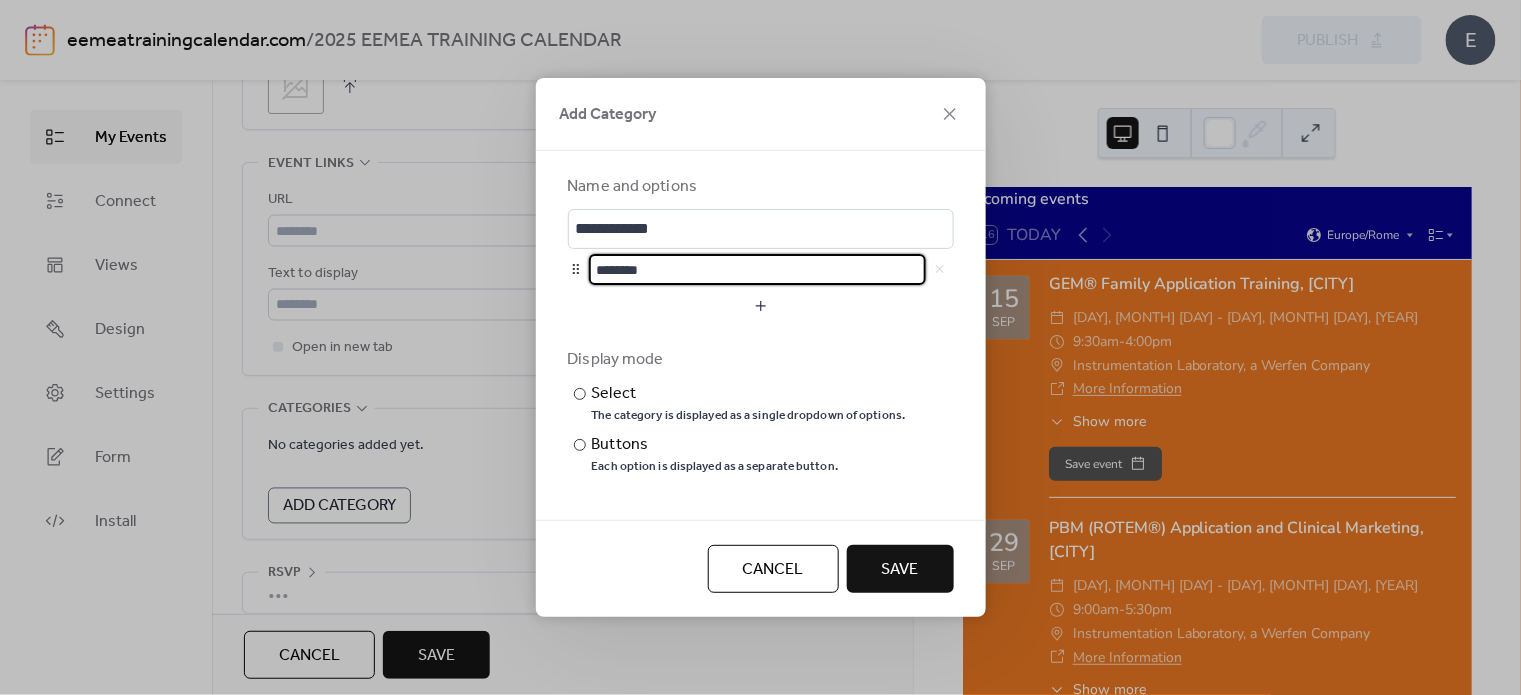 drag, startPoint x: 671, startPoint y: 267, endPoint x: 590, endPoint y: 273, distance: 81.22192 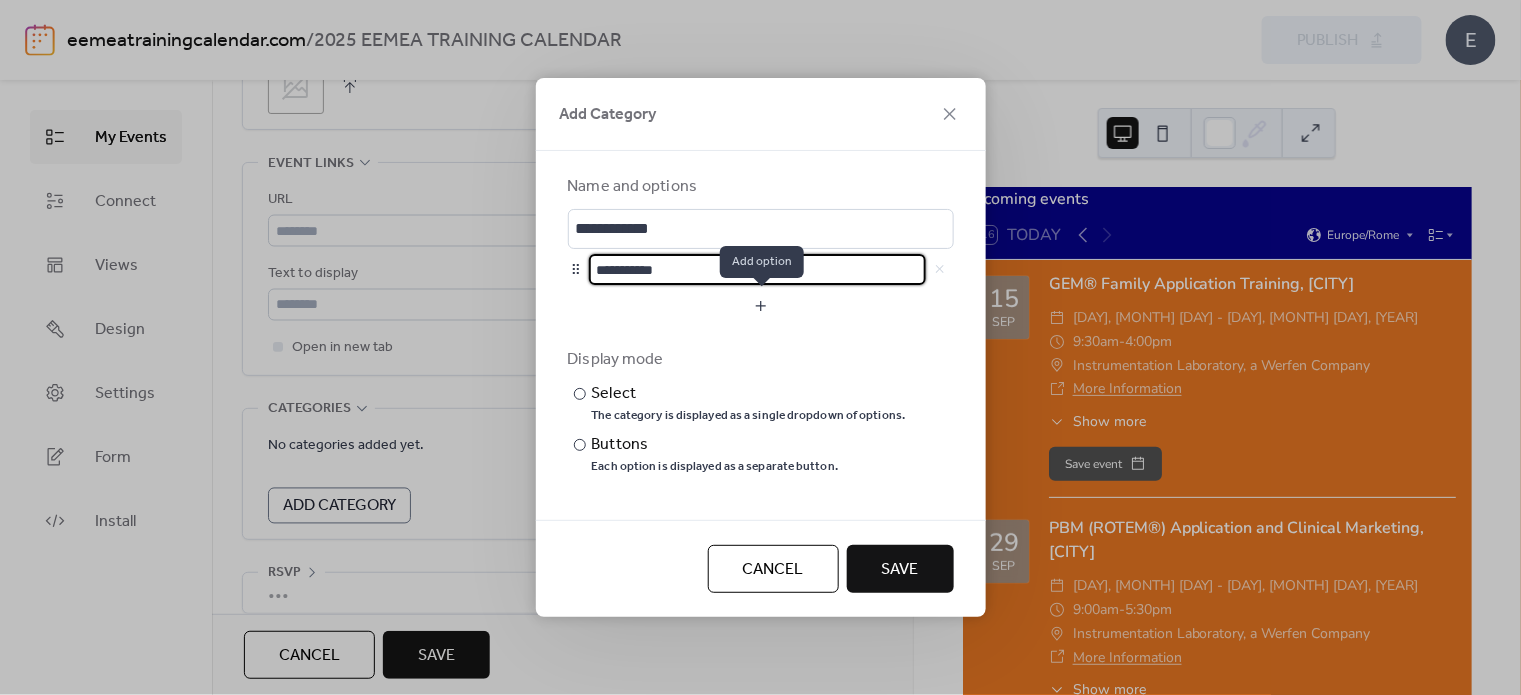 type on "**********" 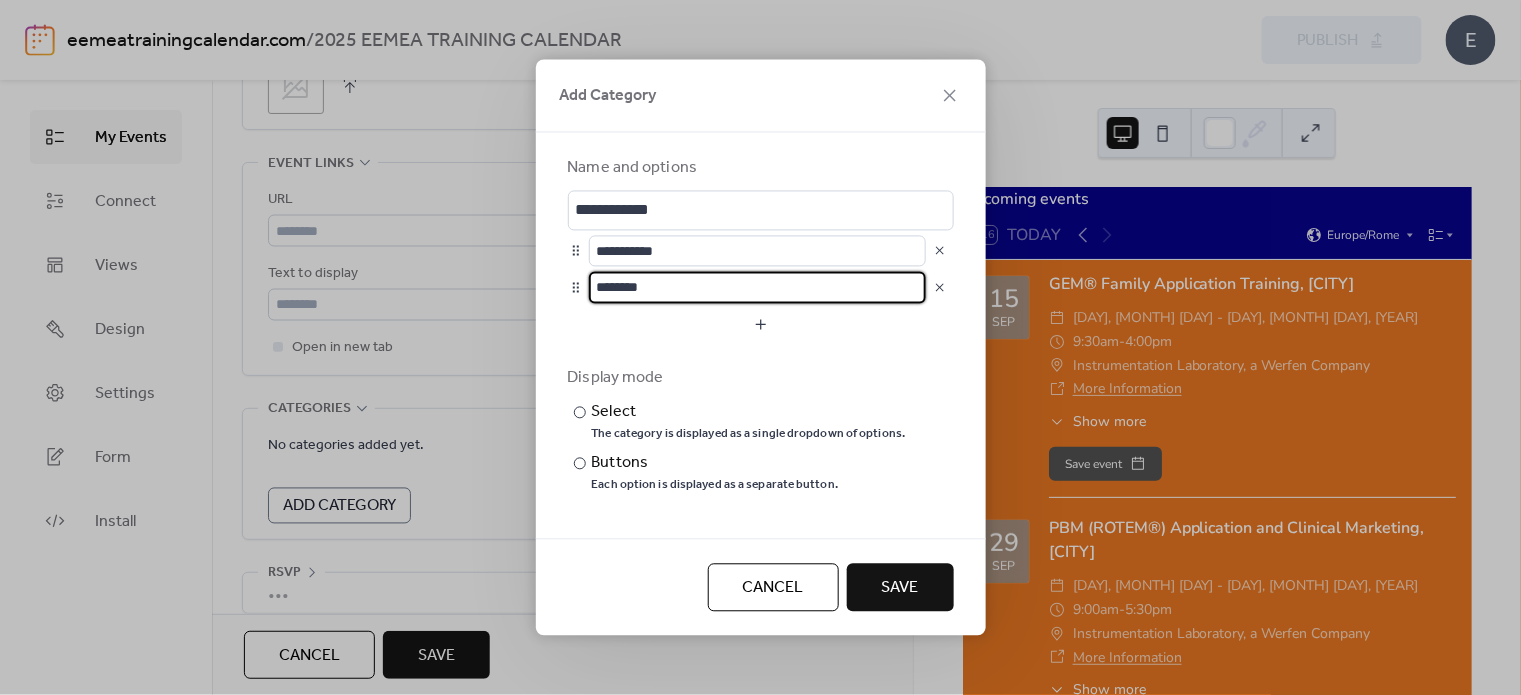 drag, startPoint x: 729, startPoint y: 289, endPoint x: 600, endPoint y: 270, distance: 130.39172 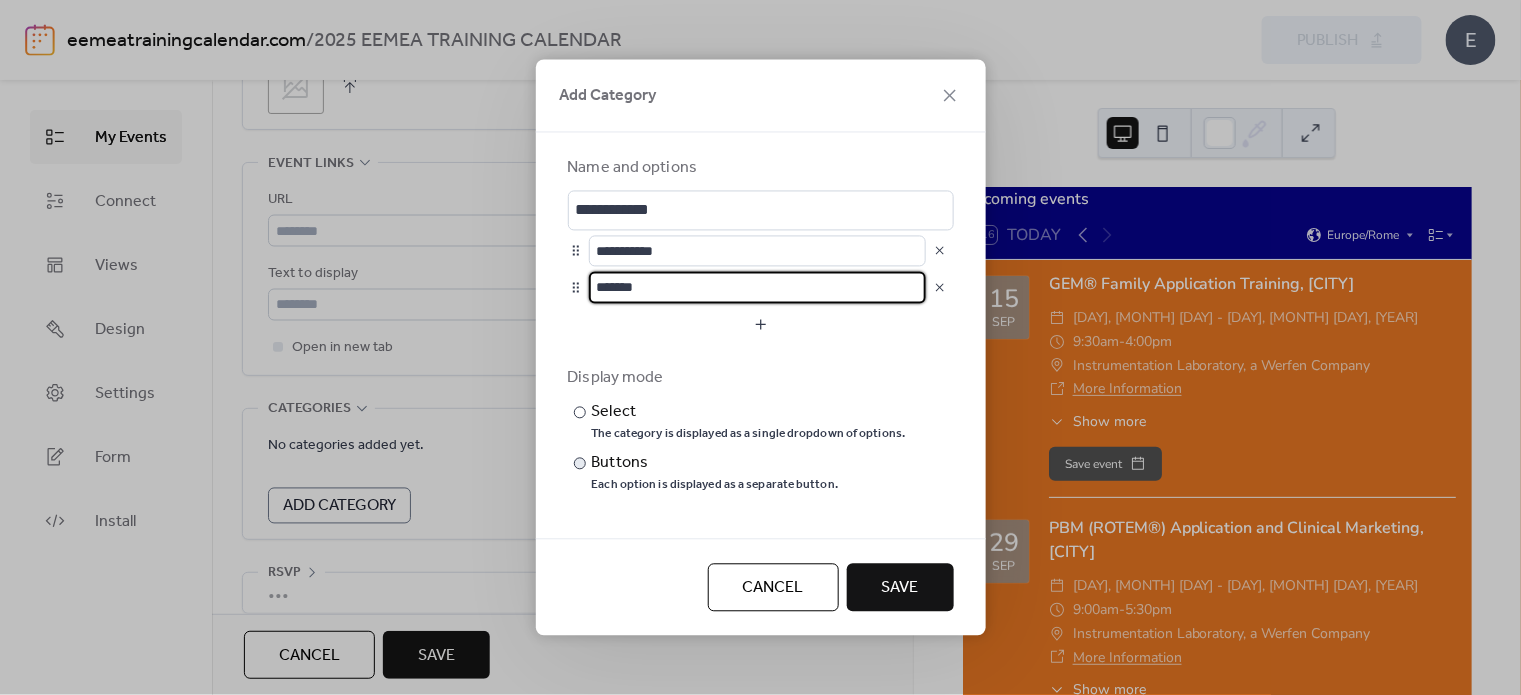 type on "*******" 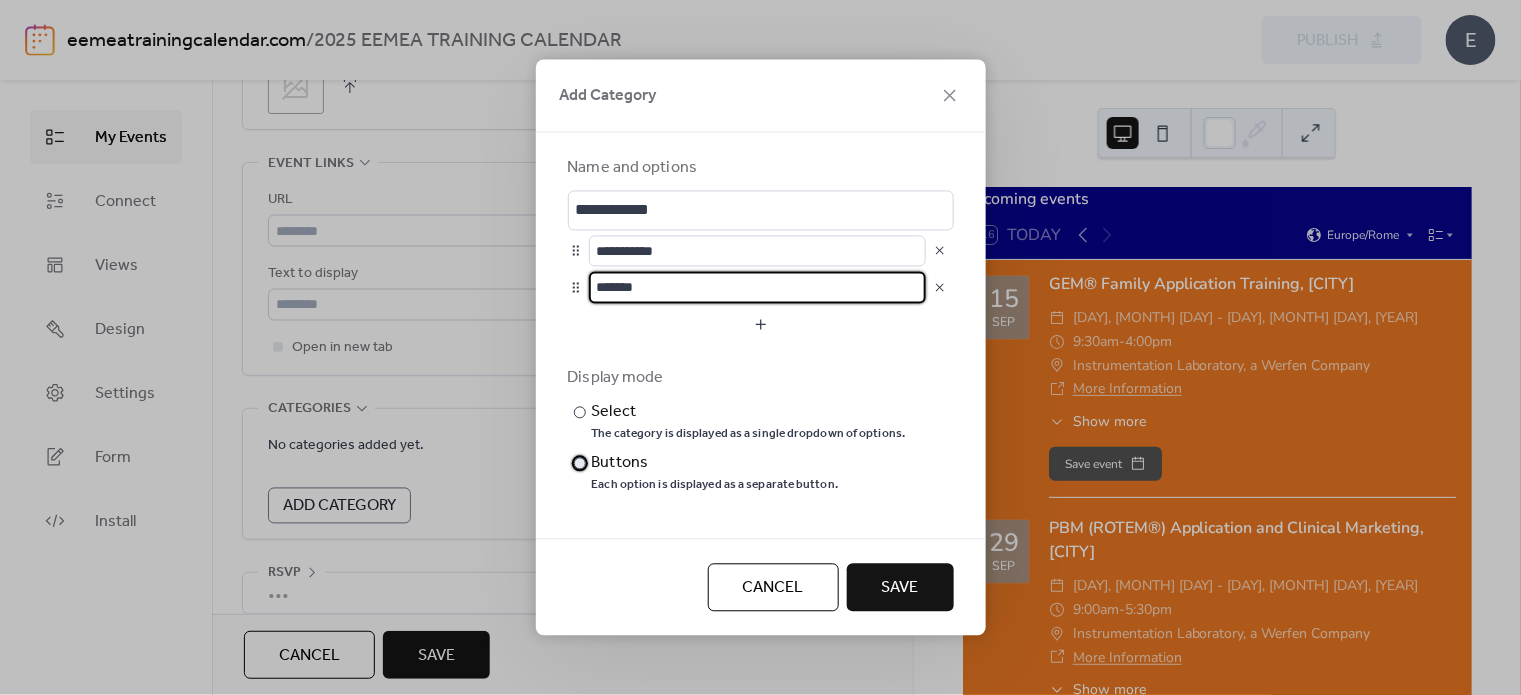 click at bounding box center (580, 464) 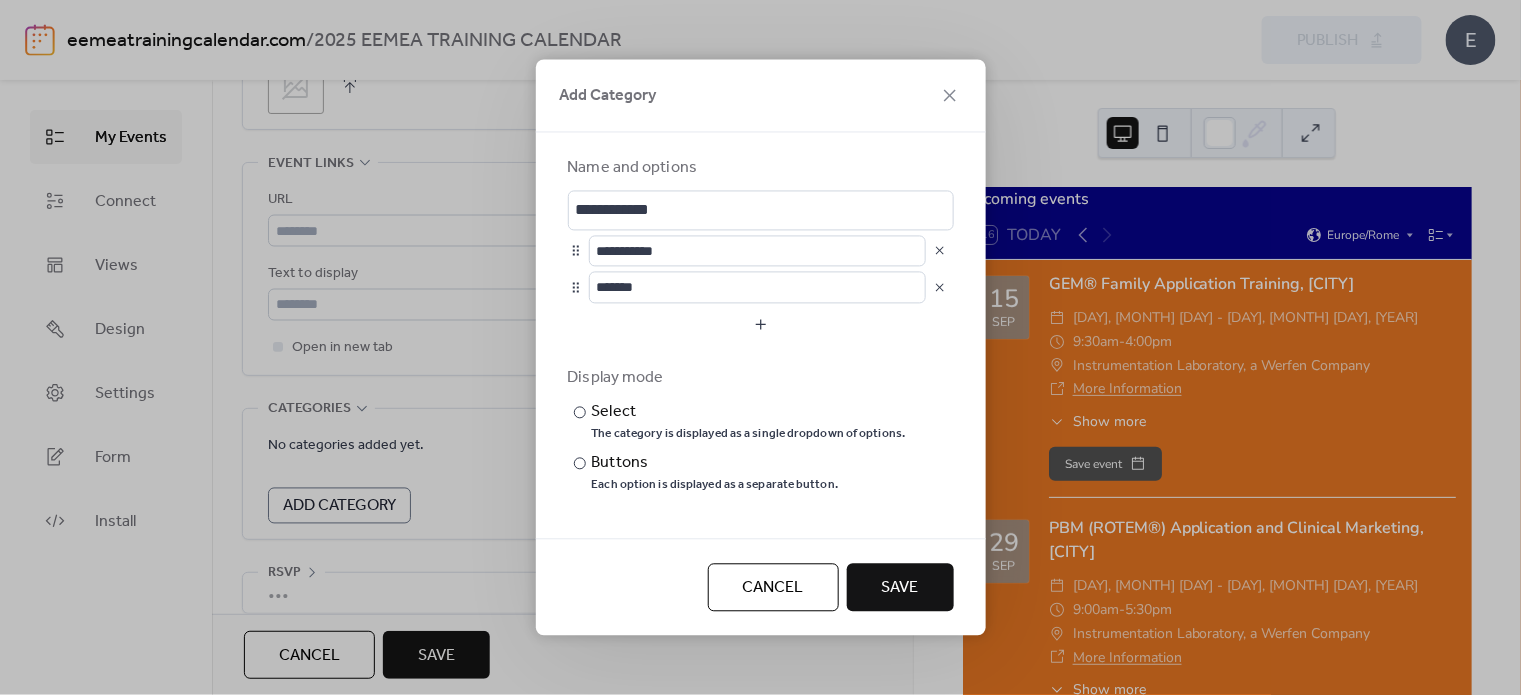 click on "Save" at bounding box center (900, 589) 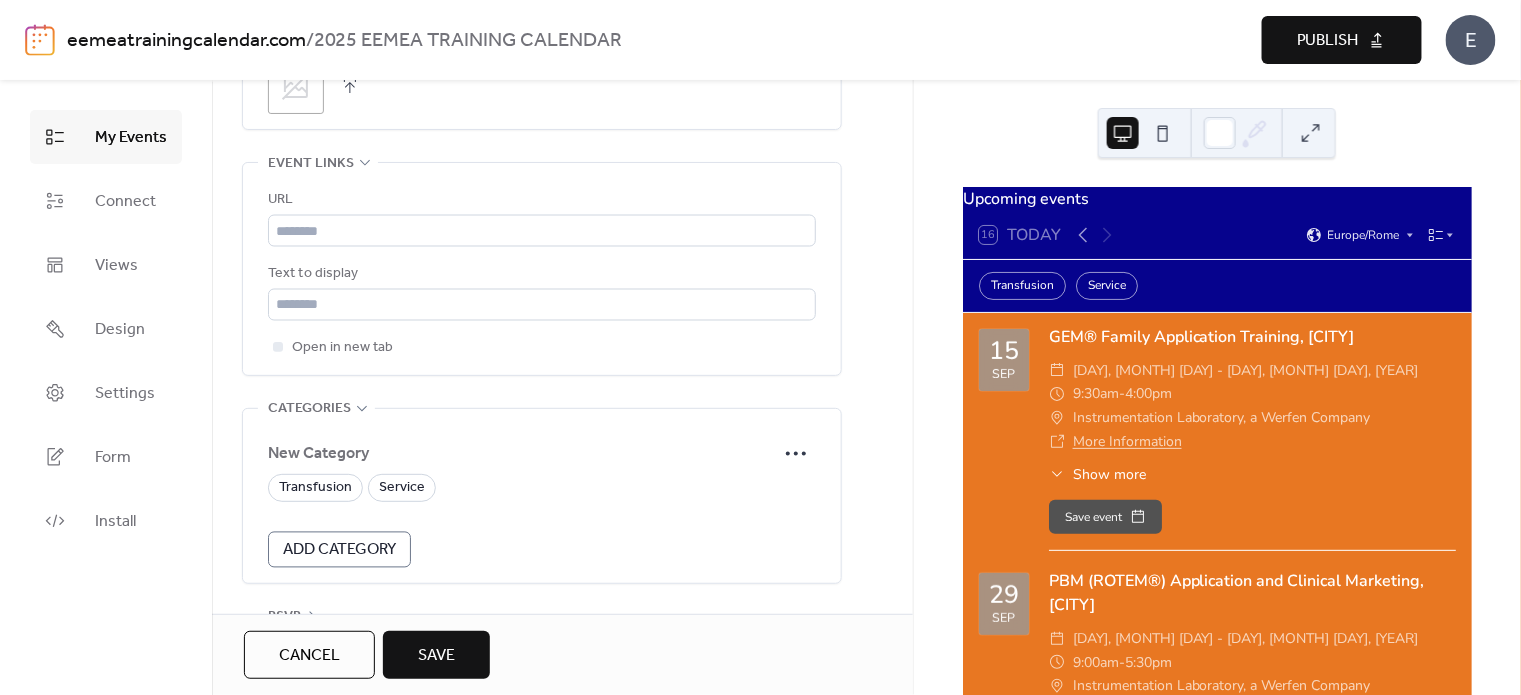 scroll, scrollTop: 1163, scrollLeft: 0, axis: vertical 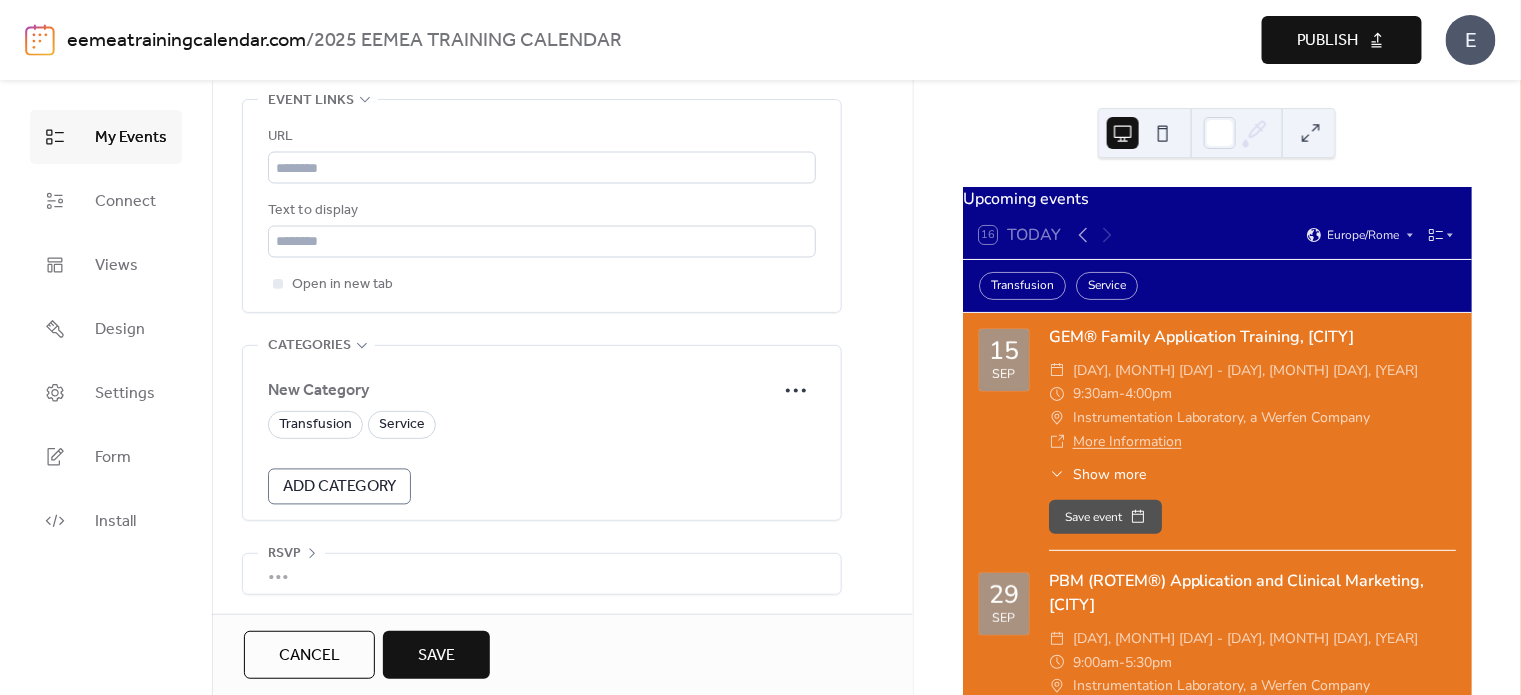 click on "•••" at bounding box center (542, 574) 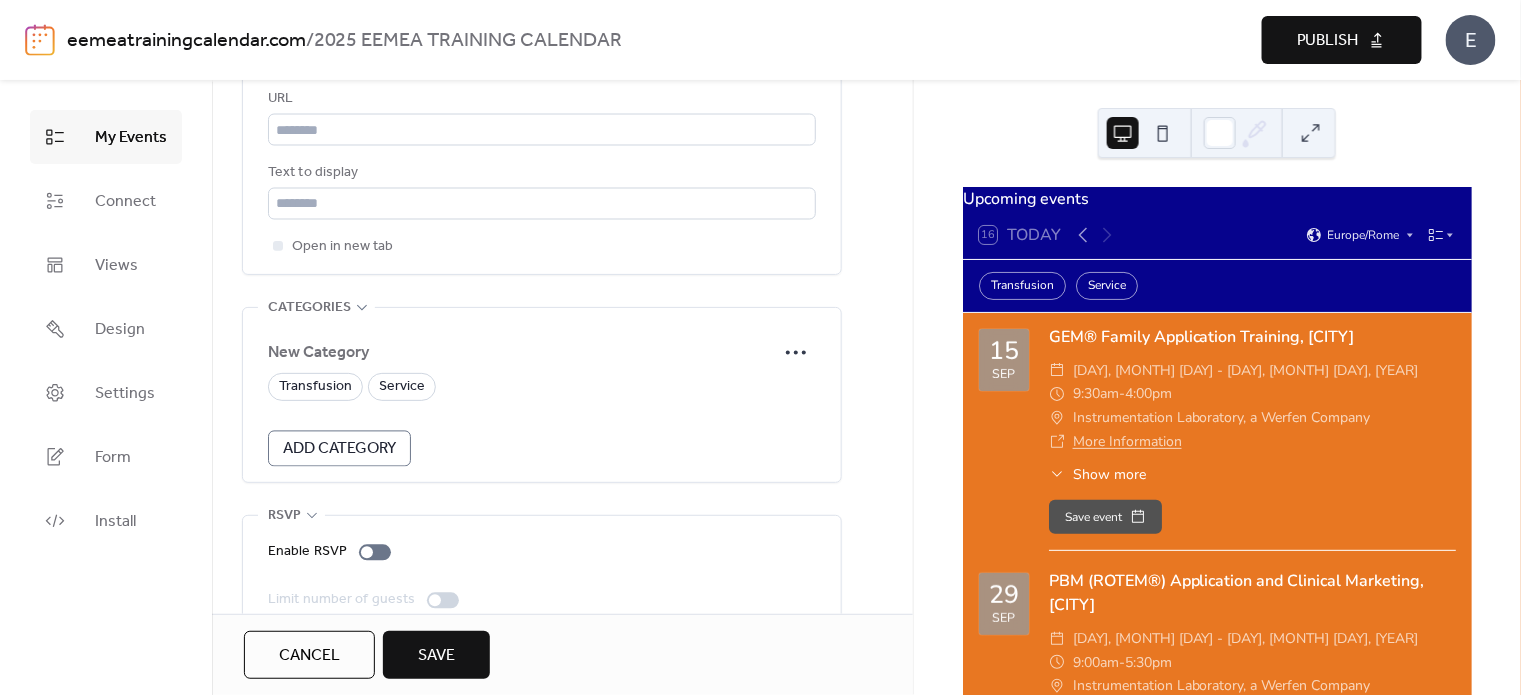 scroll, scrollTop: 1235, scrollLeft: 0, axis: vertical 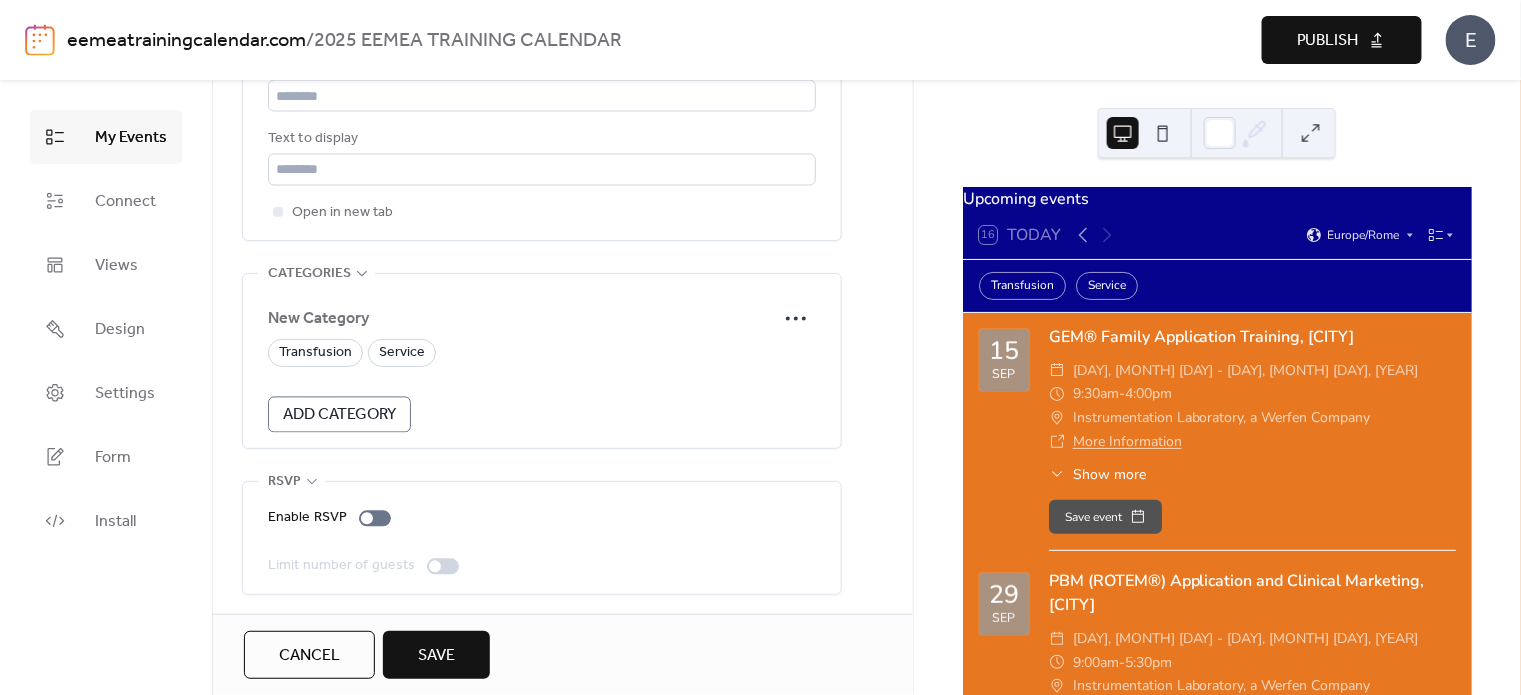 click on "RSVP" at bounding box center (291, 482) 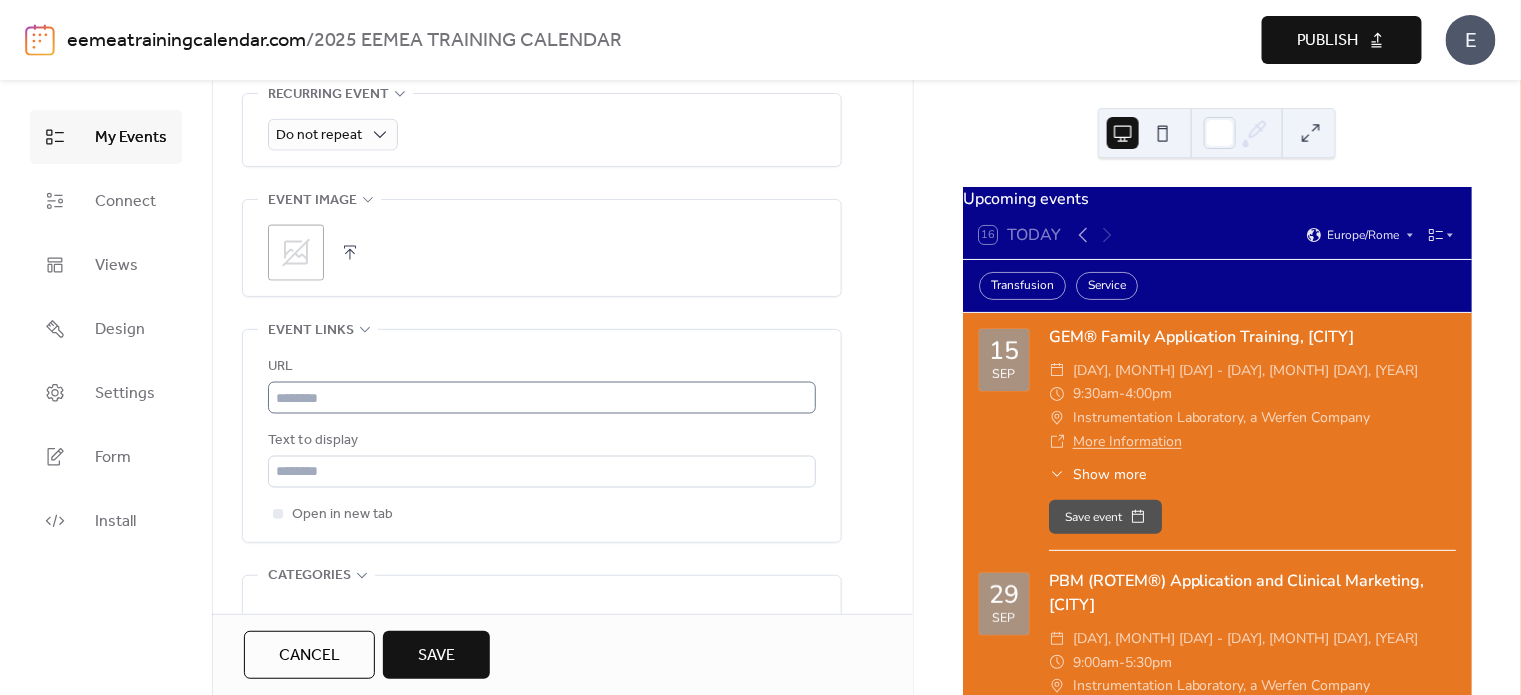 scroll, scrollTop: 763, scrollLeft: 0, axis: vertical 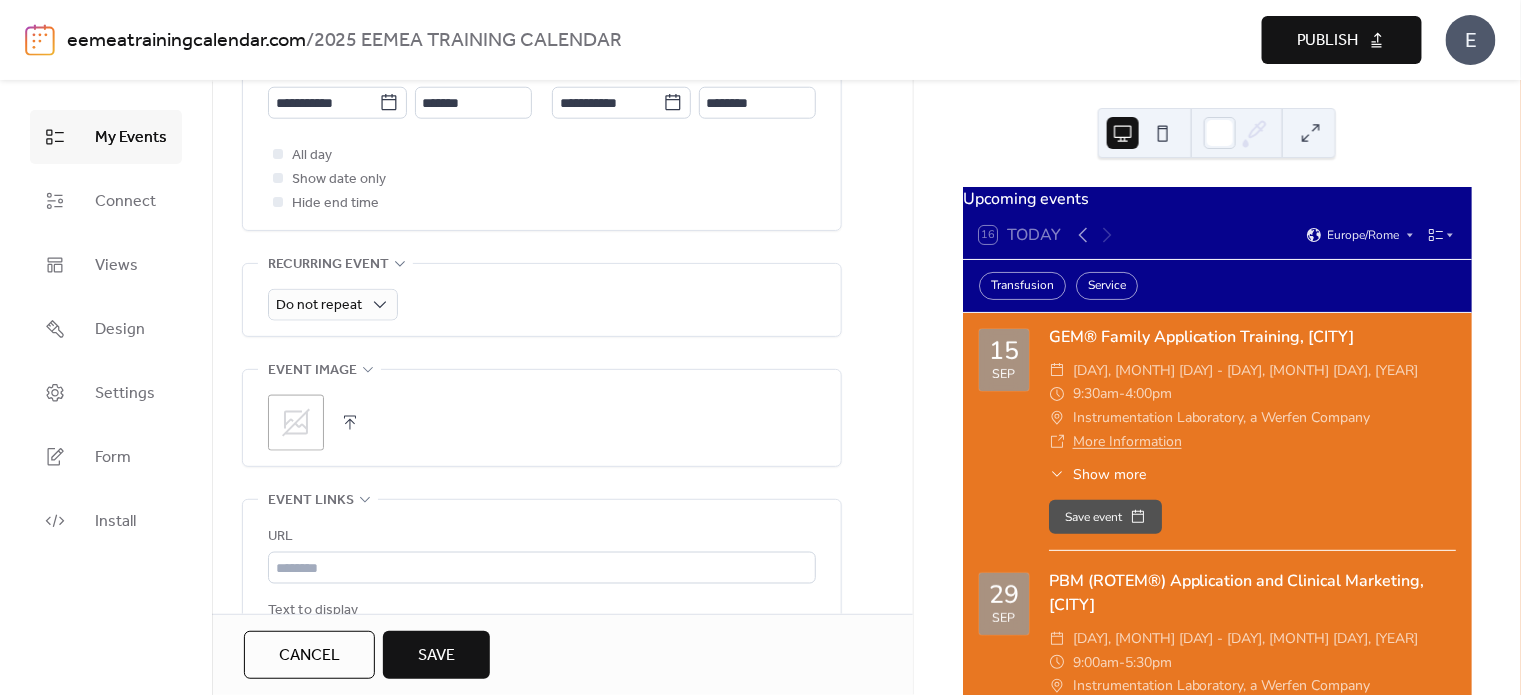 click 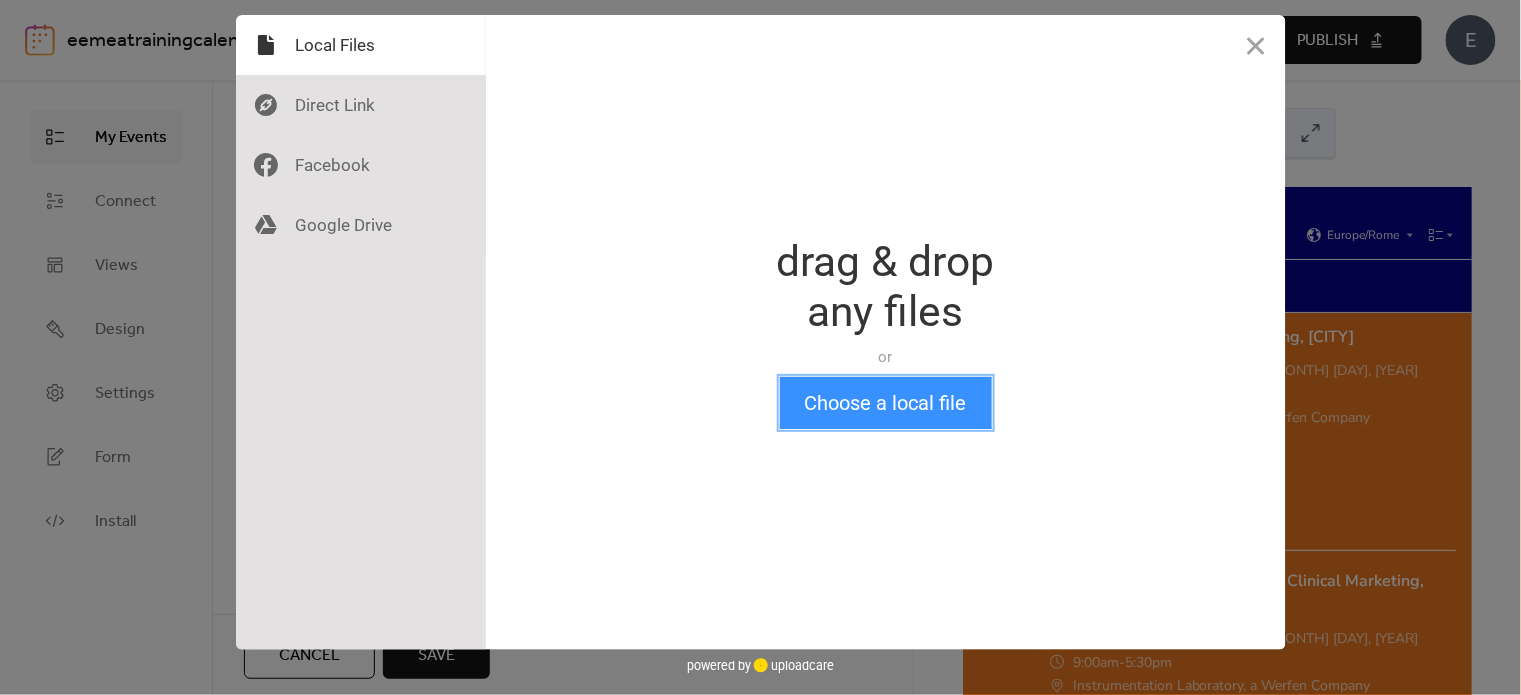 click on "Choose a local file" at bounding box center [886, 403] 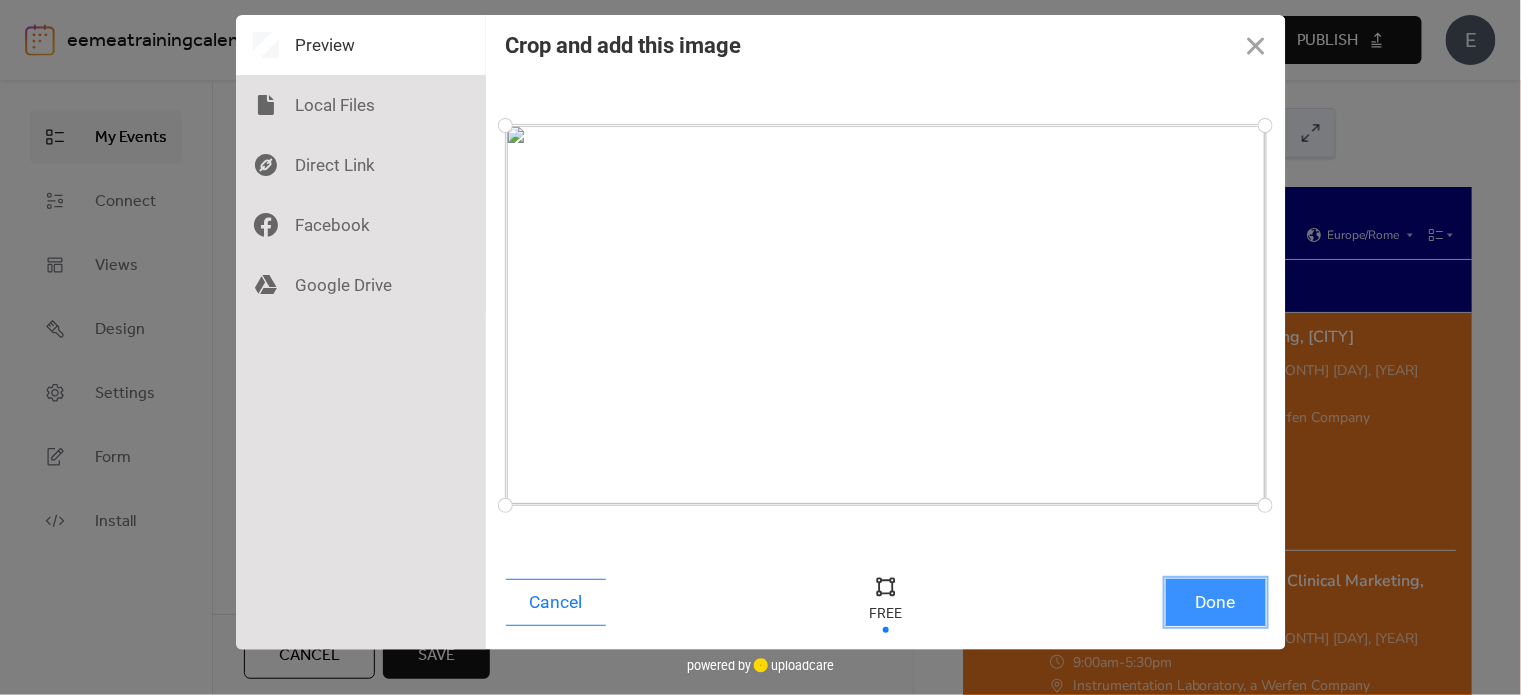 click on "Done" at bounding box center [1216, 602] 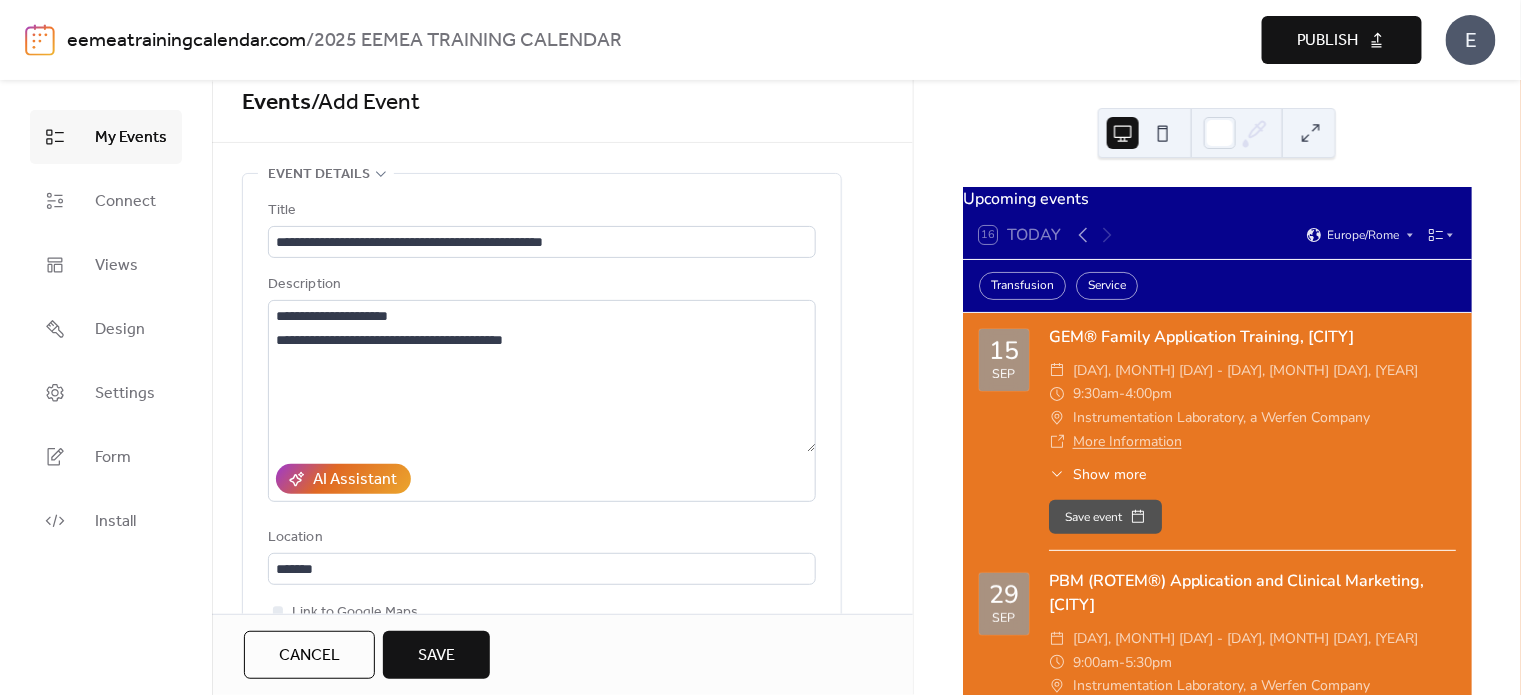 scroll, scrollTop: 0, scrollLeft: 0, axis: both 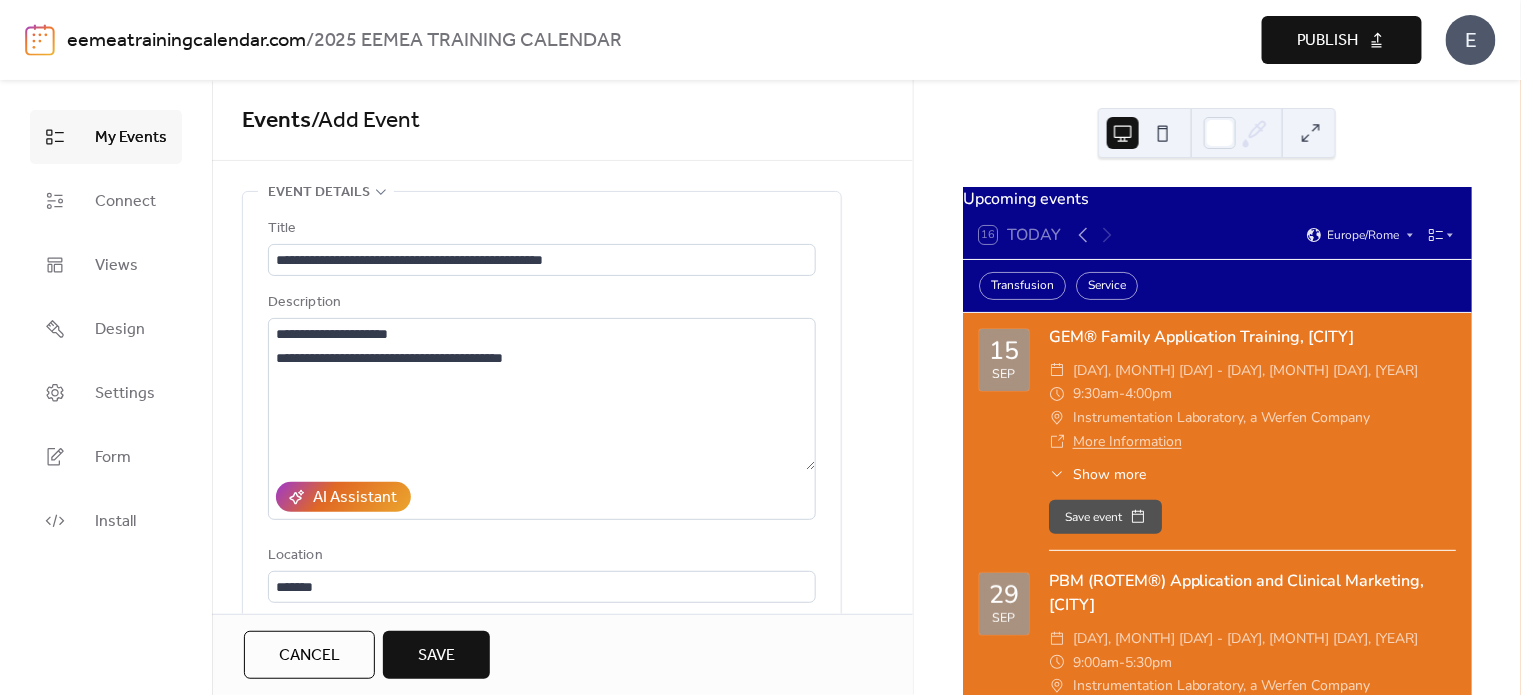 click on "Save" at bounding box center (436, 655) 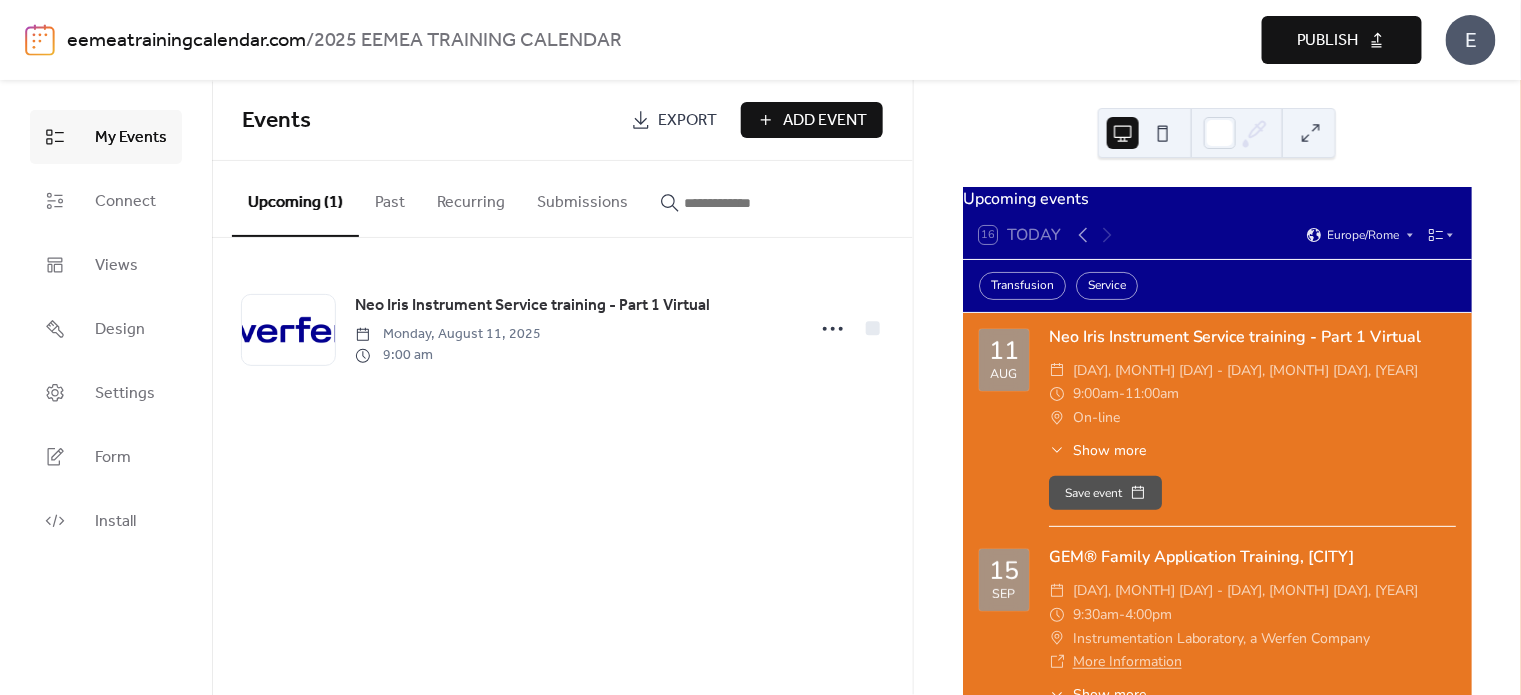 click on "Add Event" at bounding box center (812, 120) 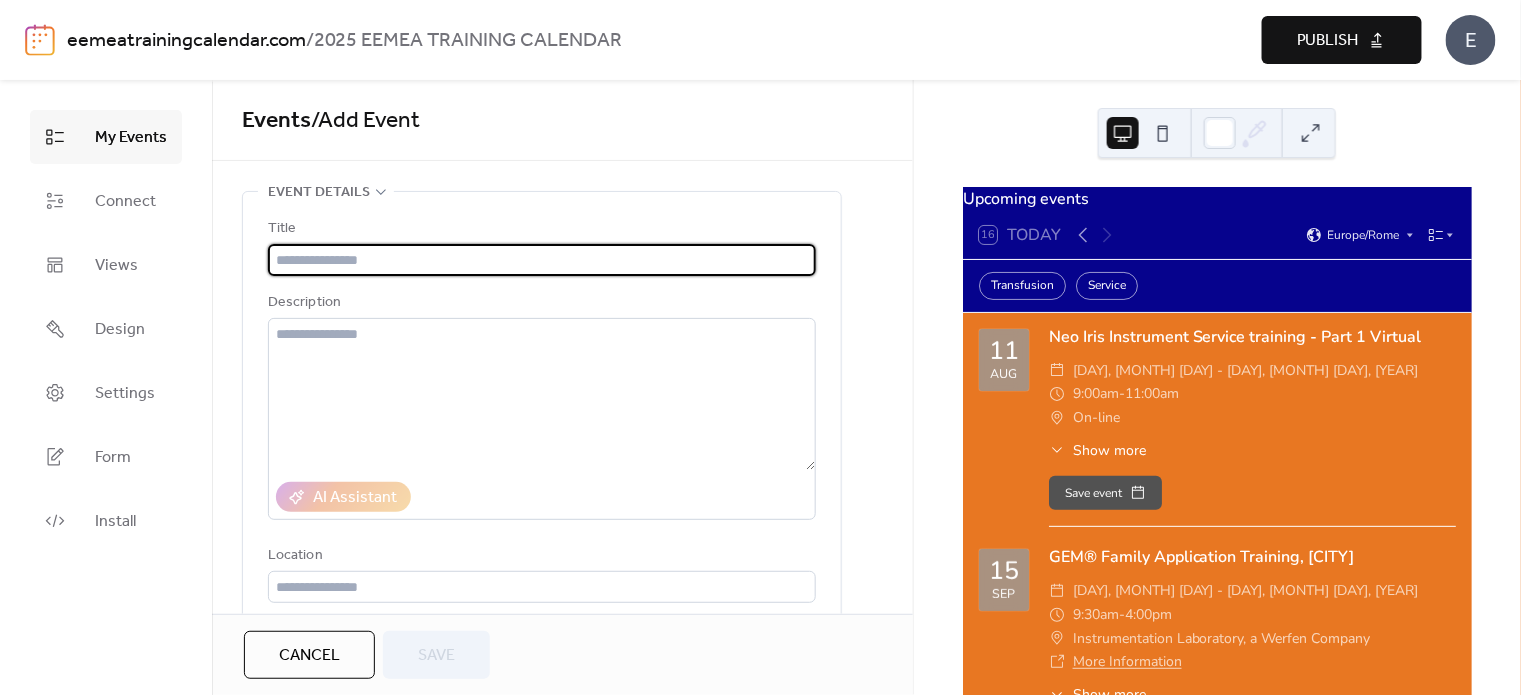 paste on "**********" 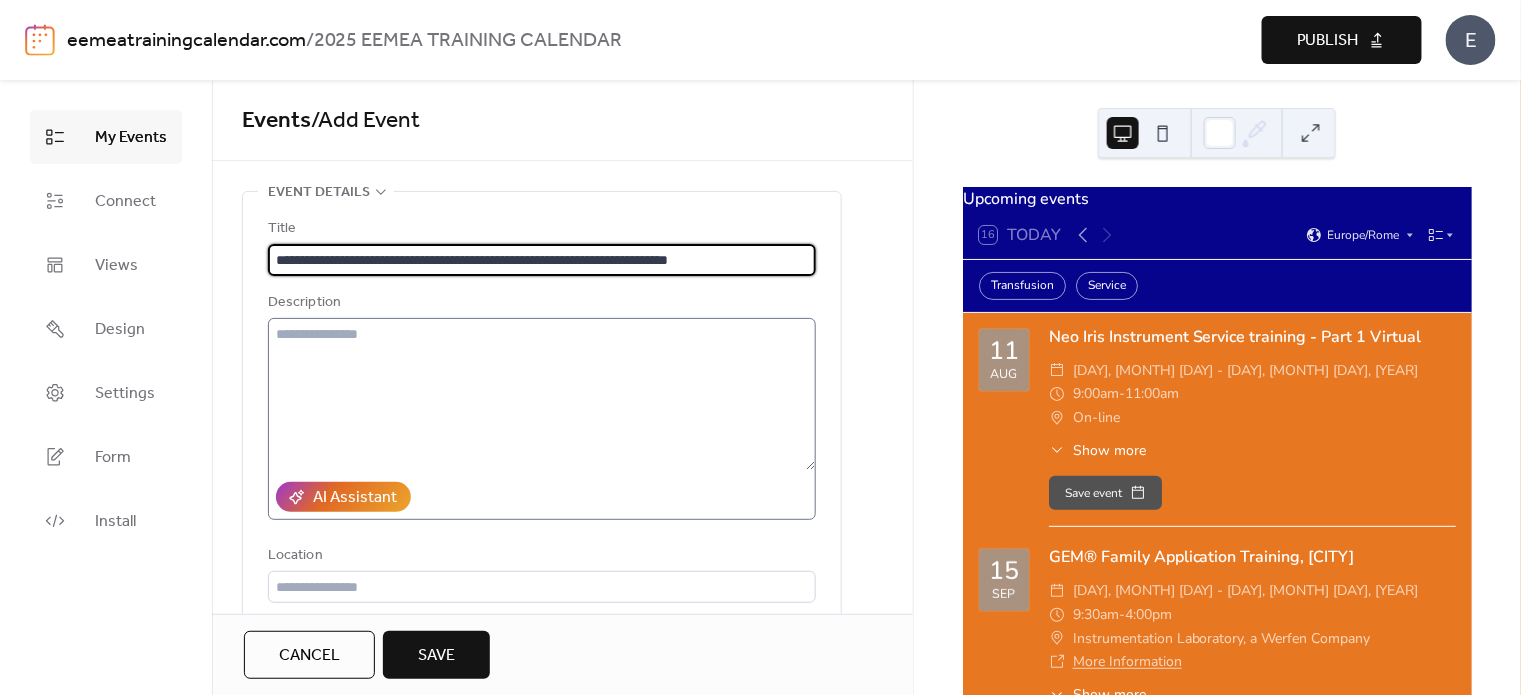 type on "**********" 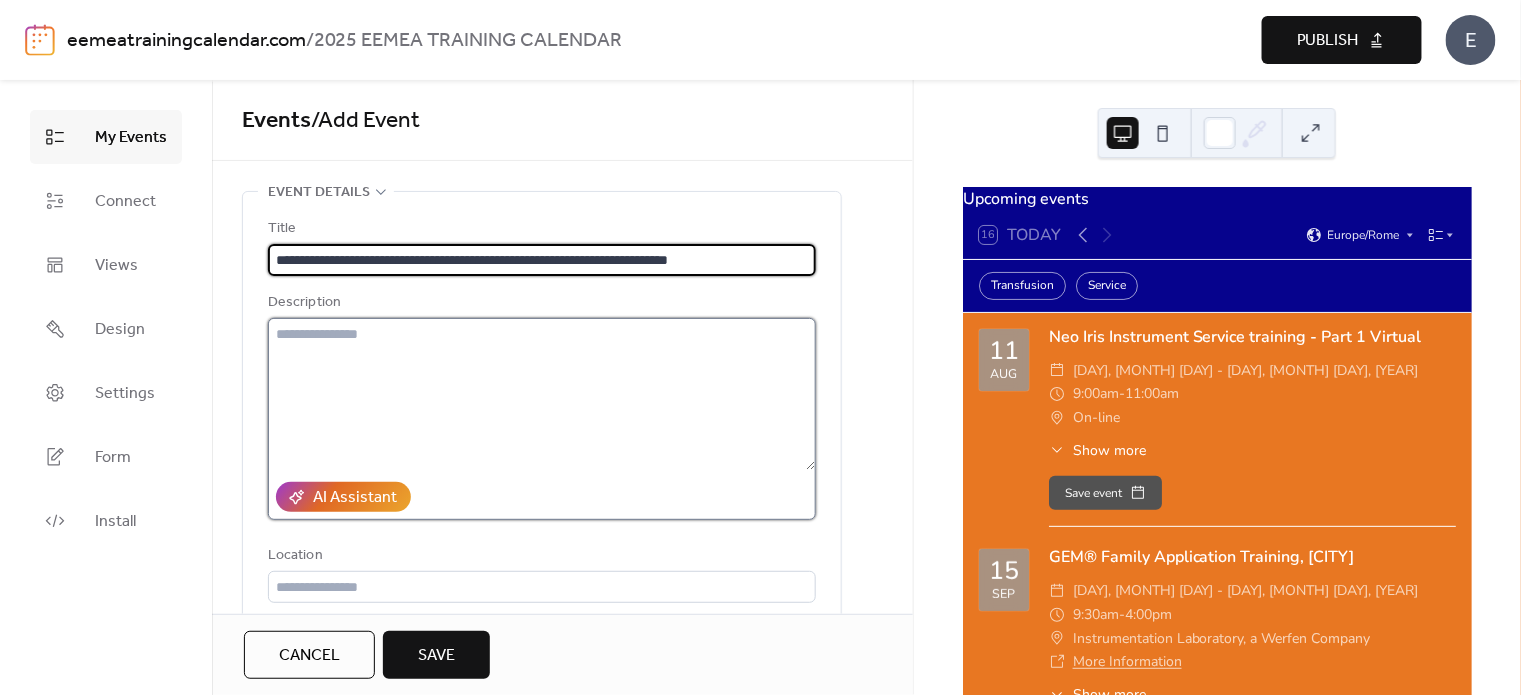 click at bounding box center [542, 394] 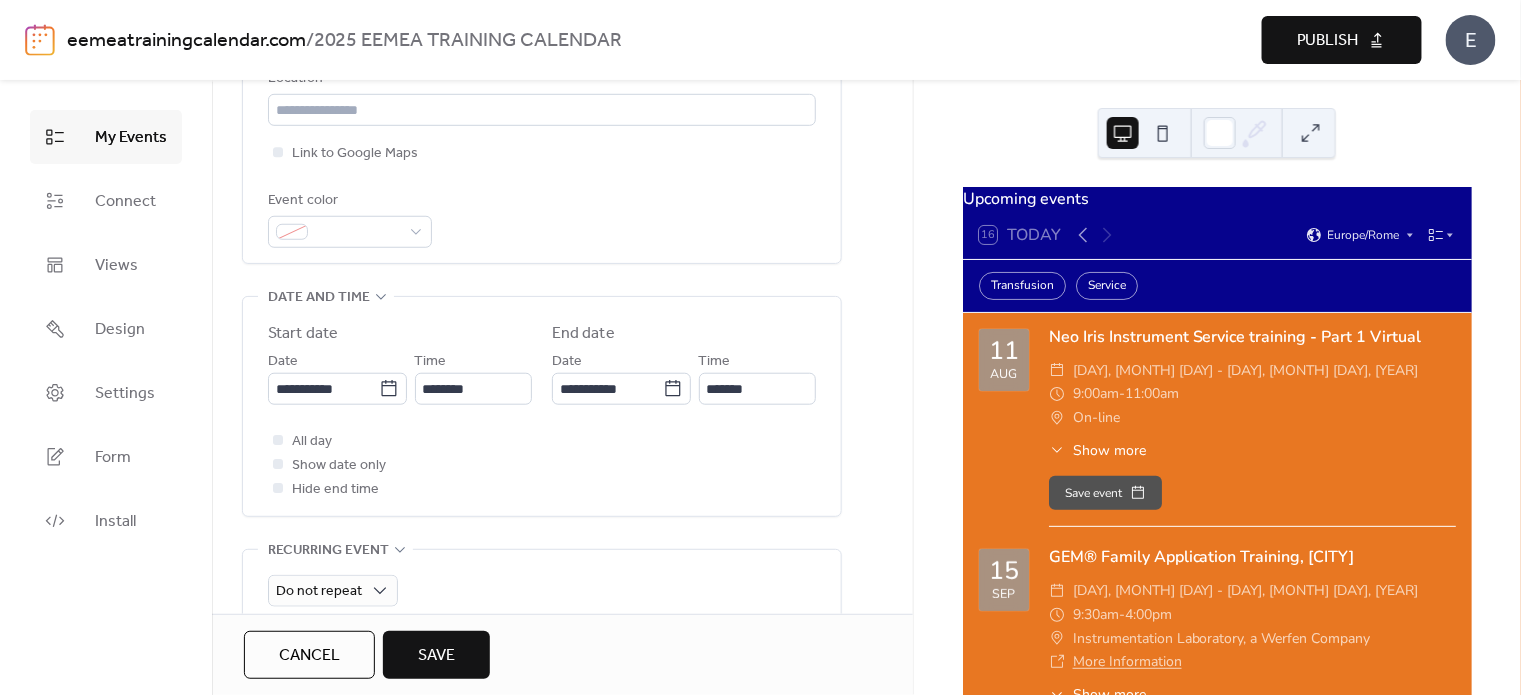 scroll, scrollTop: 499, scrollLeft: 0, axis: vertical 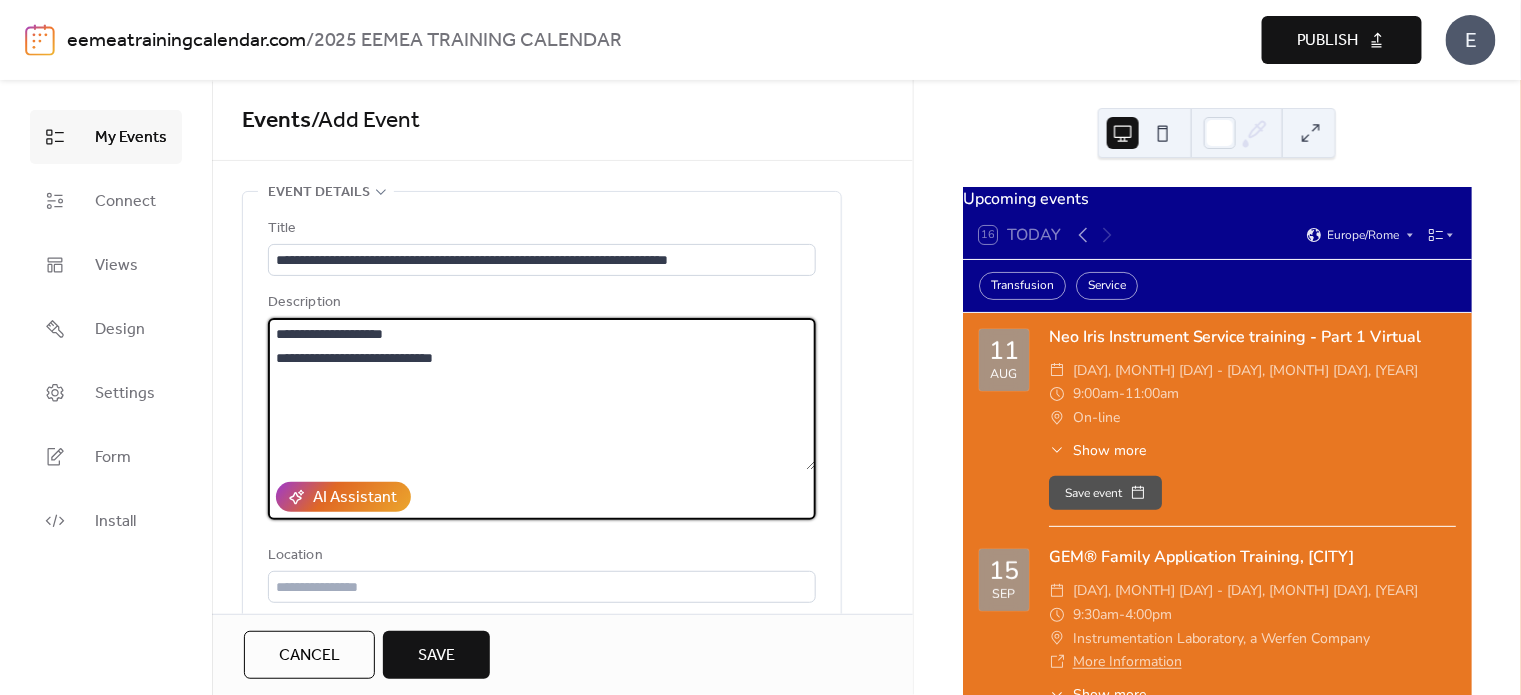 click on "**********" at bounding box center (542, 394) 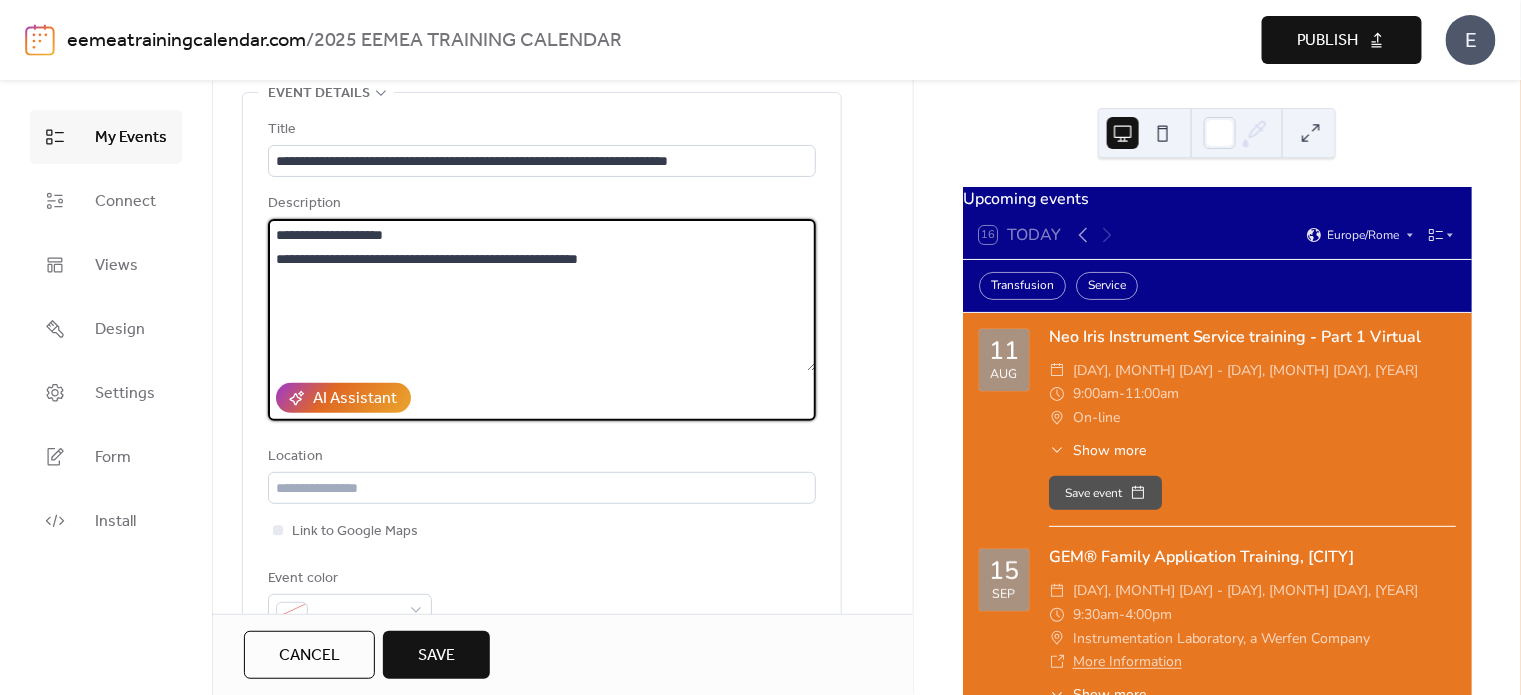 scroll, scrollTop: 200, scrollLeft: 0, axis: vertical 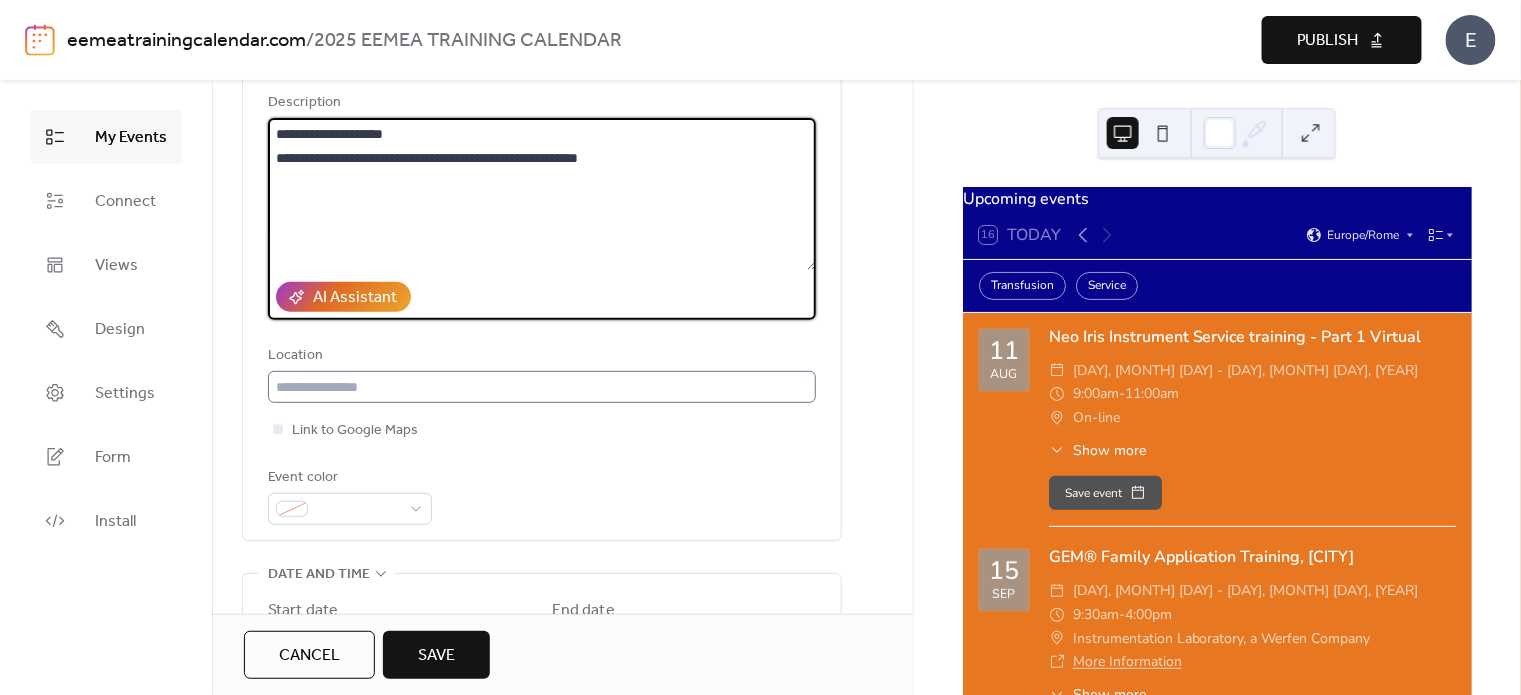 type on "**********" 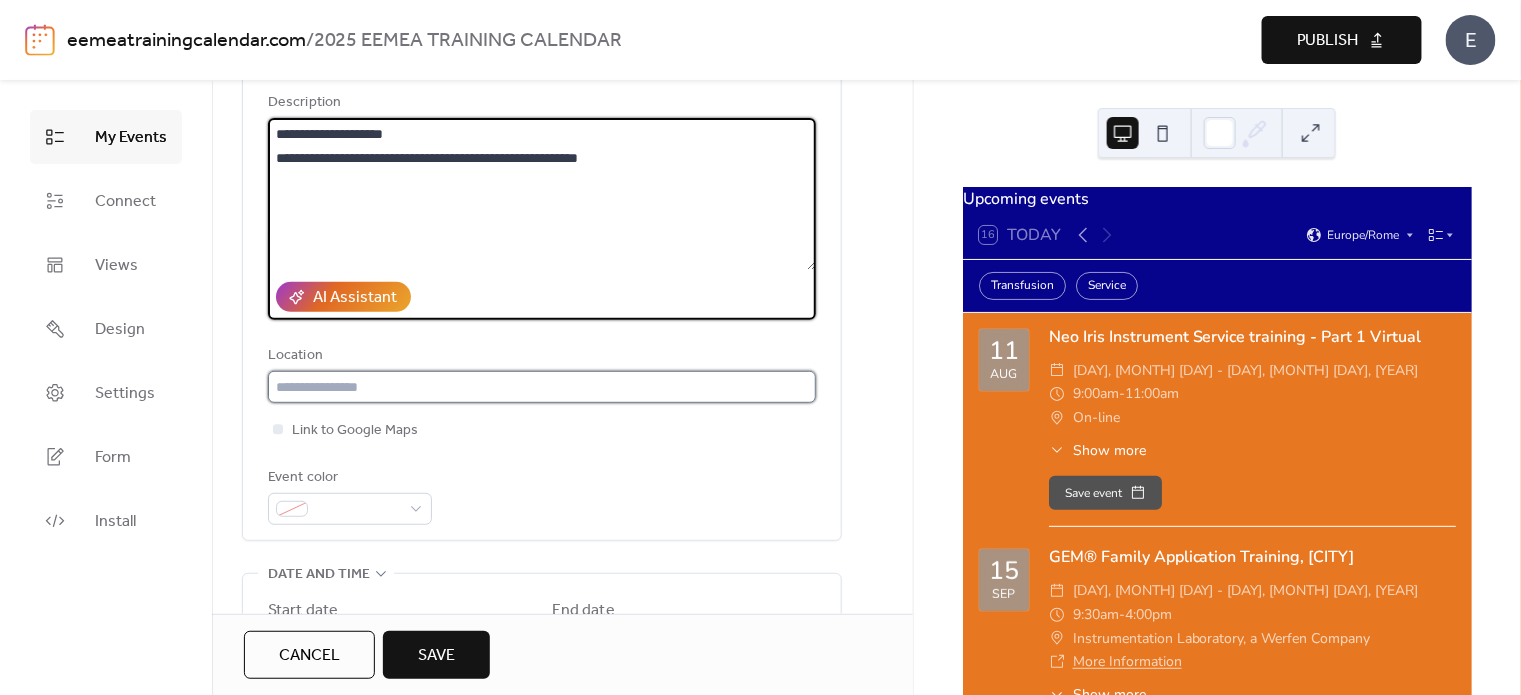 click at bounding box center [542, 387] 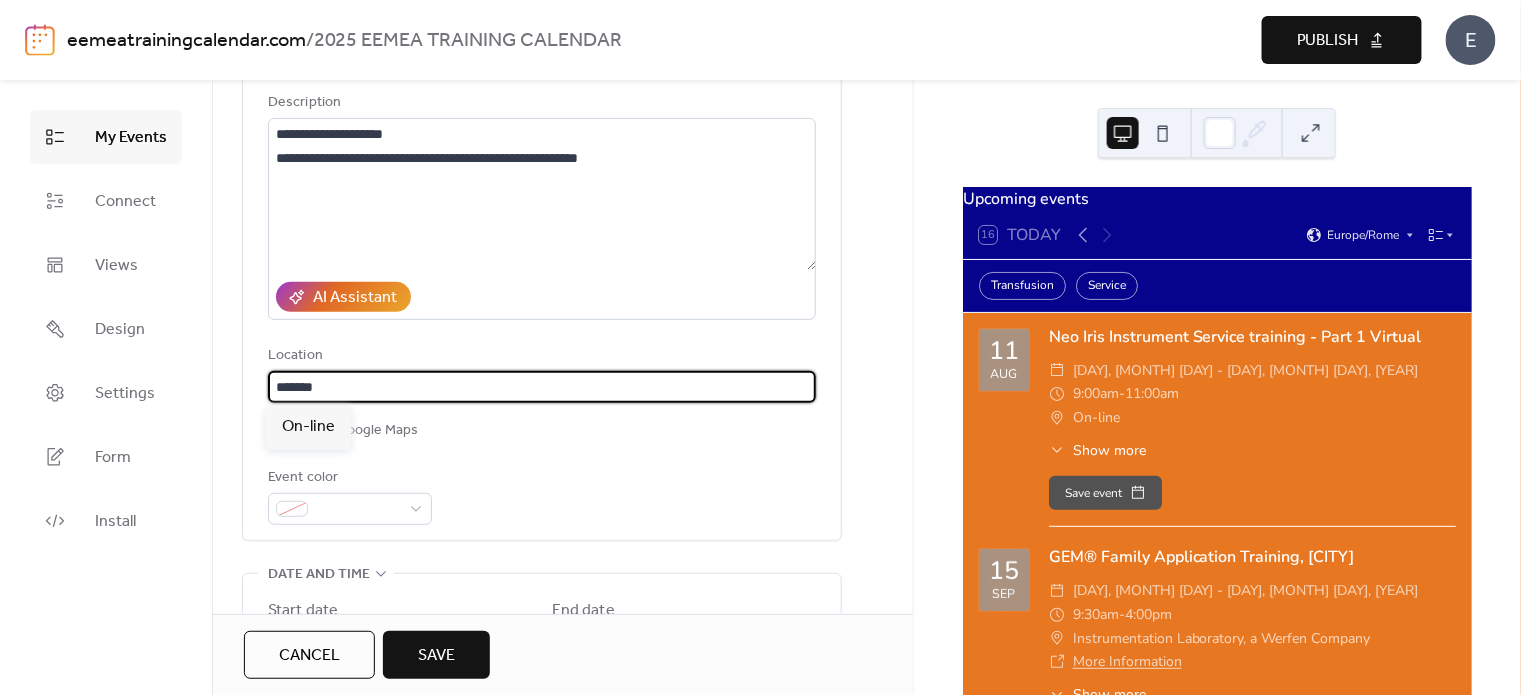 scroll, scrollTop: 300, scrollLeft: 0, axis: vertical 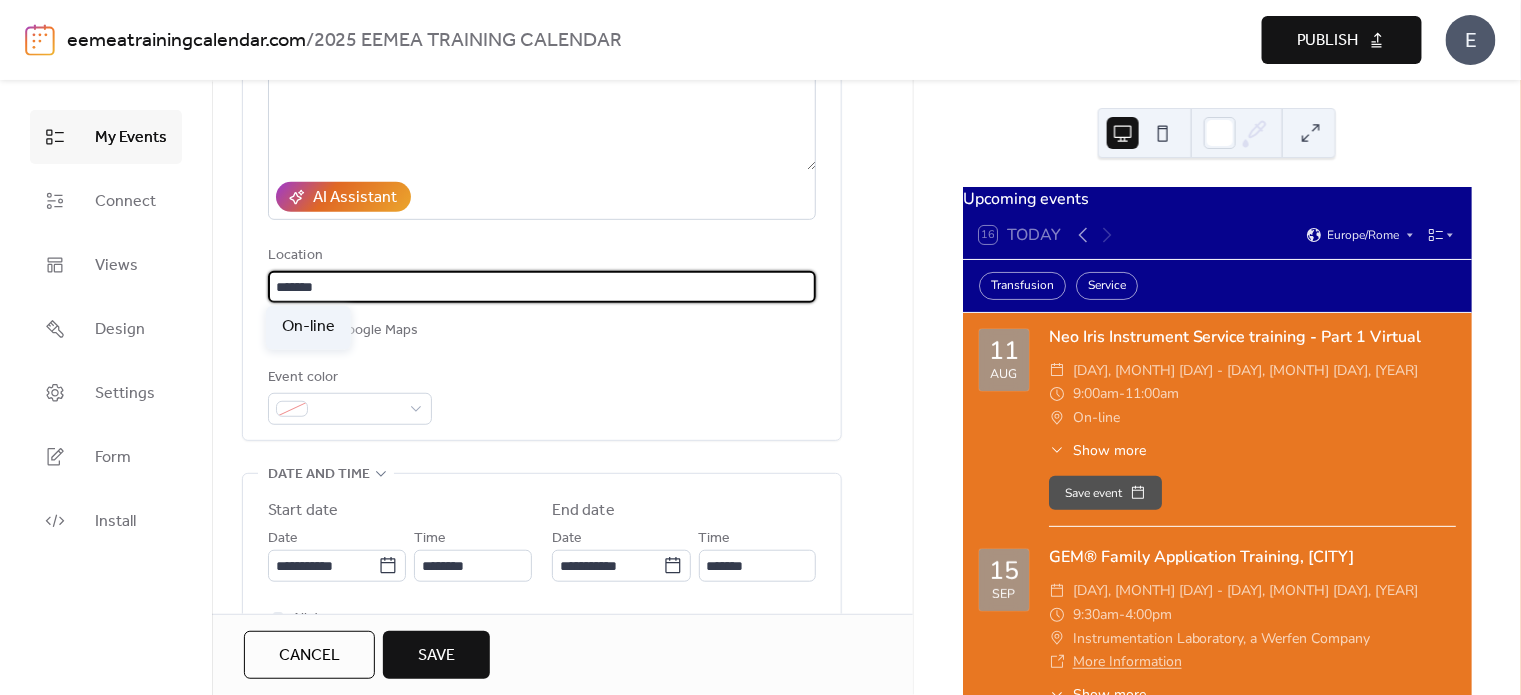type on "*******" 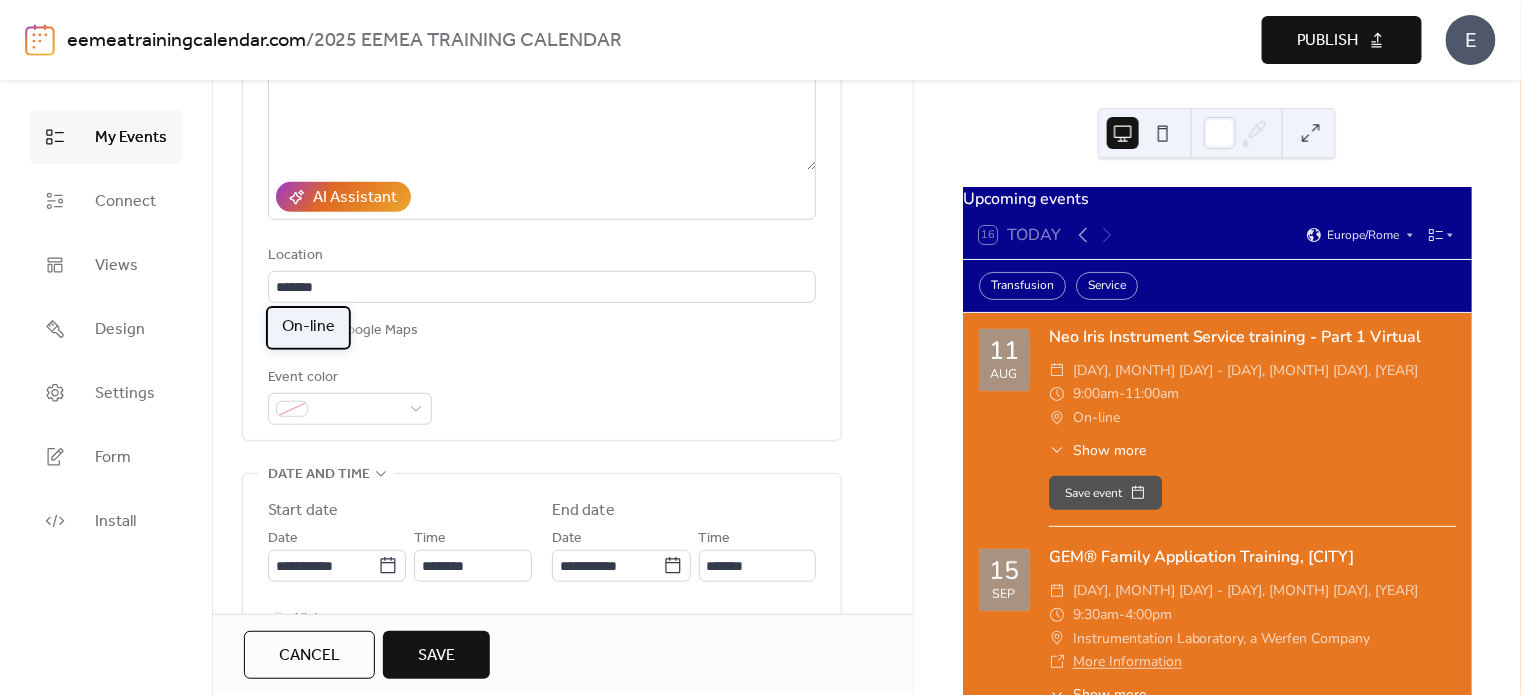 click on "On-line" at bounding box center [308, 327] 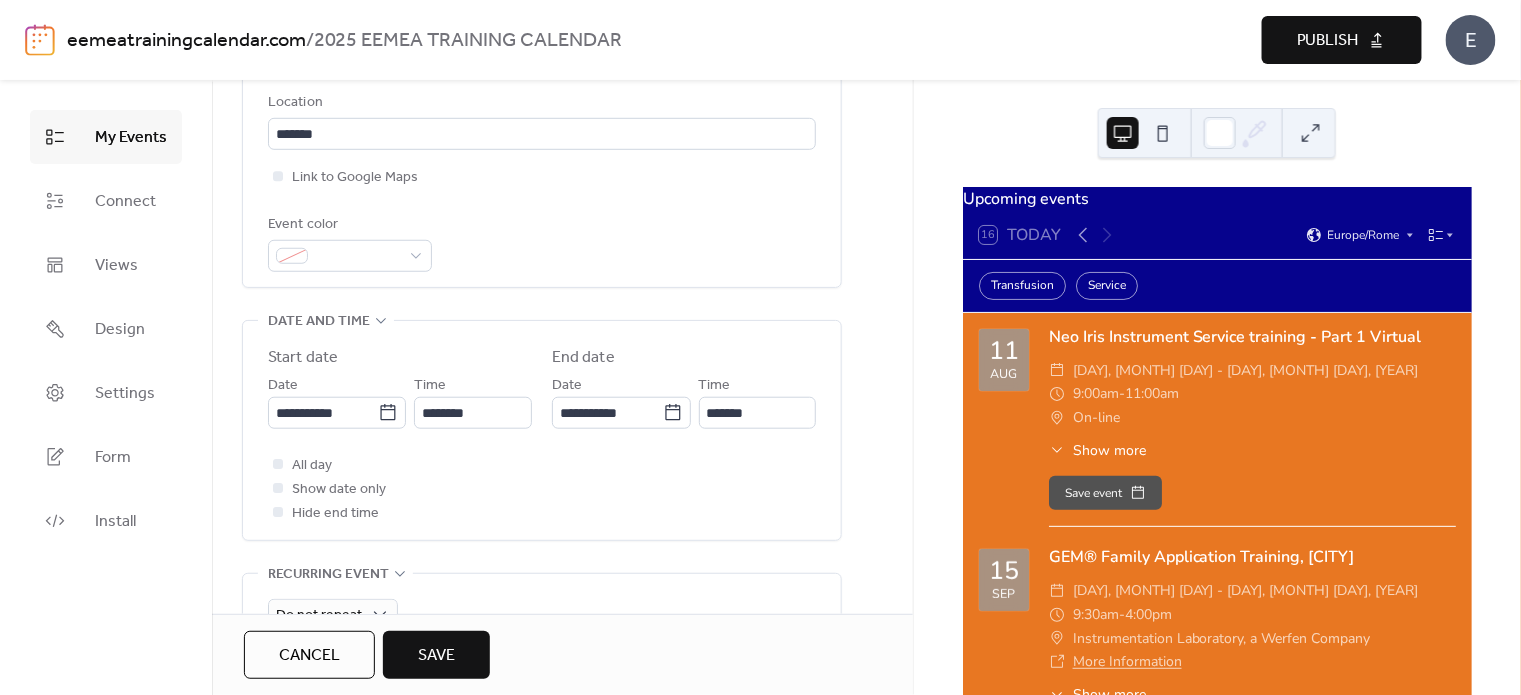 scroll, scrollTop: 499, scrollLeft: 0, axis: vertical 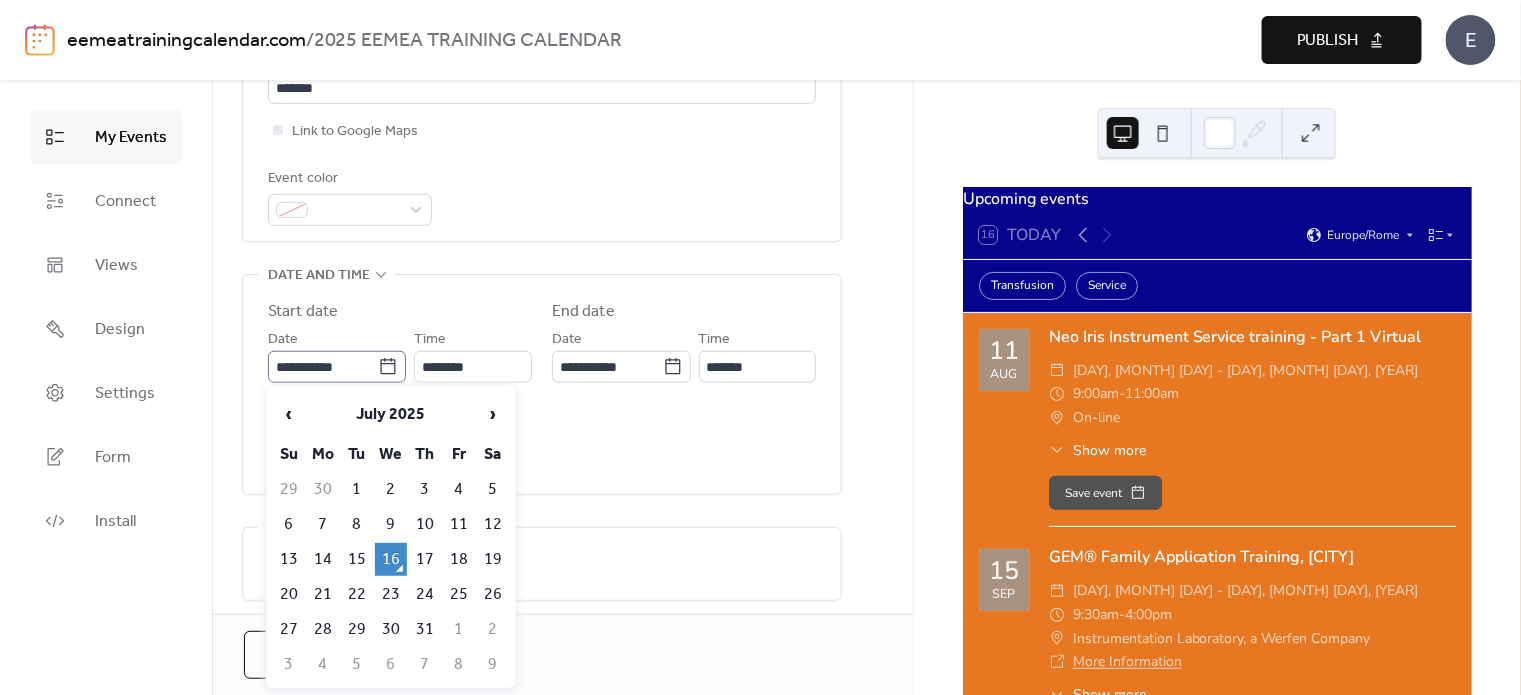 click 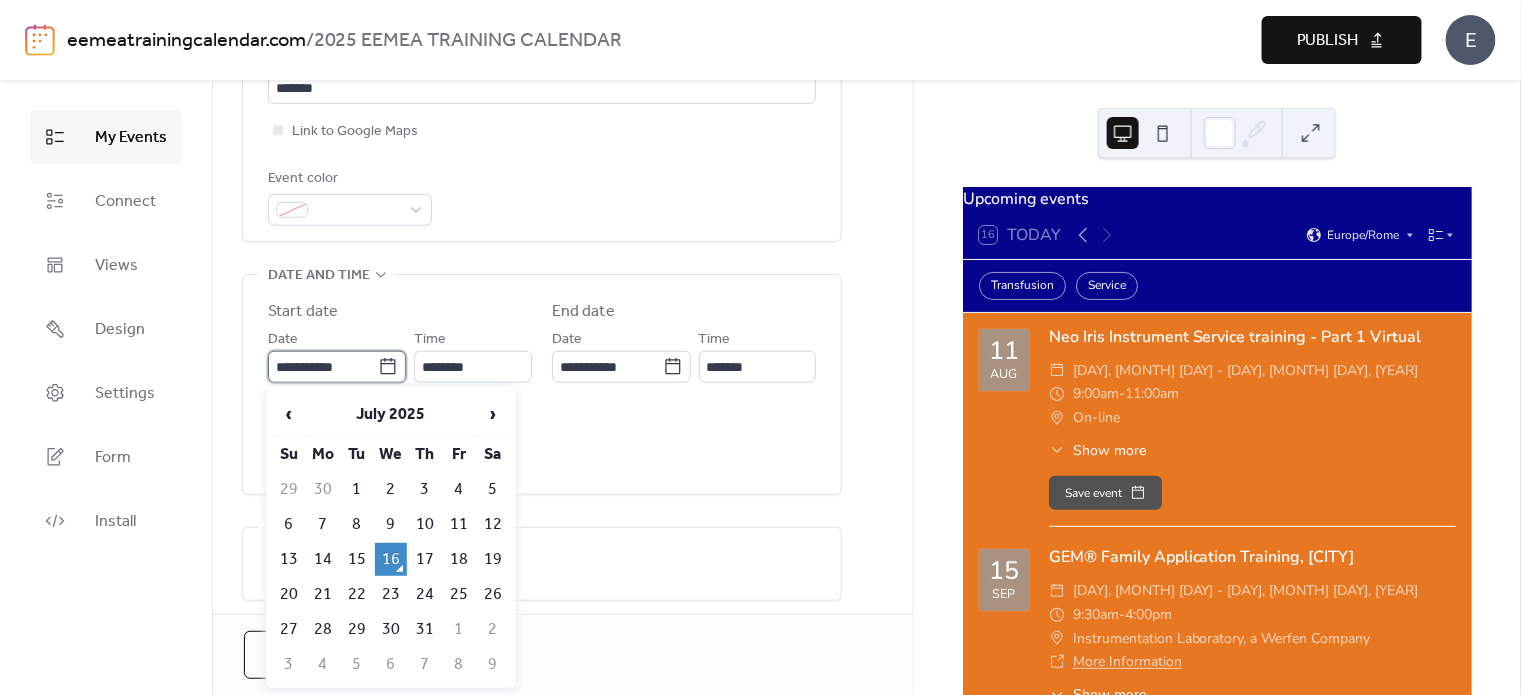 click on "**********" at bounding box center [323, 367] 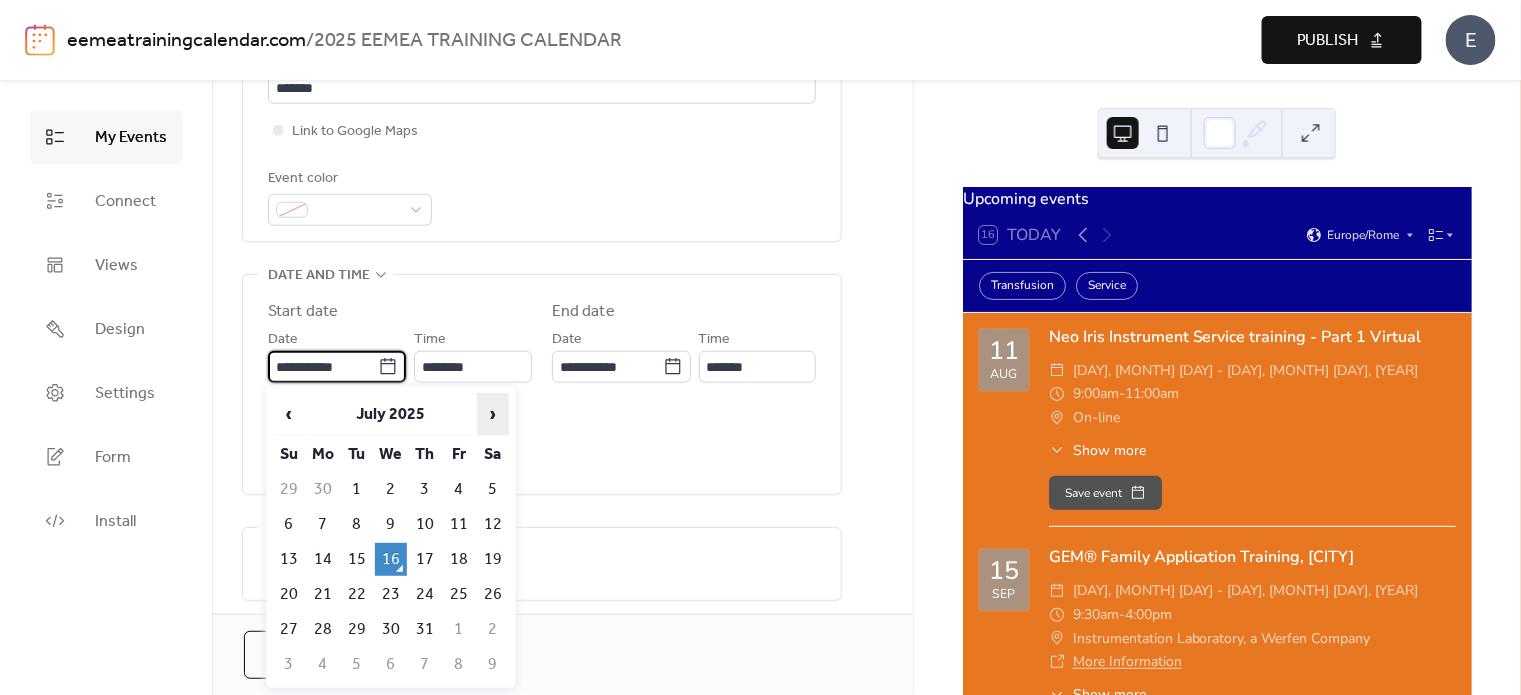 click on "›" at bounding box center (493, 414) 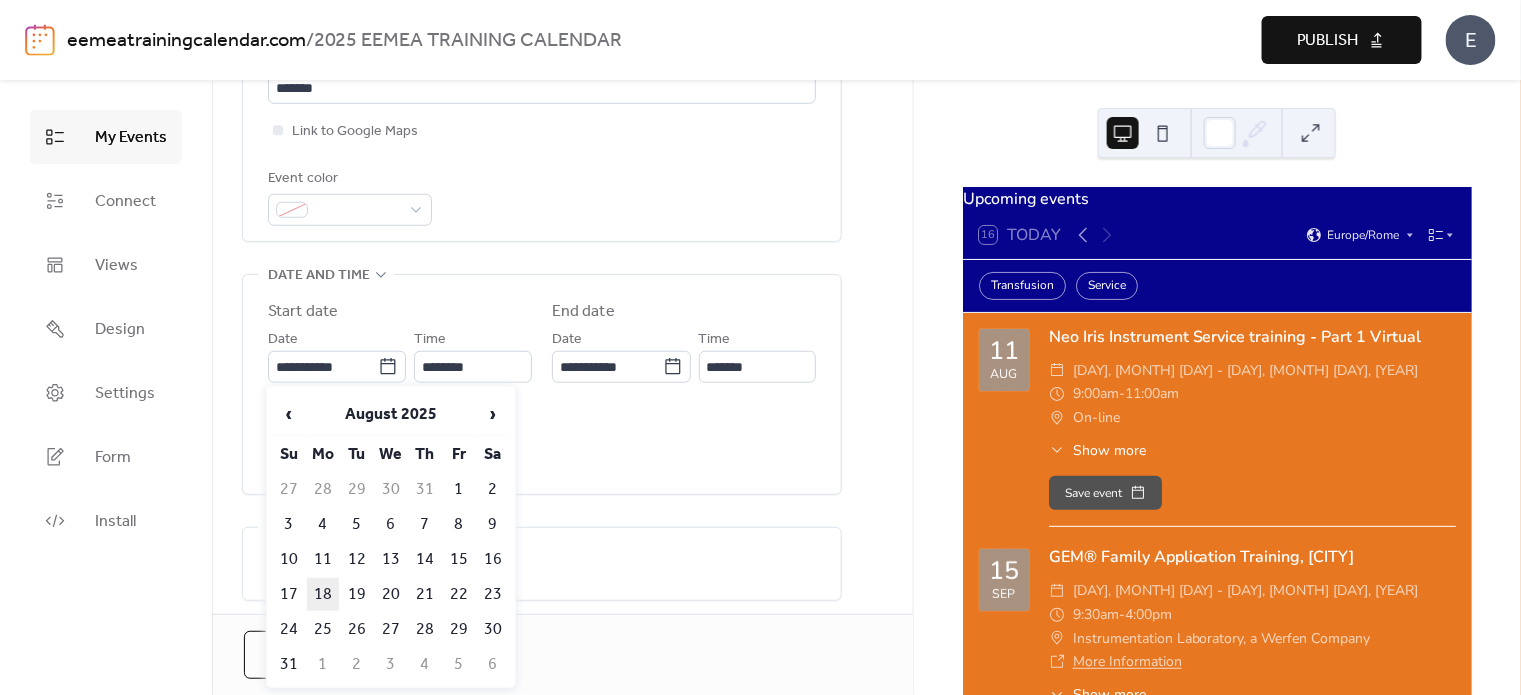 click on "18" at bounding box center [323, 594] 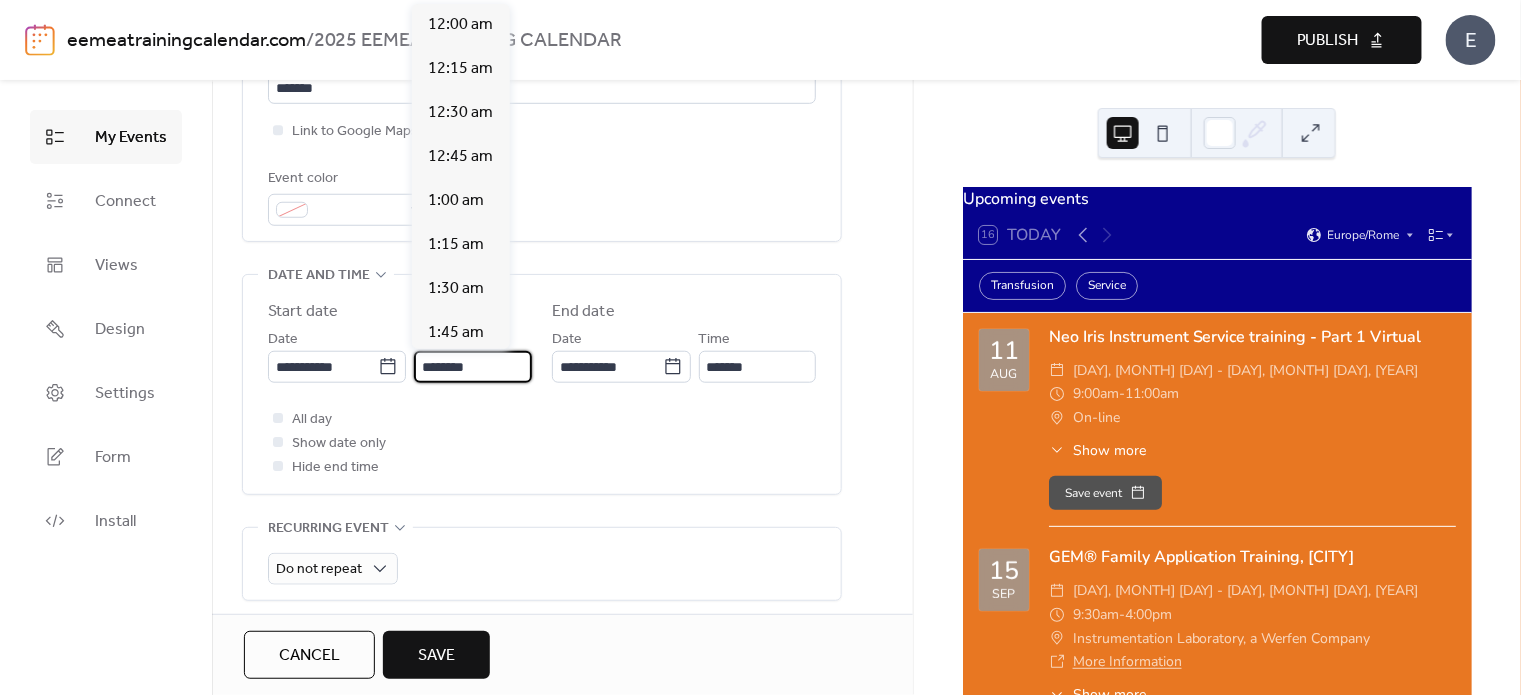 click on "********" at bounding box center (473, 367) 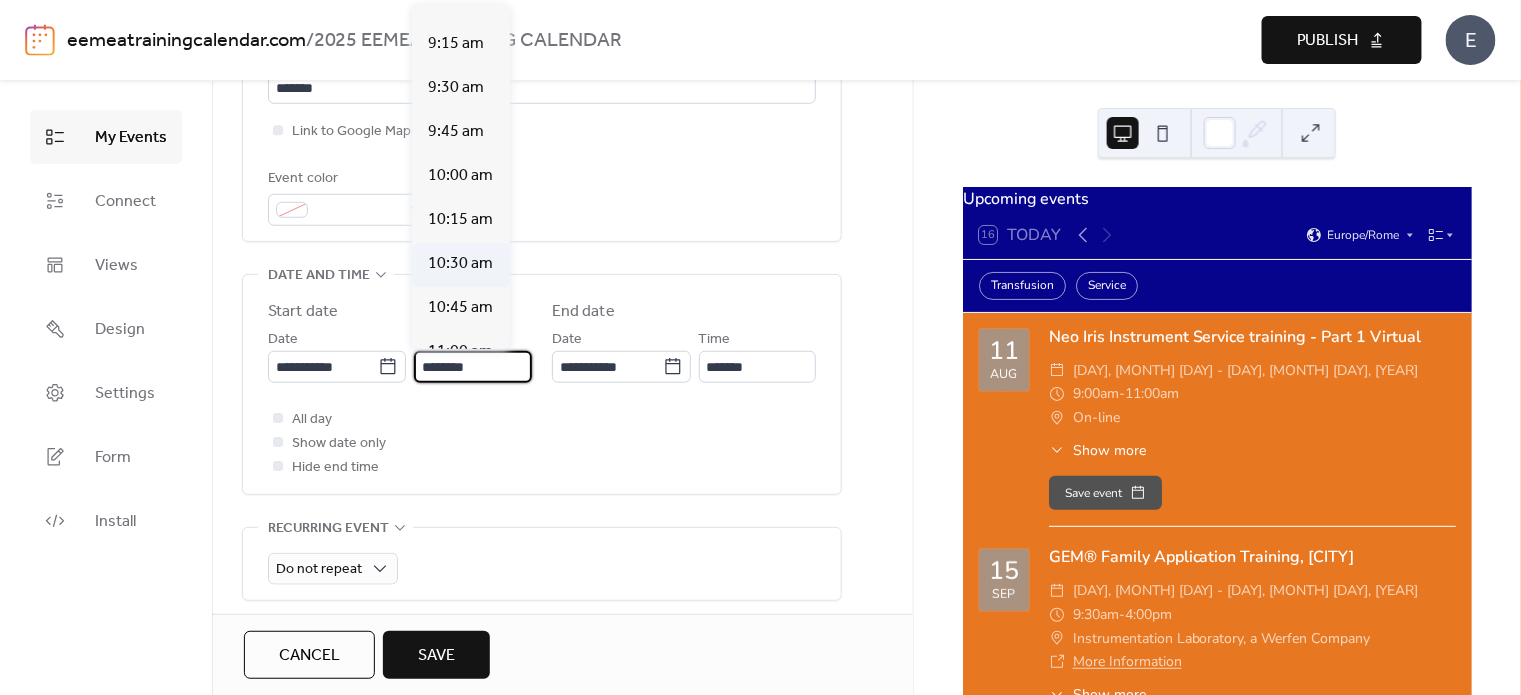 scroll, scrollTop: 1509, scrollLeft: 0, axis: vertical 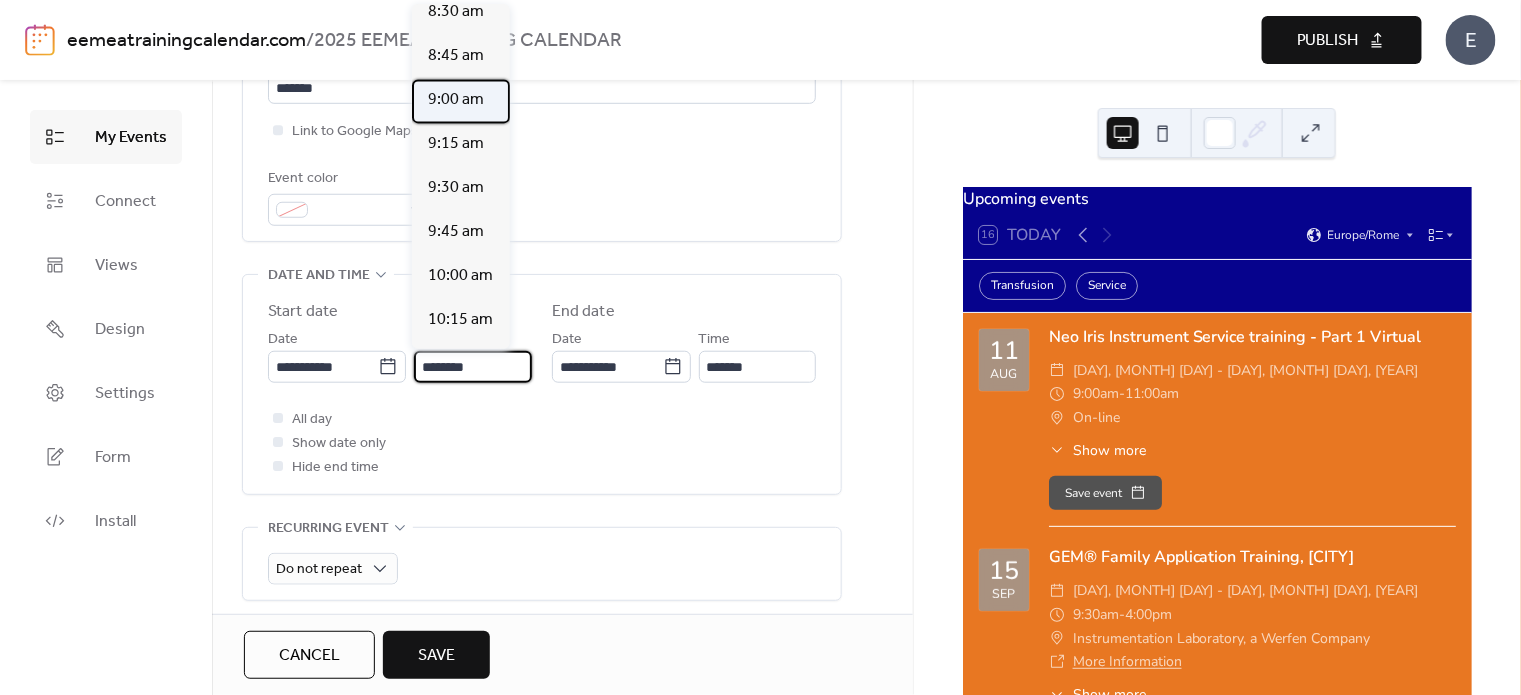 click on "9:00 am" at bounding box center (456, 100) 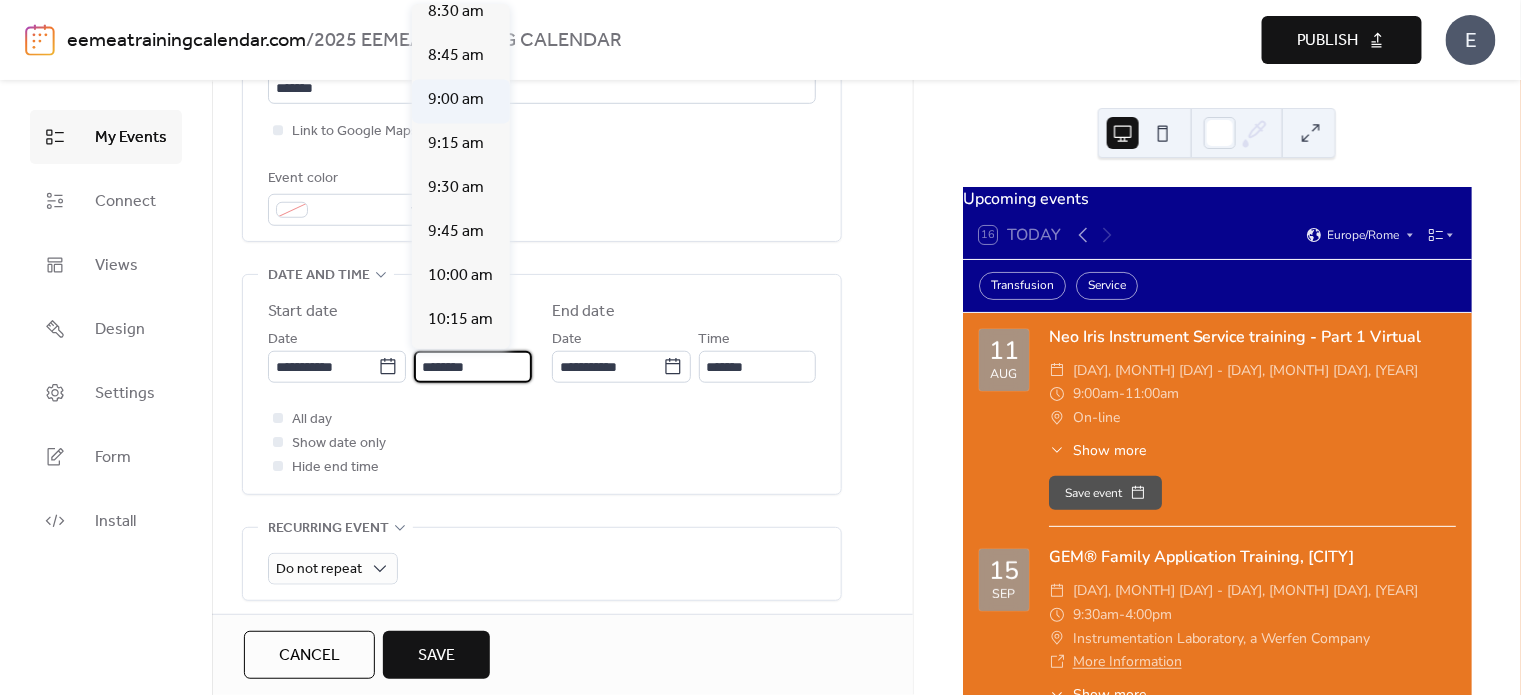 type on "*******" 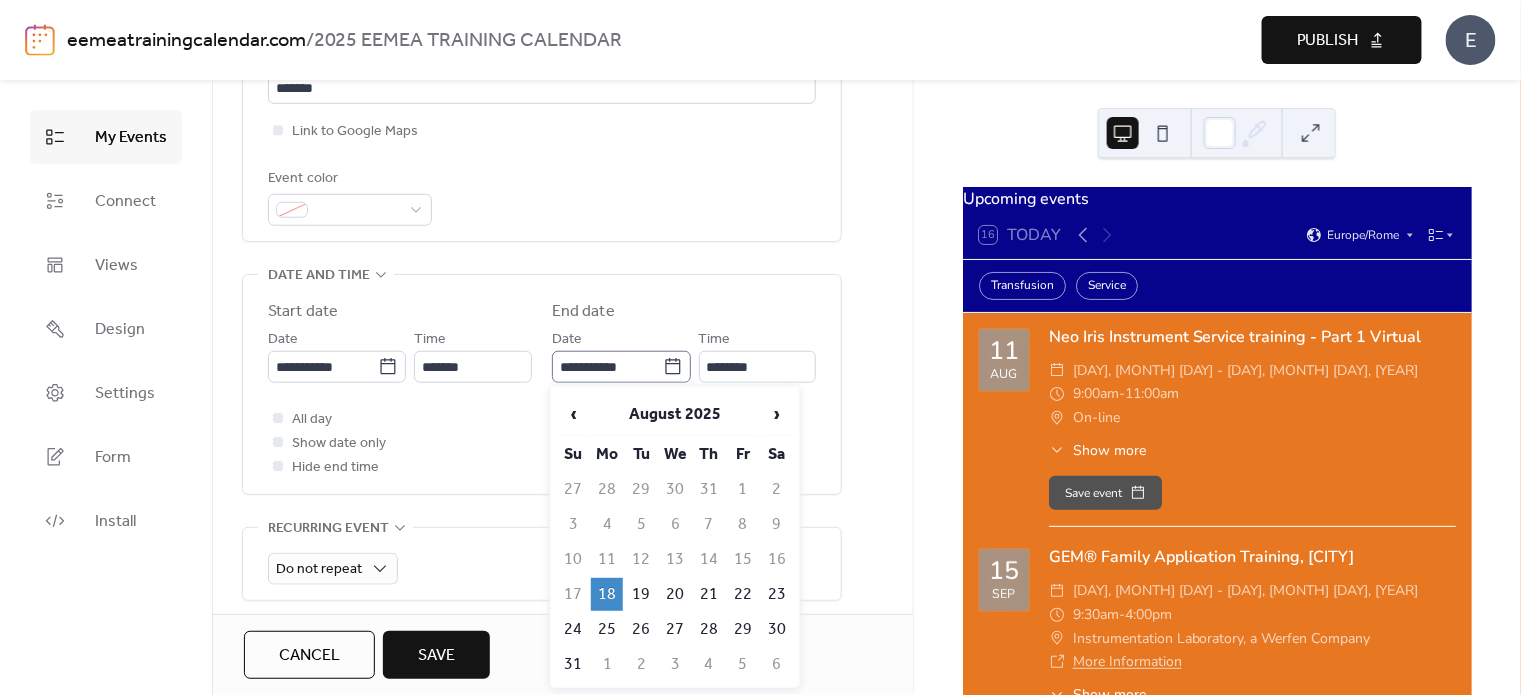 click 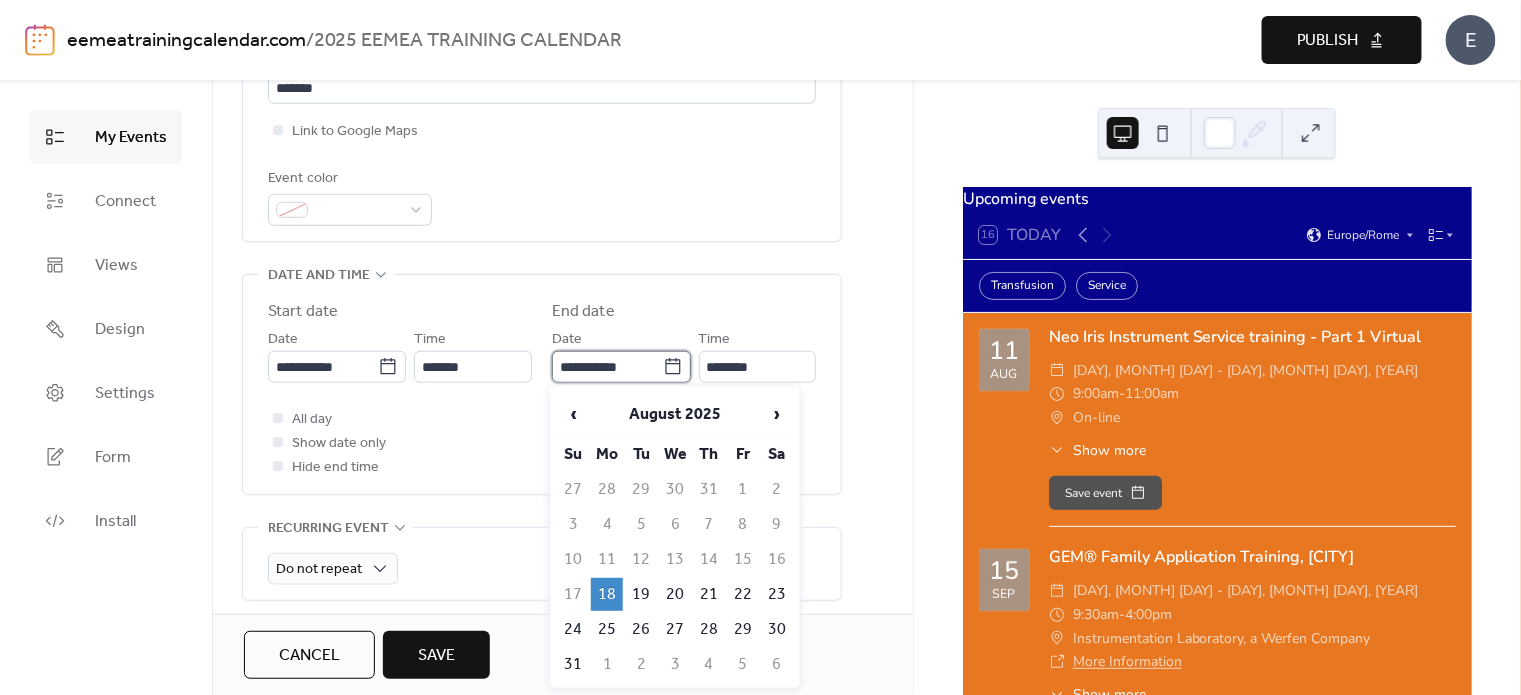 click on "**********" at bounding box center [607, 367] 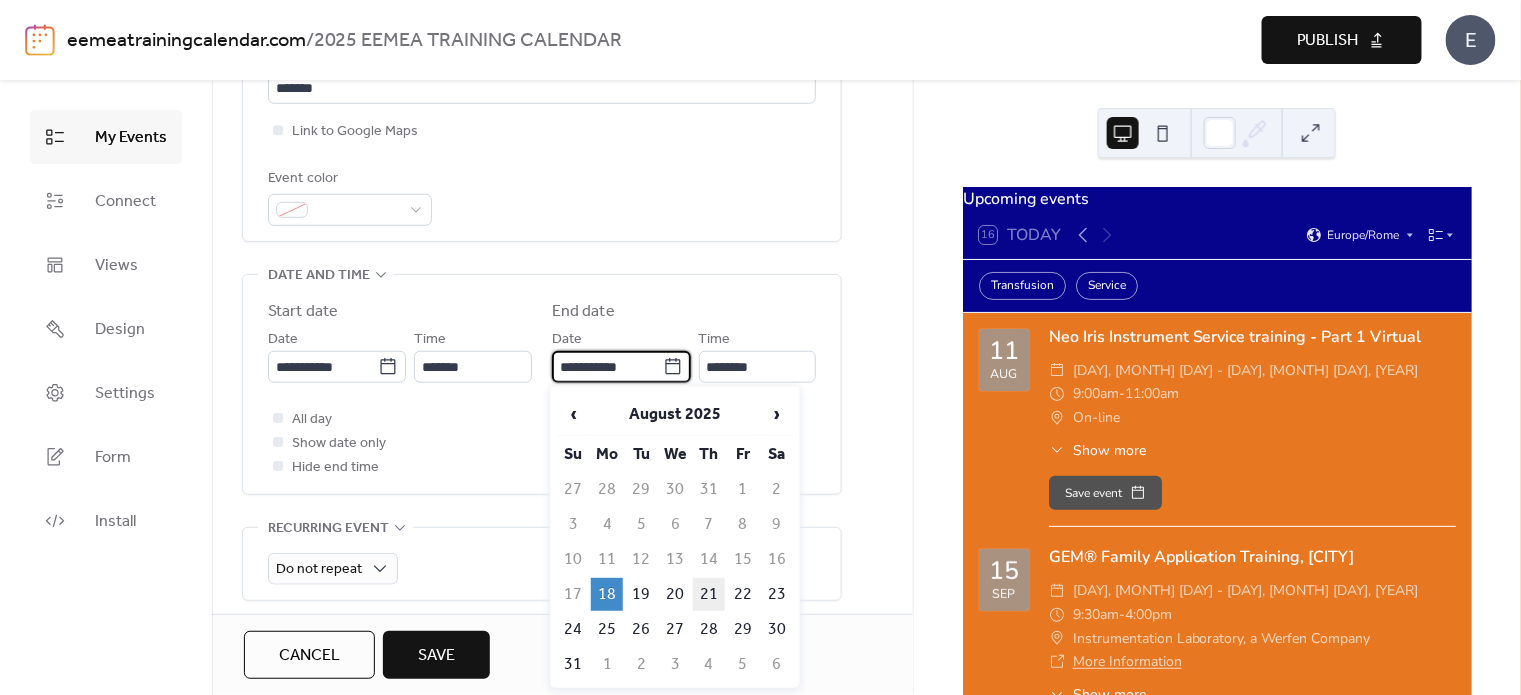 click on "21" at bounding box center (709, 594) 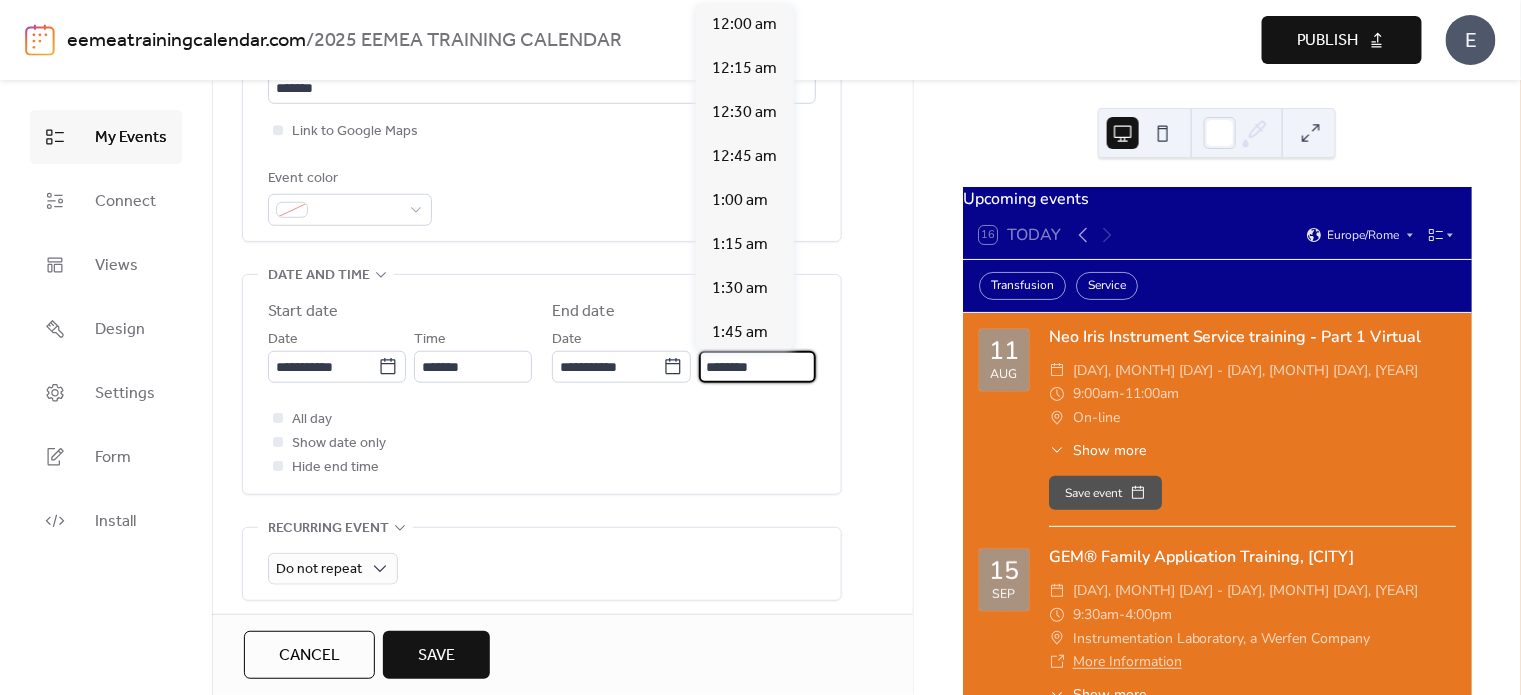 click on "********" at bounding box center [757, 367] 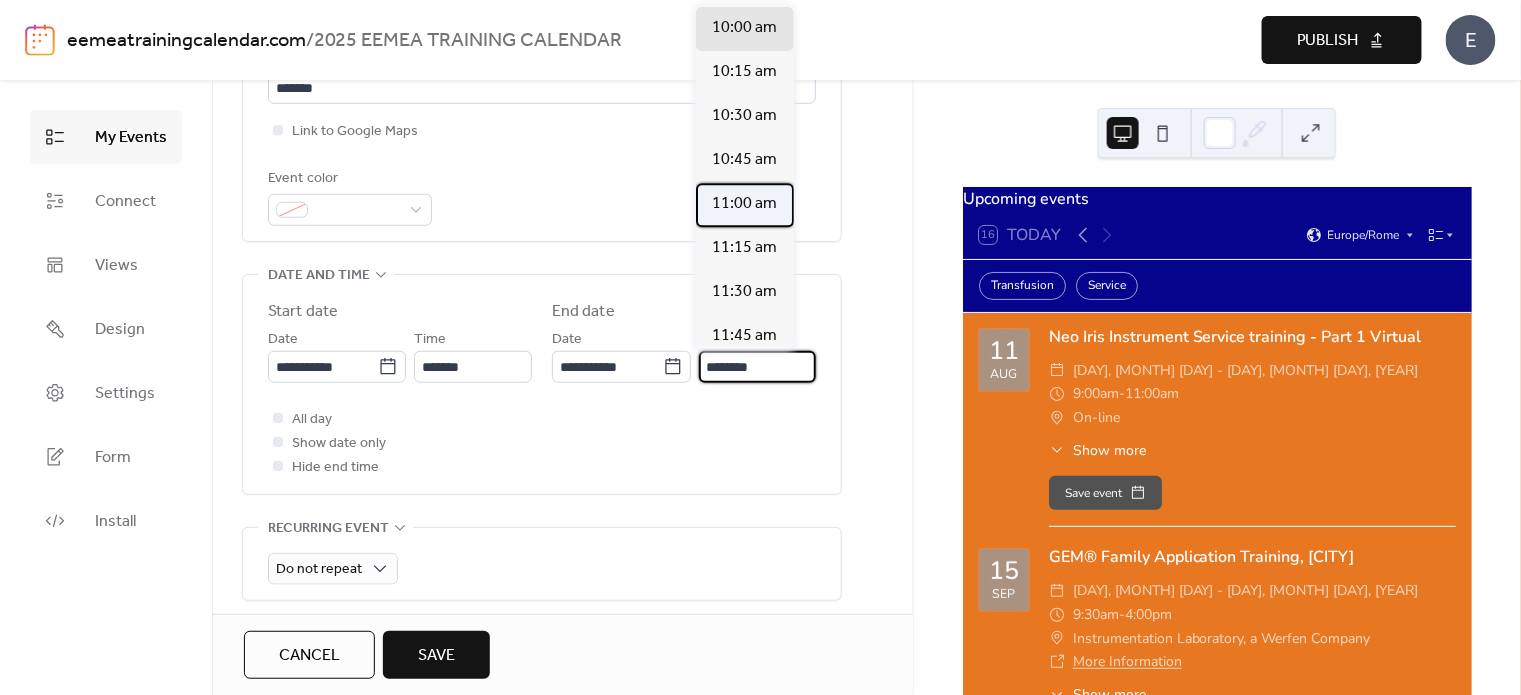 click on "11:00 am" at bounding box center (744, 204) 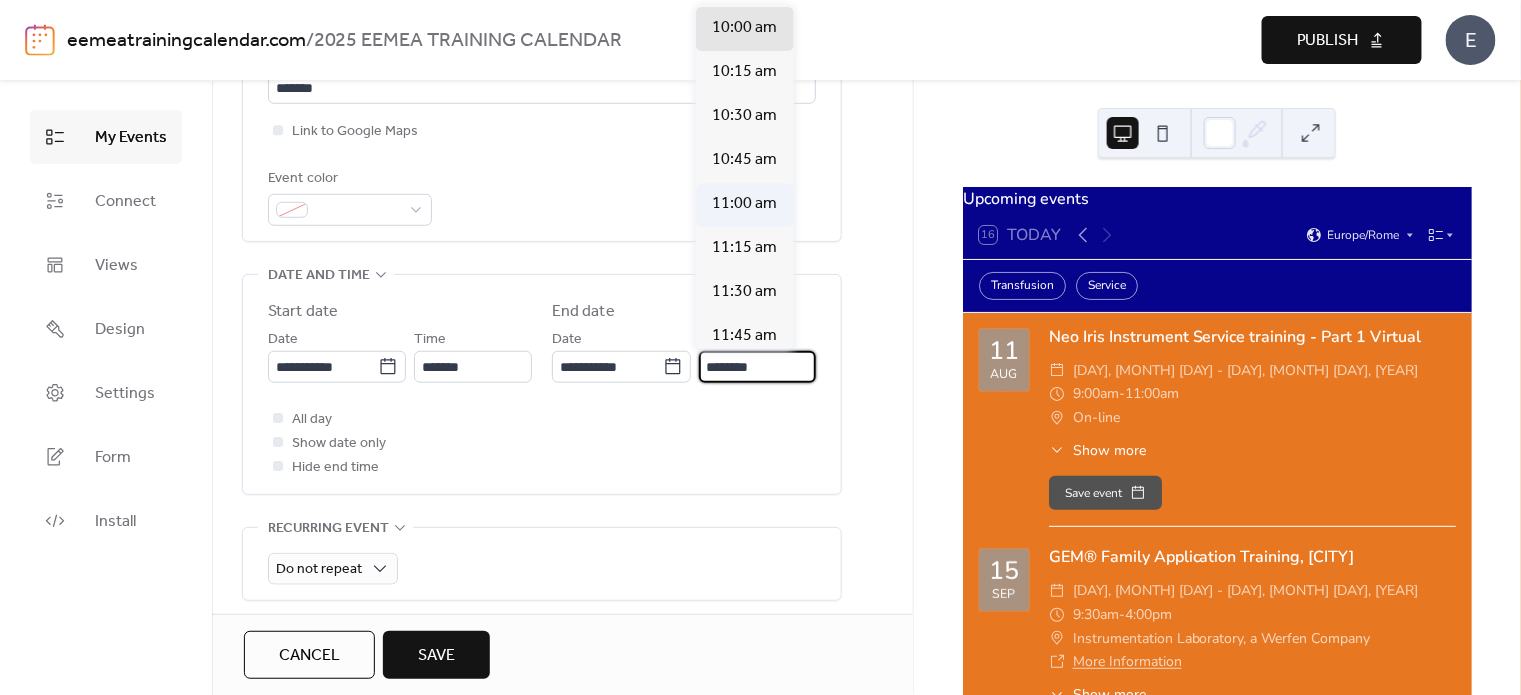 type on "********" 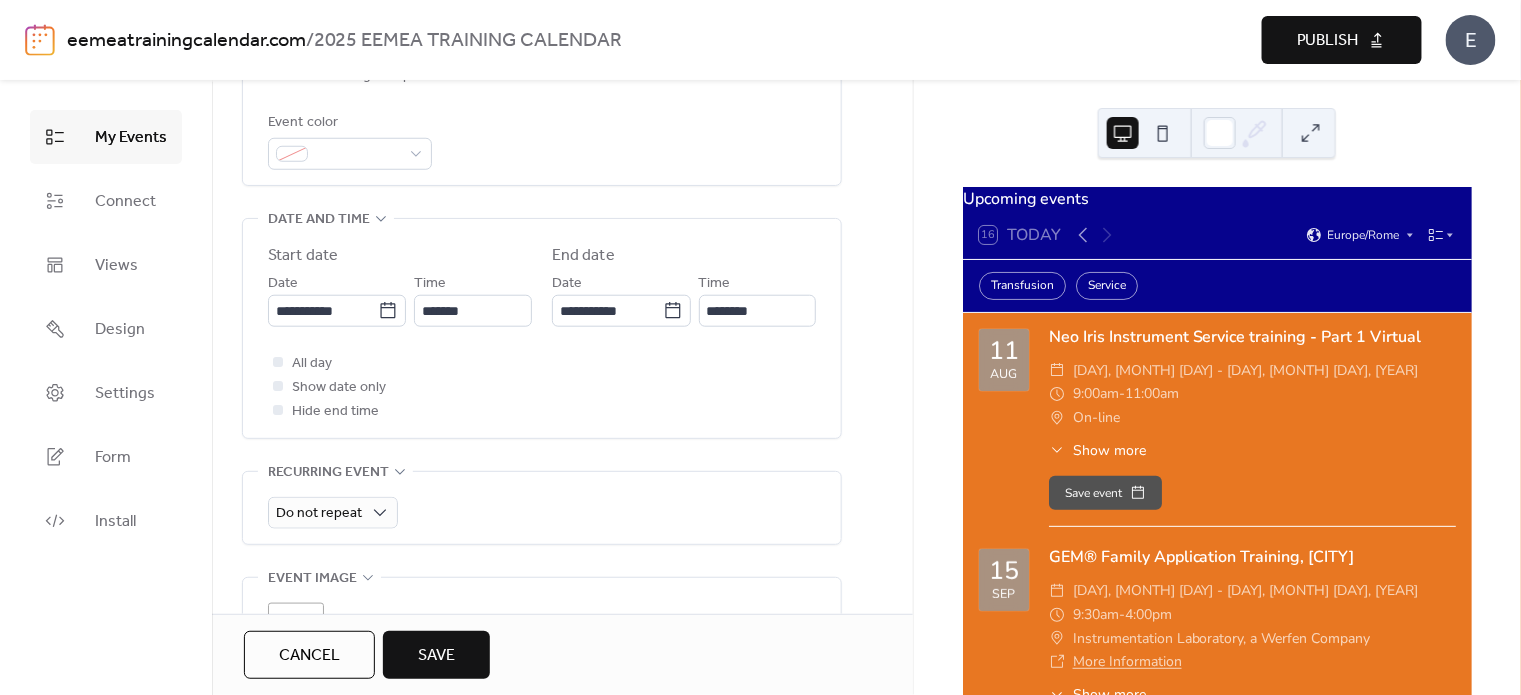 scroll, scrollTop: 700, scrollLeft: 0, axis: vertical 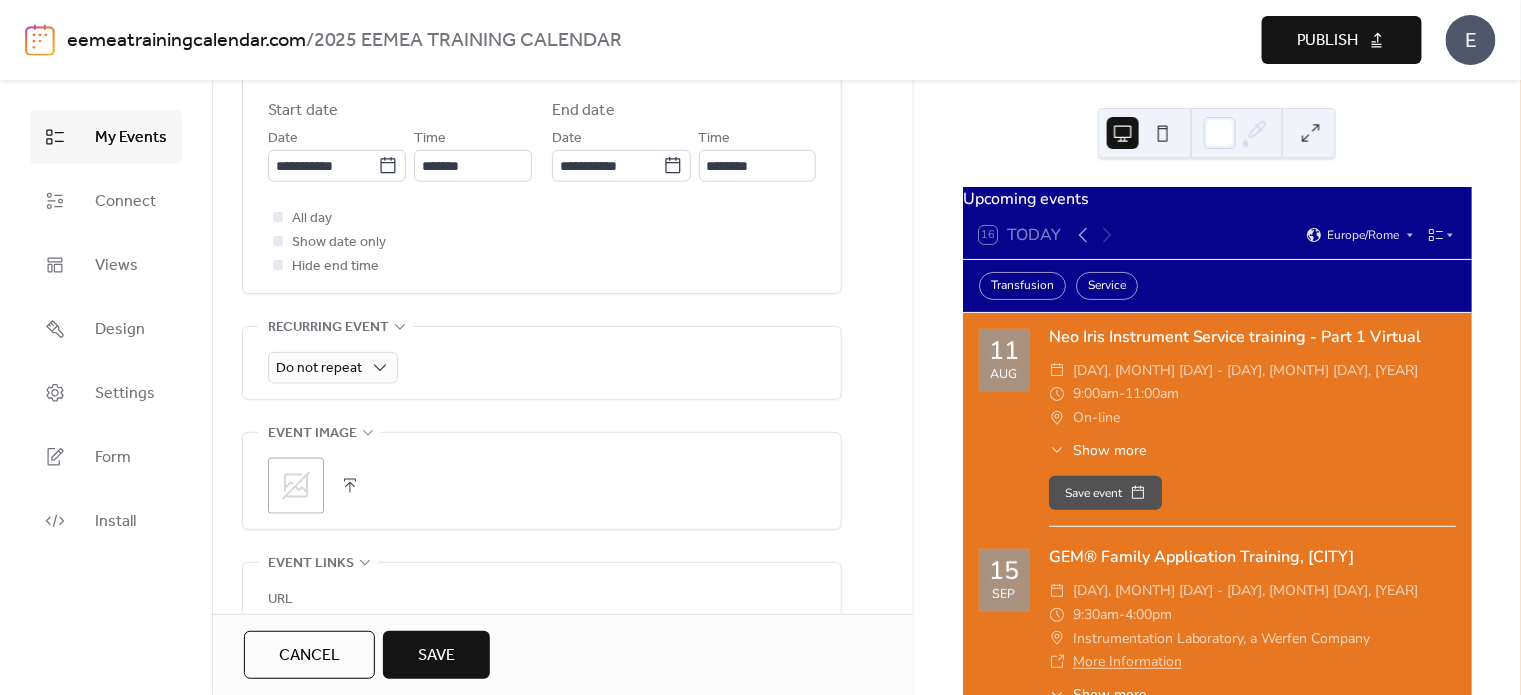 click 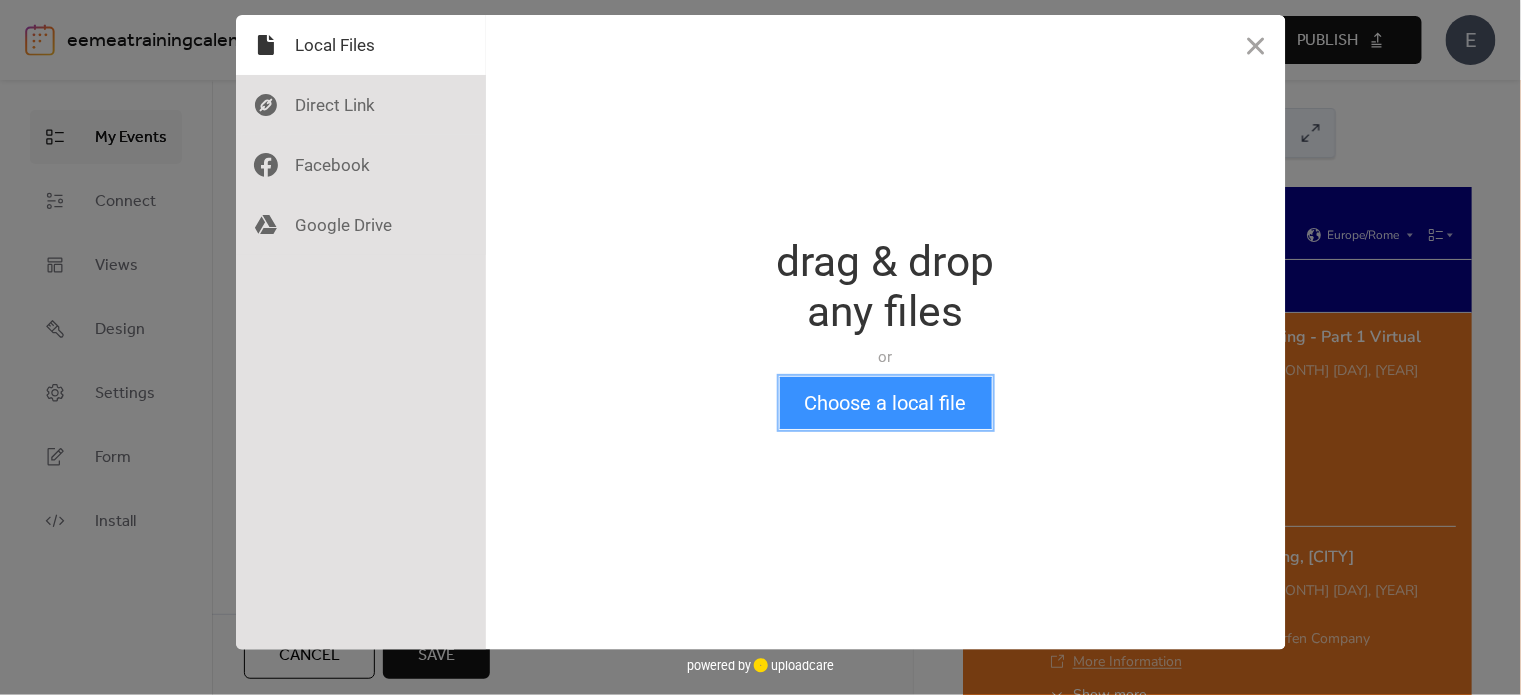 click on "Choose a local file" at bounding box center [886, 403] 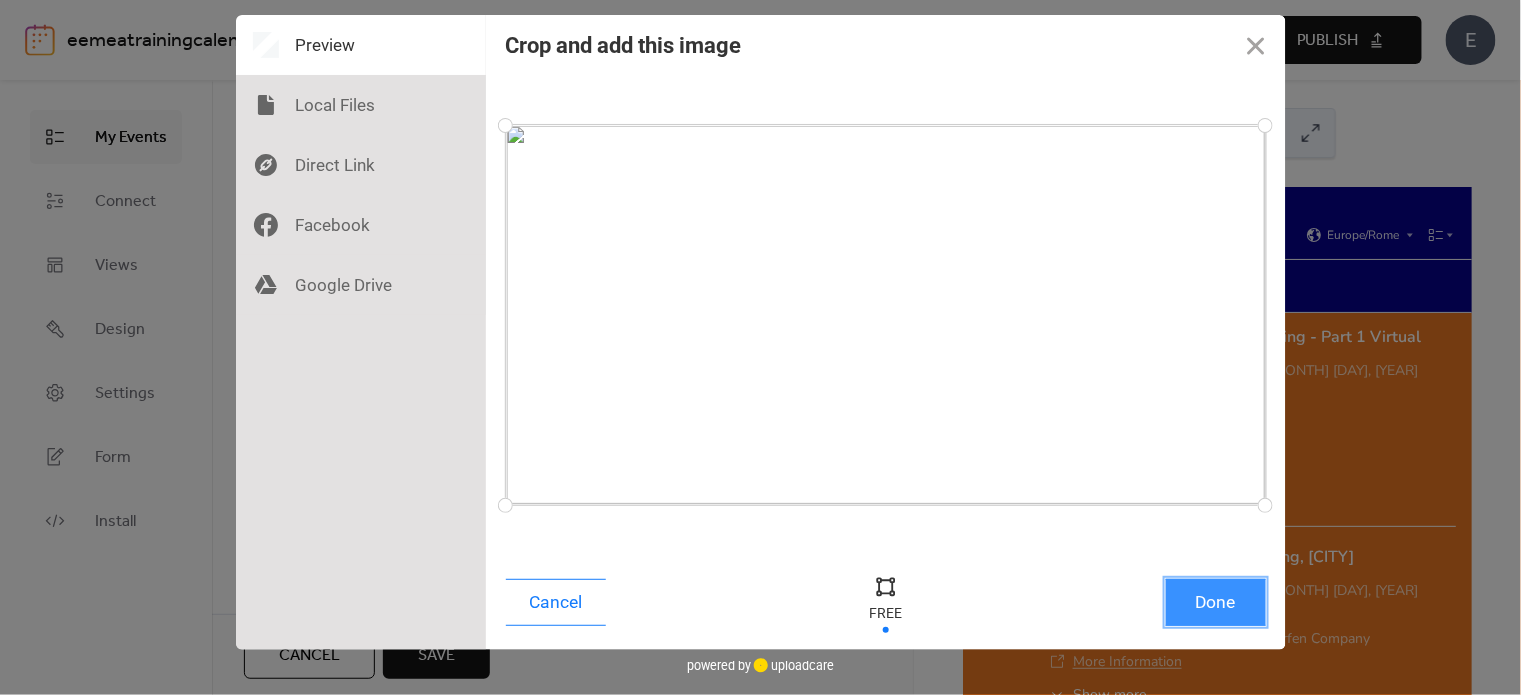 click on "Done" at bounding box center [1216, 602] 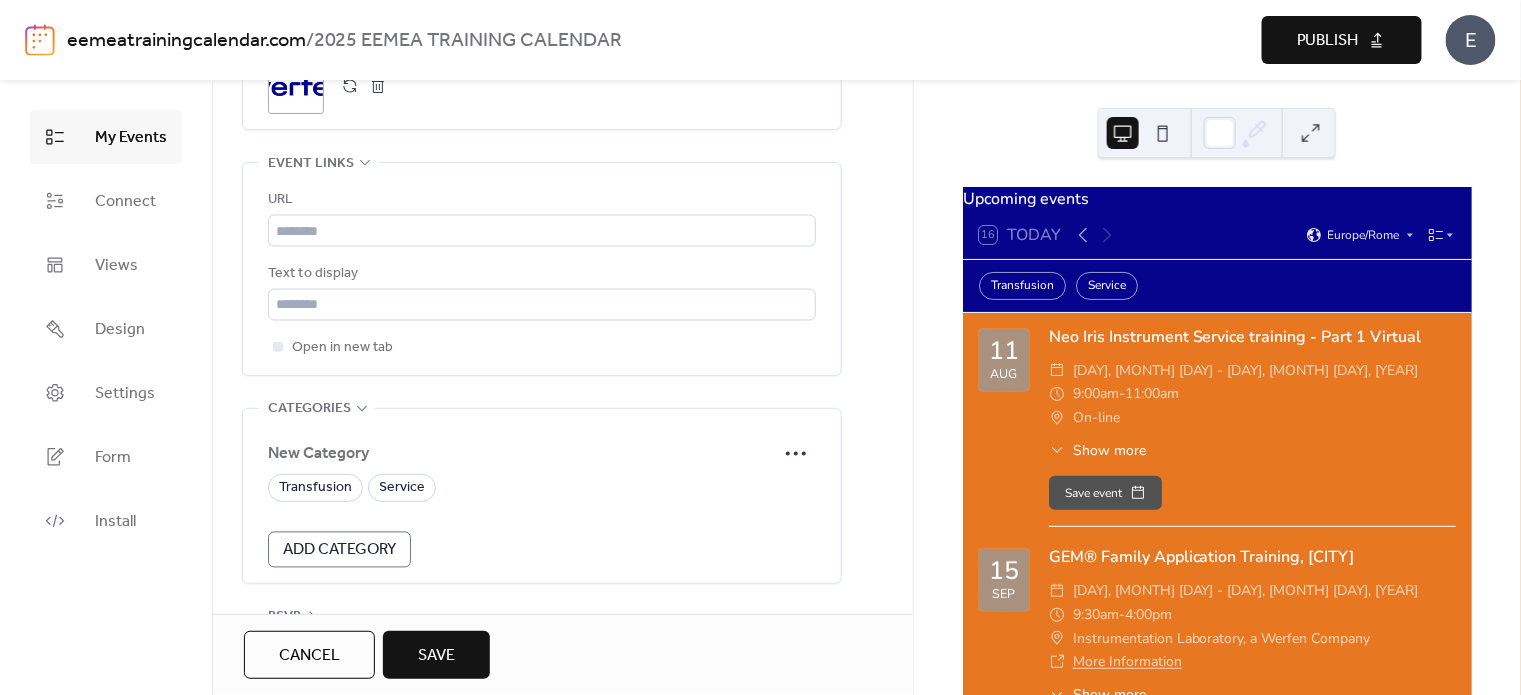 scroll, scrollTop: 1163, scrollLeft: 0, axis: vertical 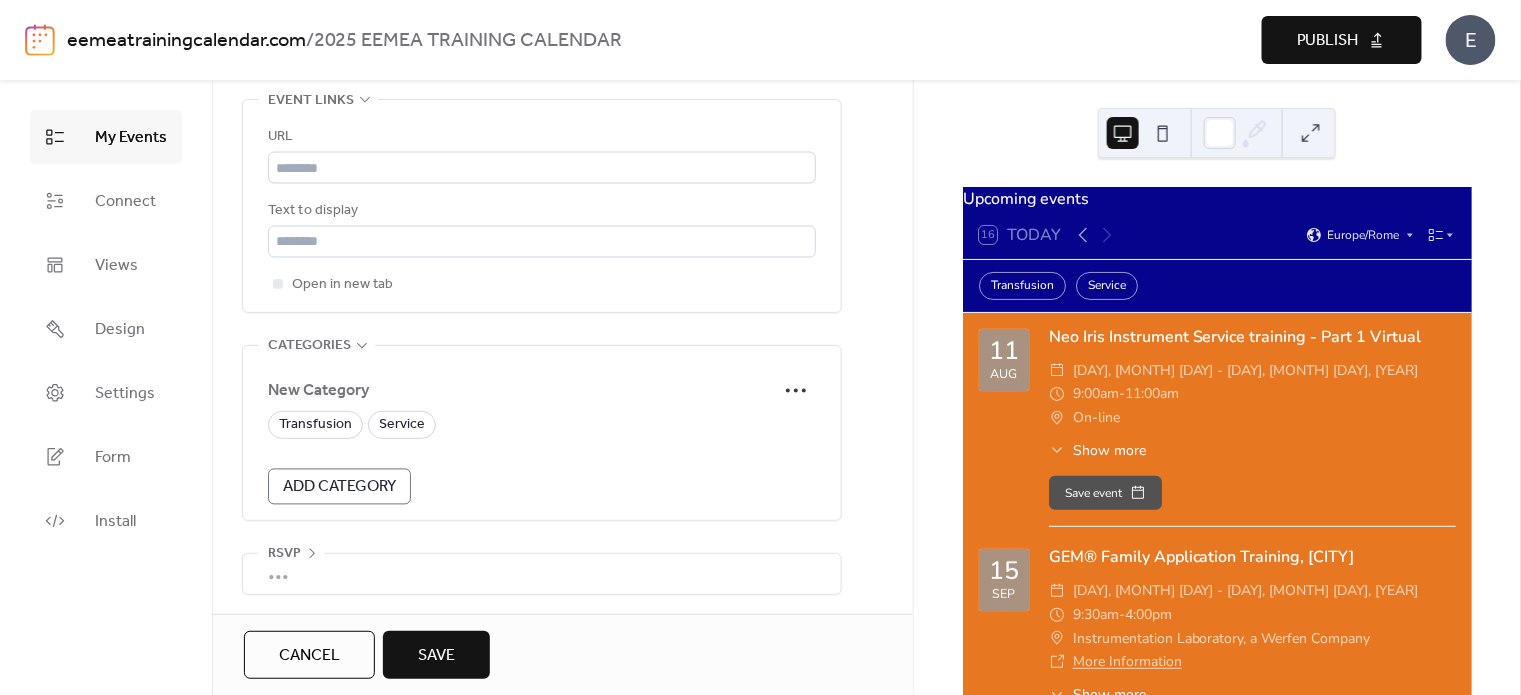 click on "Save" at bounding box center (436, 656) 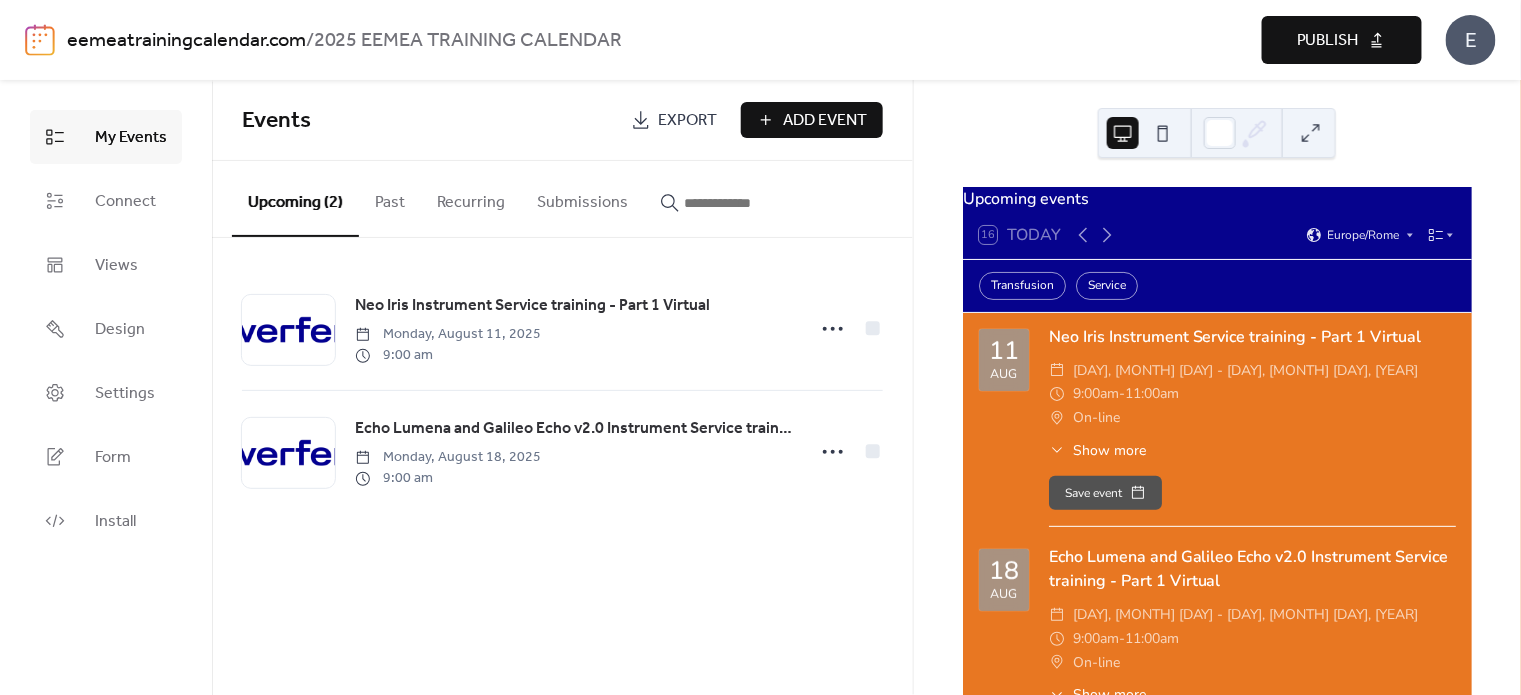 click on "Add Event" at bounding box center [812, 120] 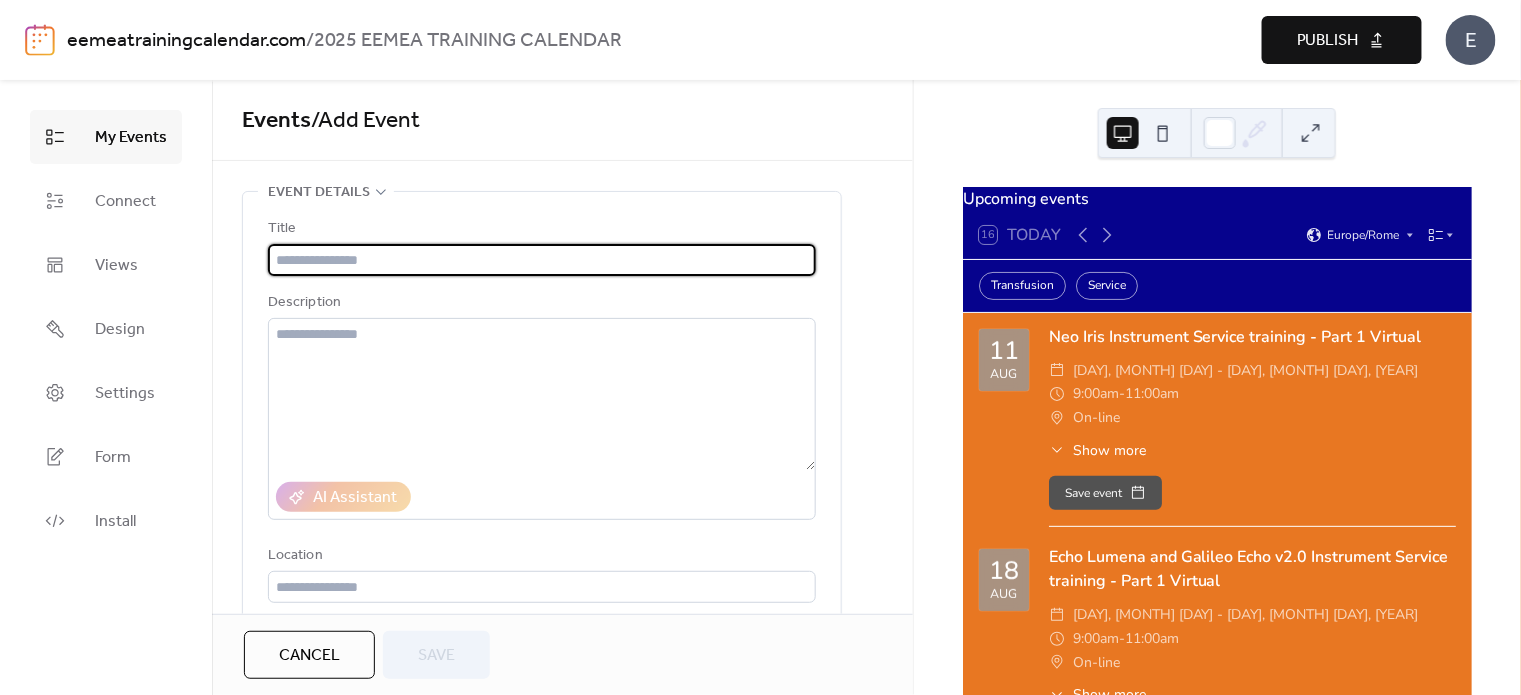 paste on "**********" 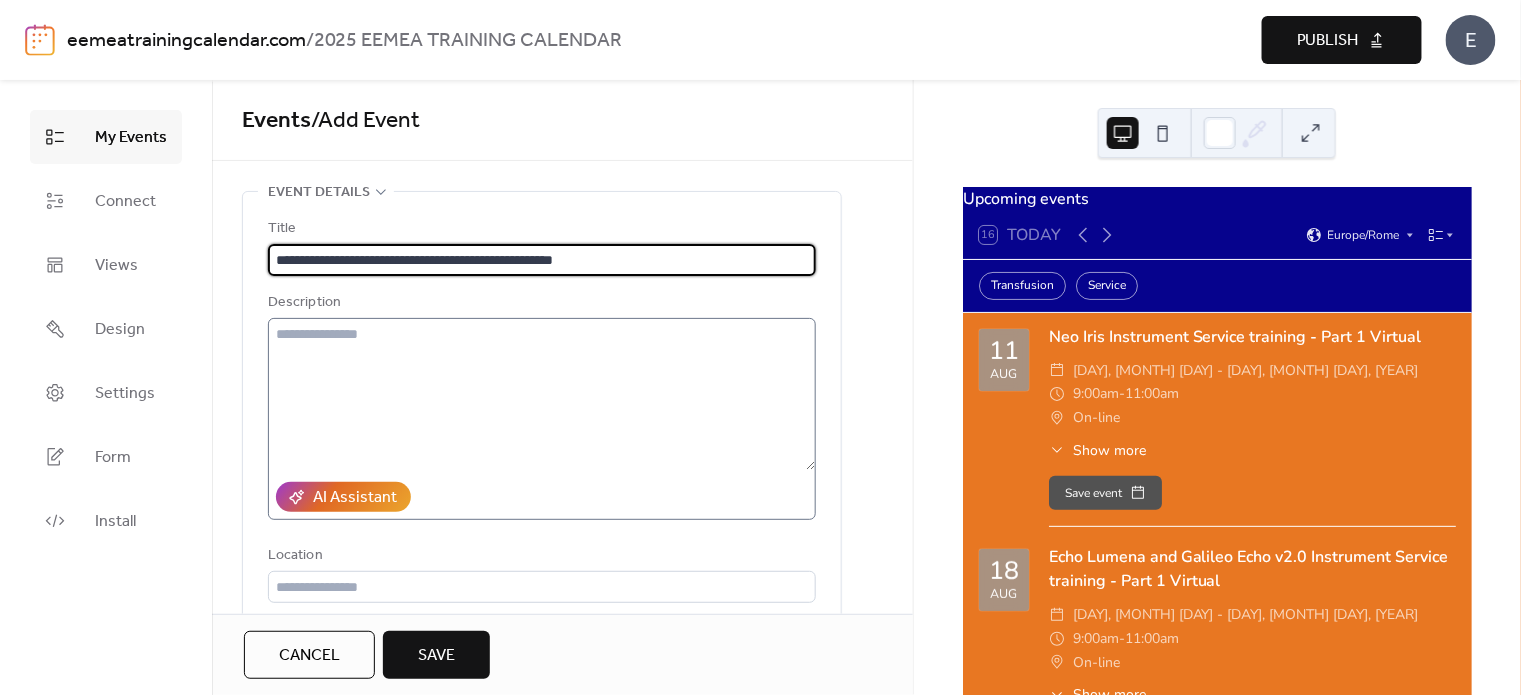 type on "**********" 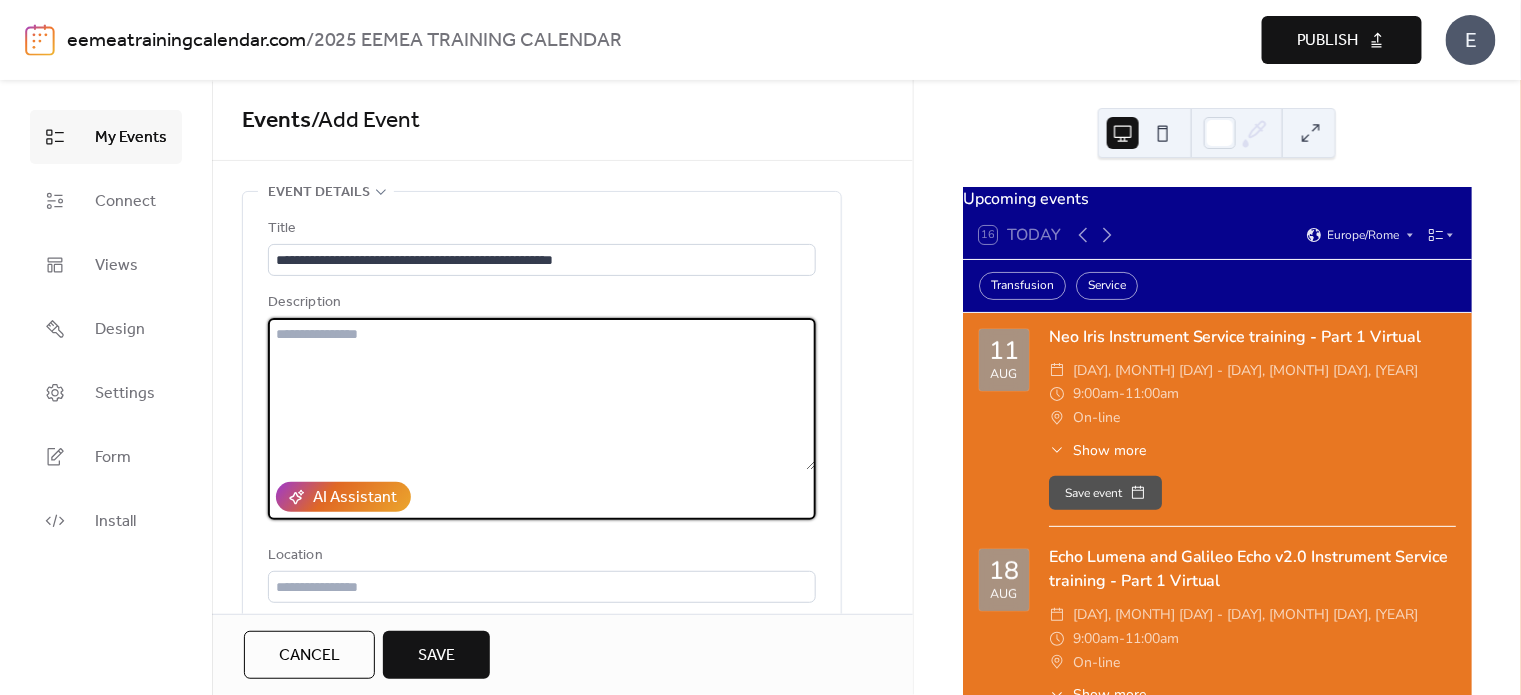 click at bounding box center (542, 394) 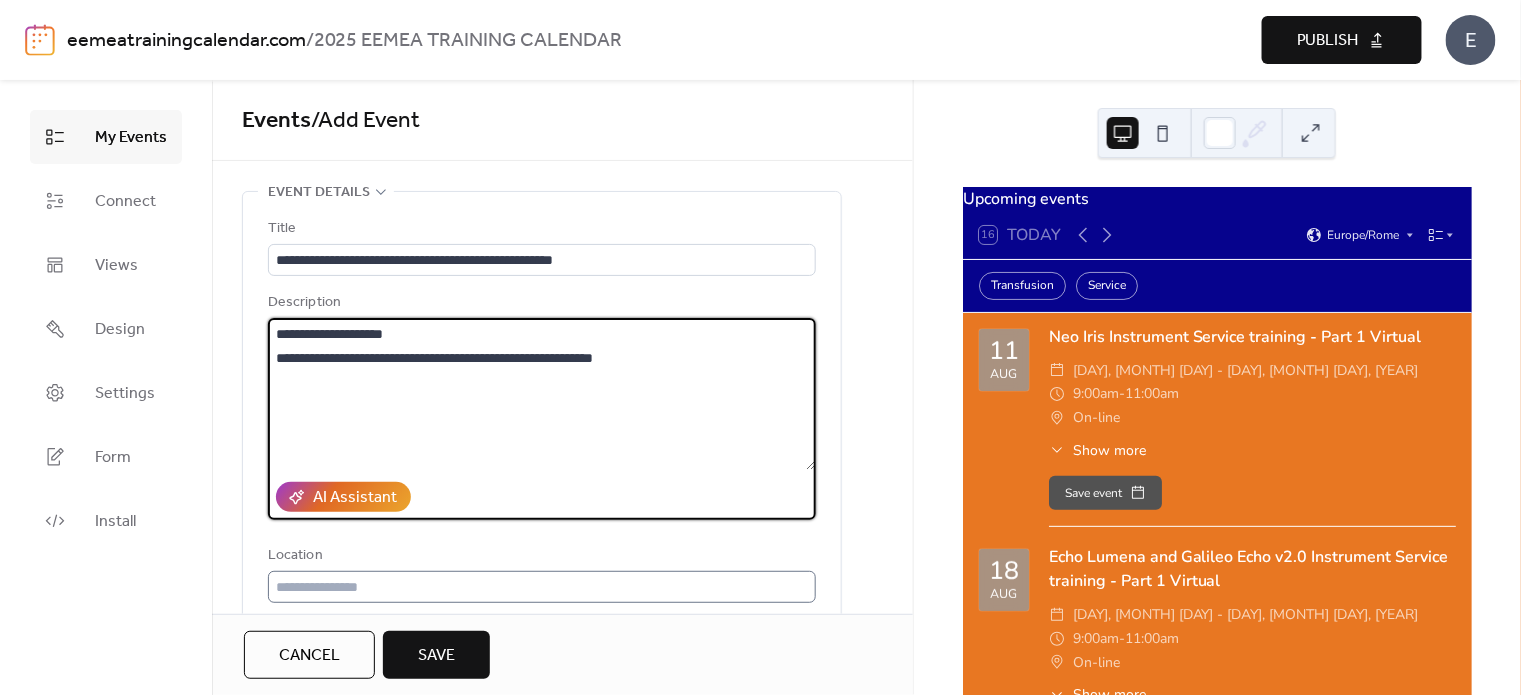 type on "**********" 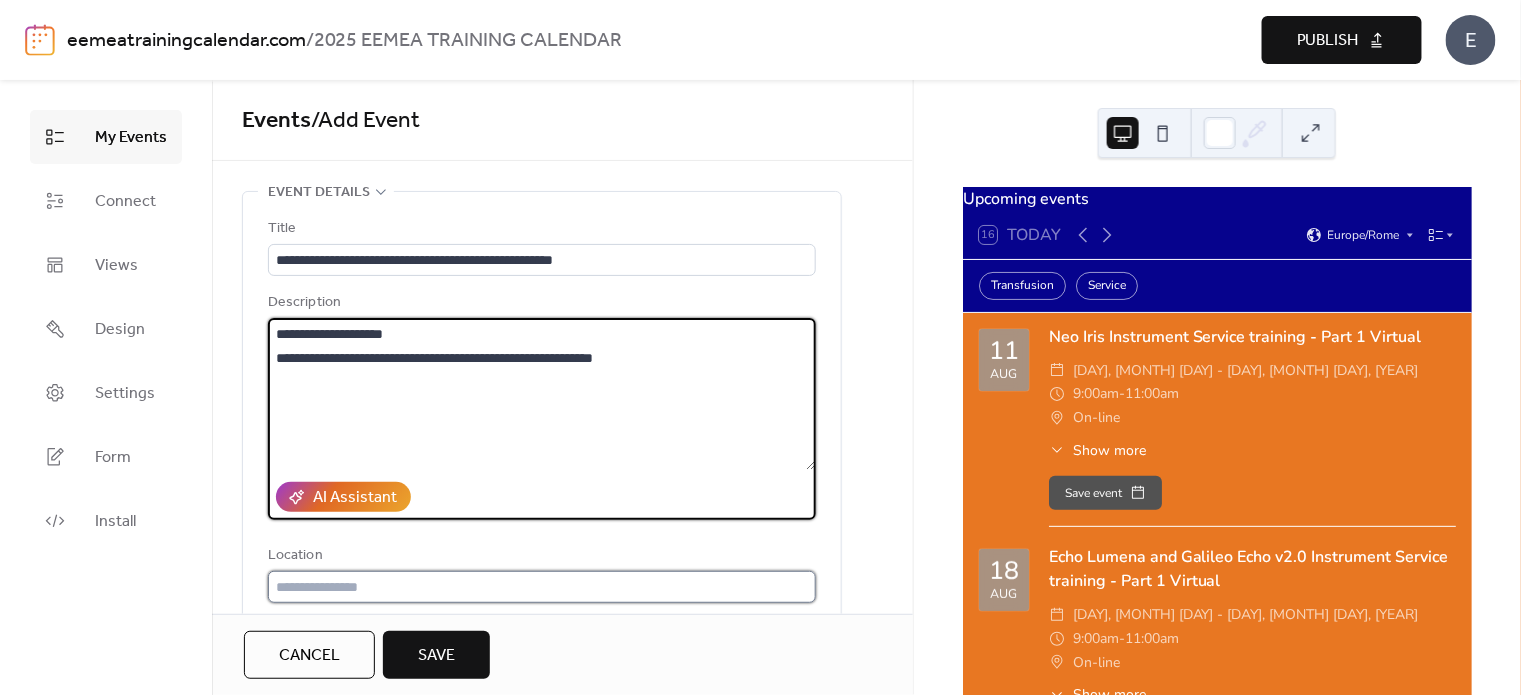 click at bounding box center (542, 587) 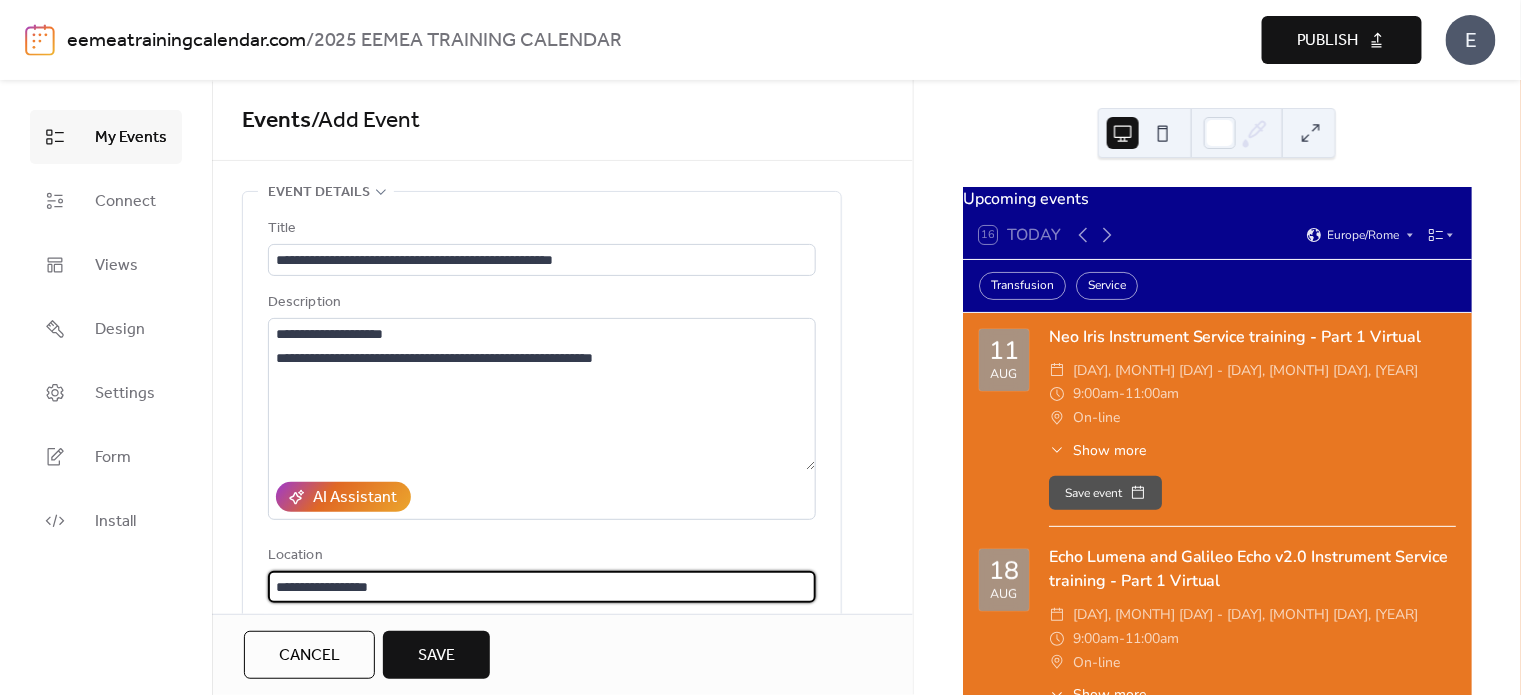 scroll, scrollTop: 0, scrollLeft: 0, axis: both 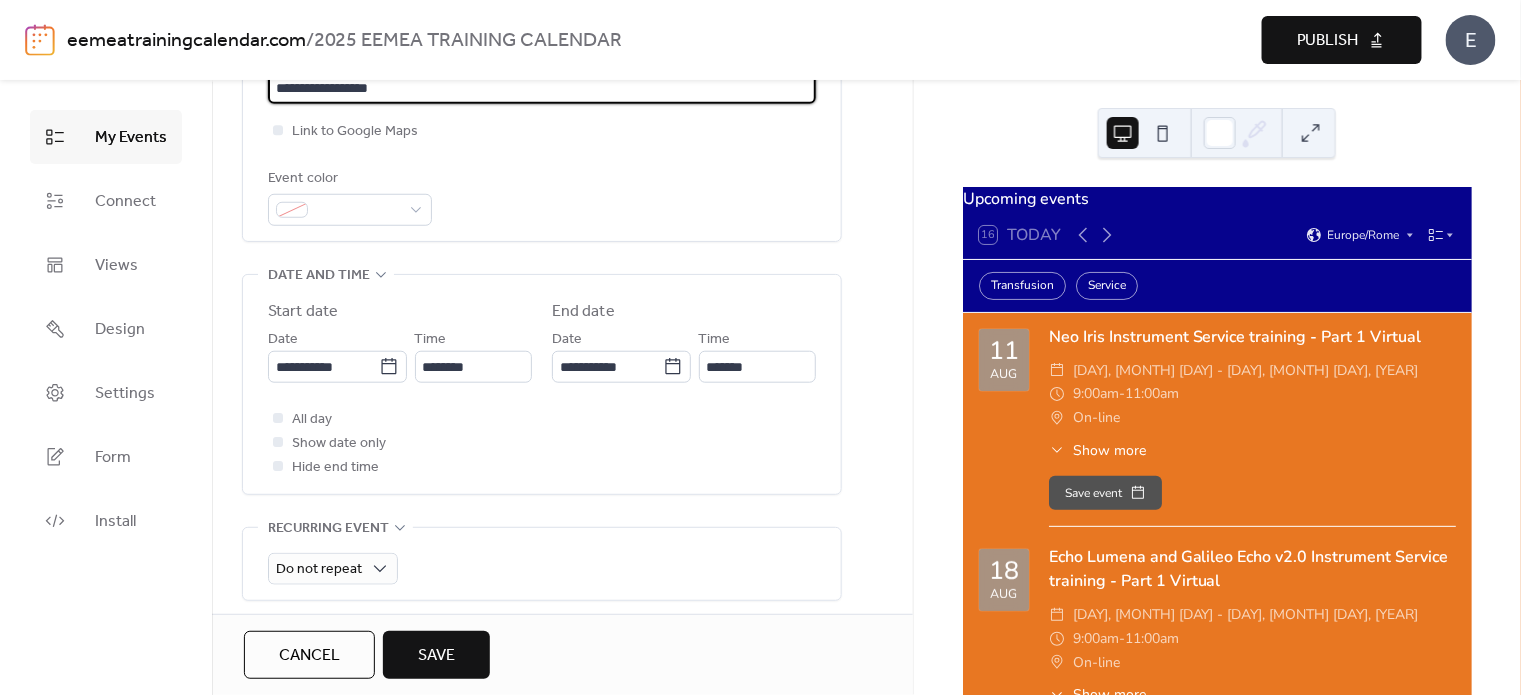type on "**********" 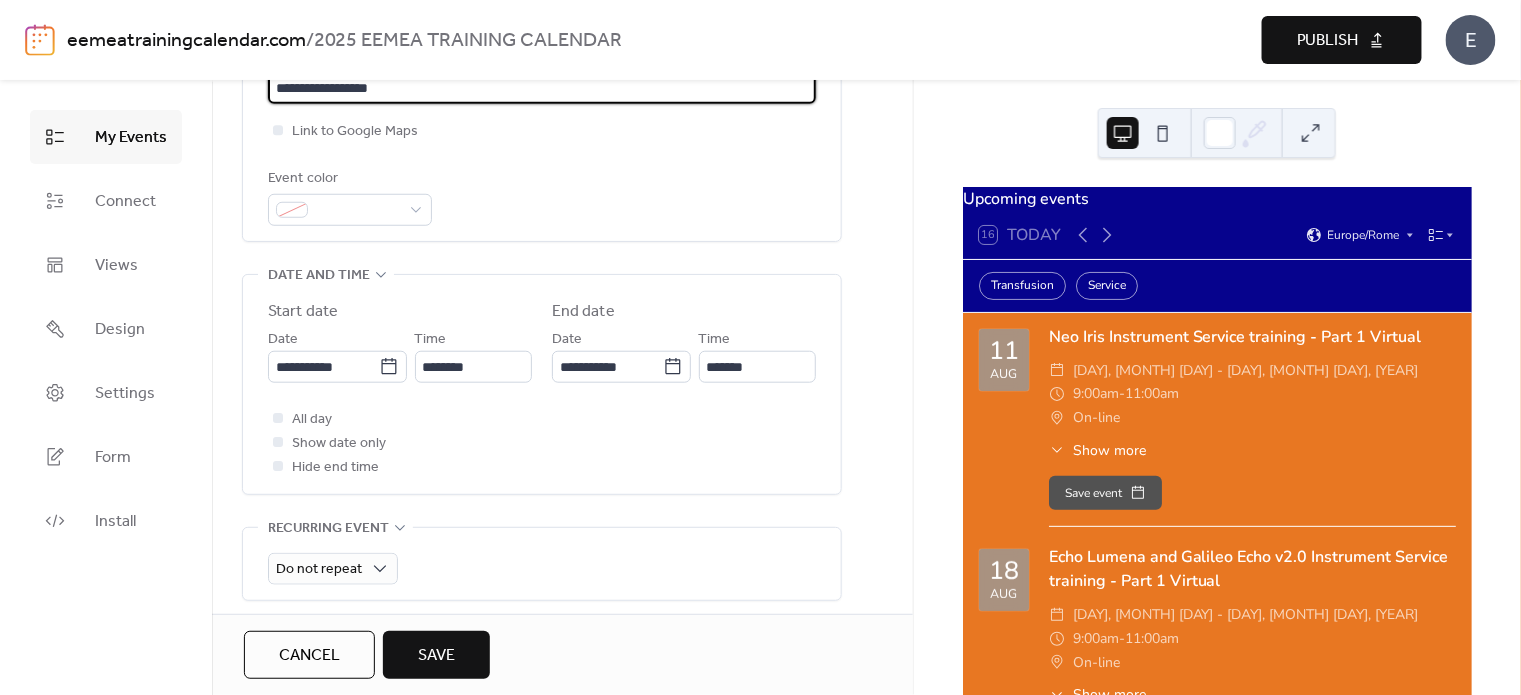 scroll, scrollTop: 0, scrollLeft: 0, axis: both 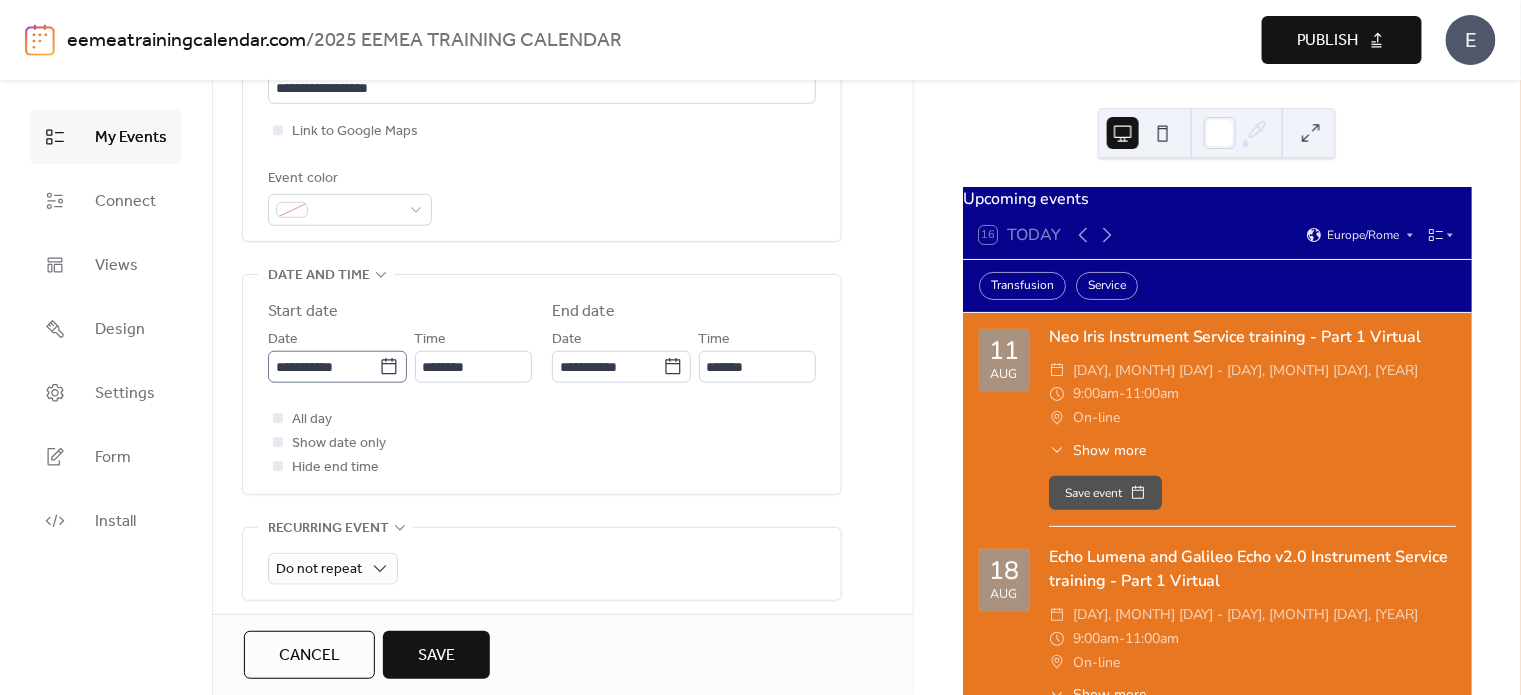 type 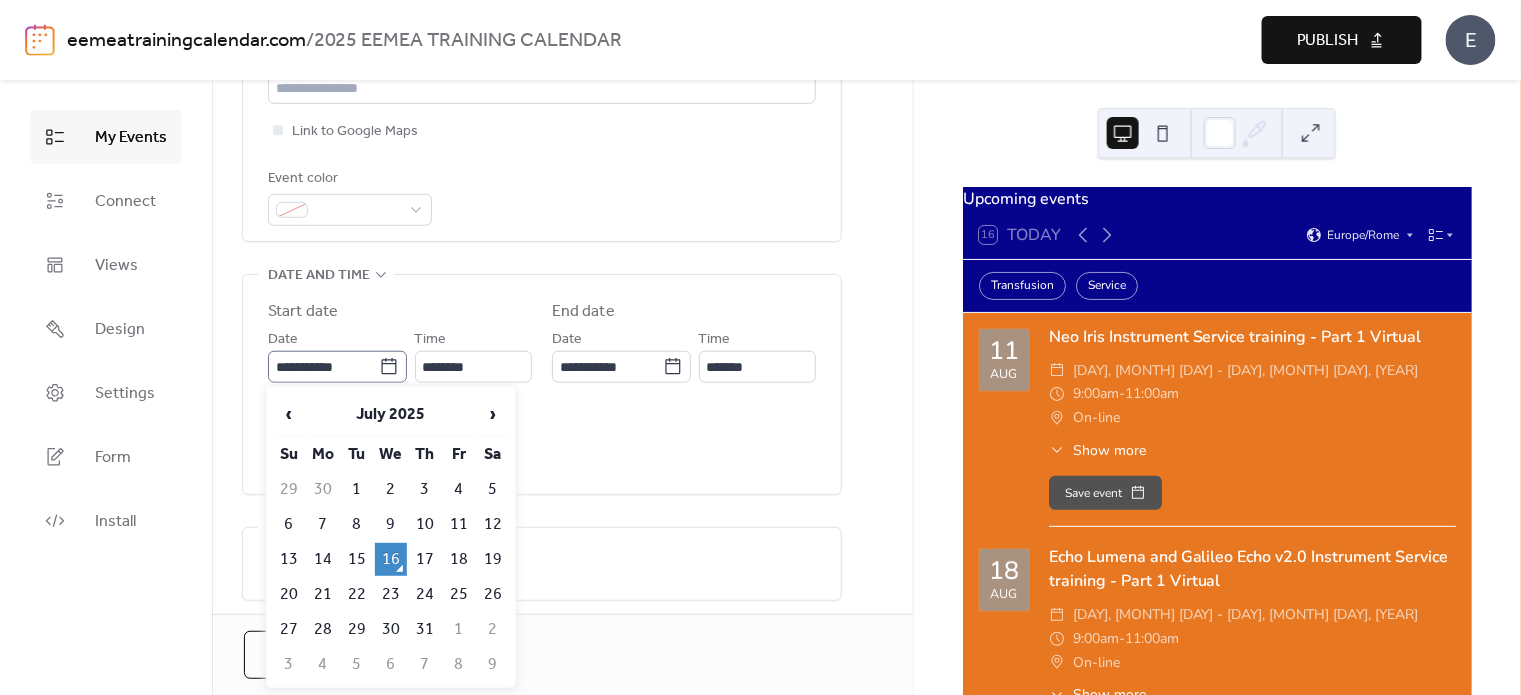 click 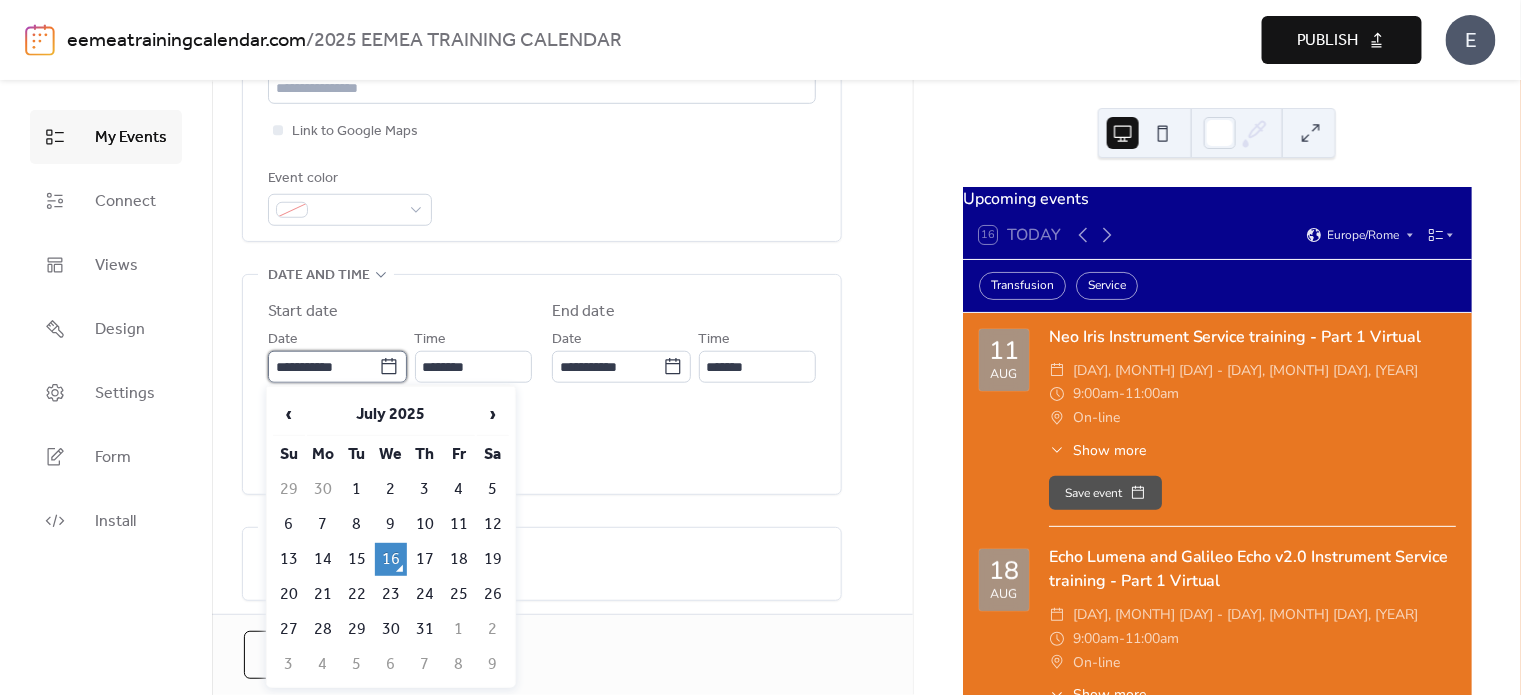 click on "**********" at bounding box center [323, 367] 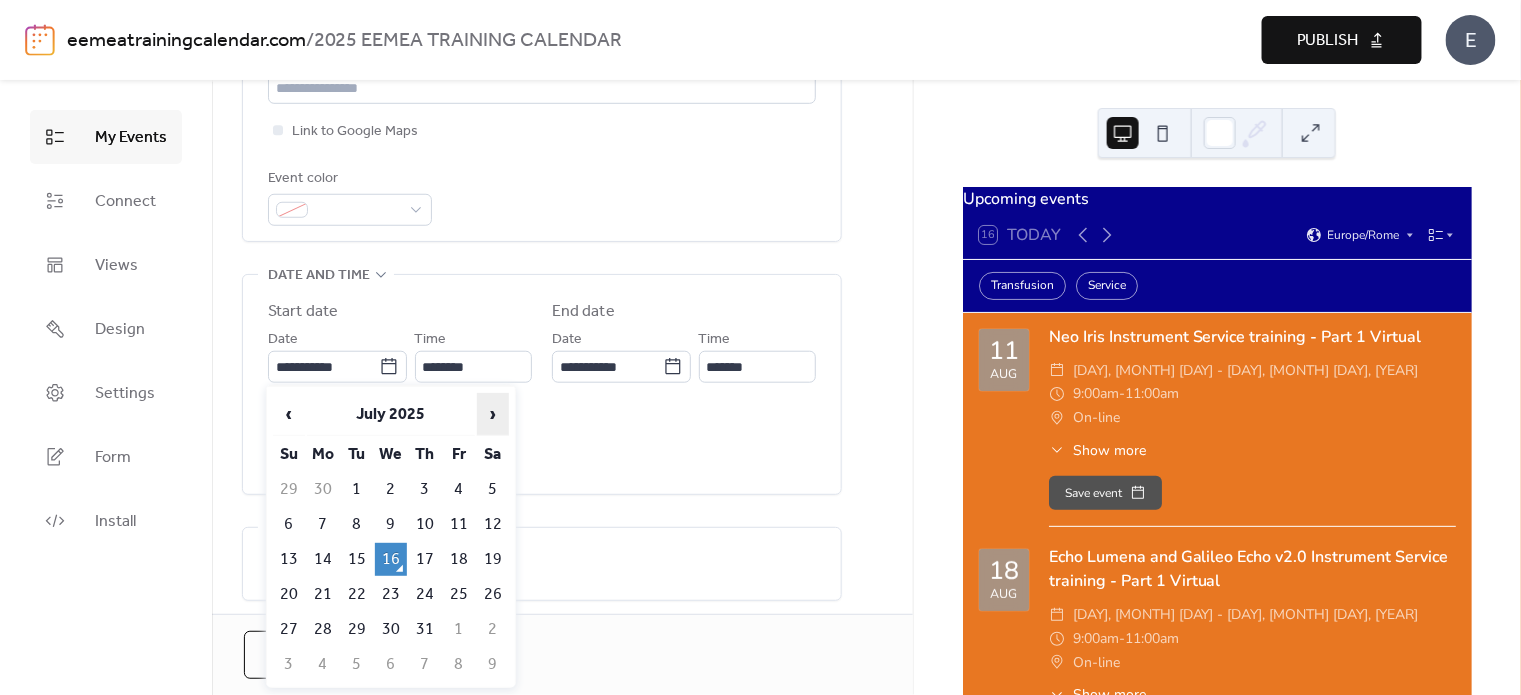 click on "›" at bounding box center (493, 414) 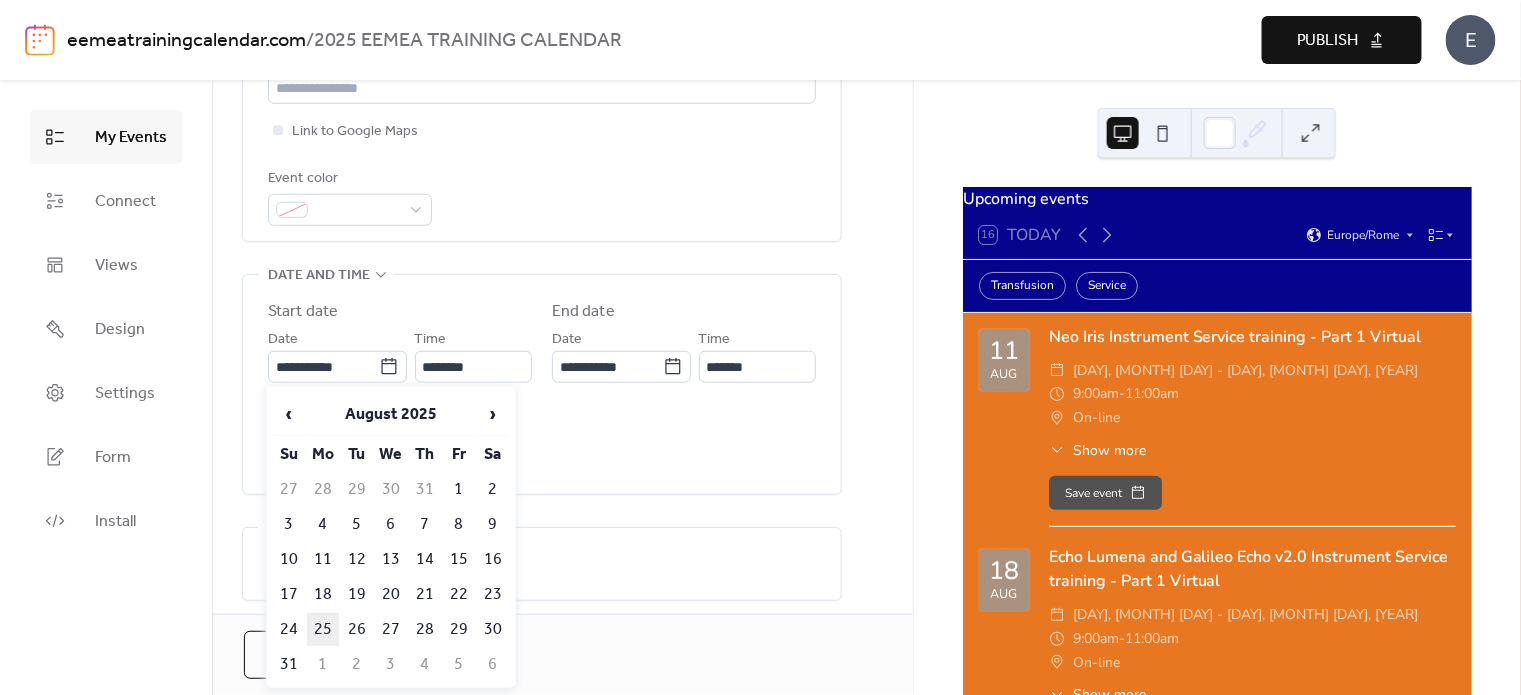 click on "25" at bounding box center (323, 629) 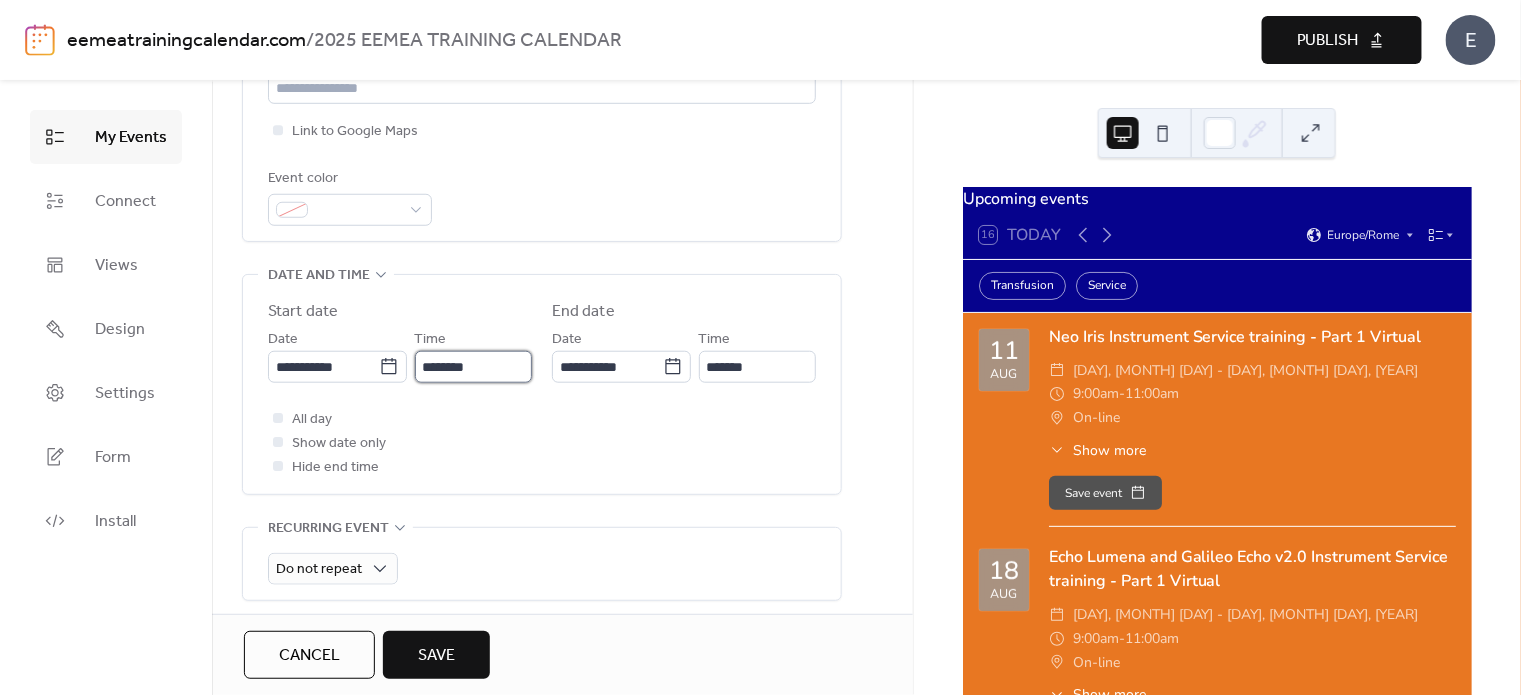 click on "********" at bounding box center [473, 367] 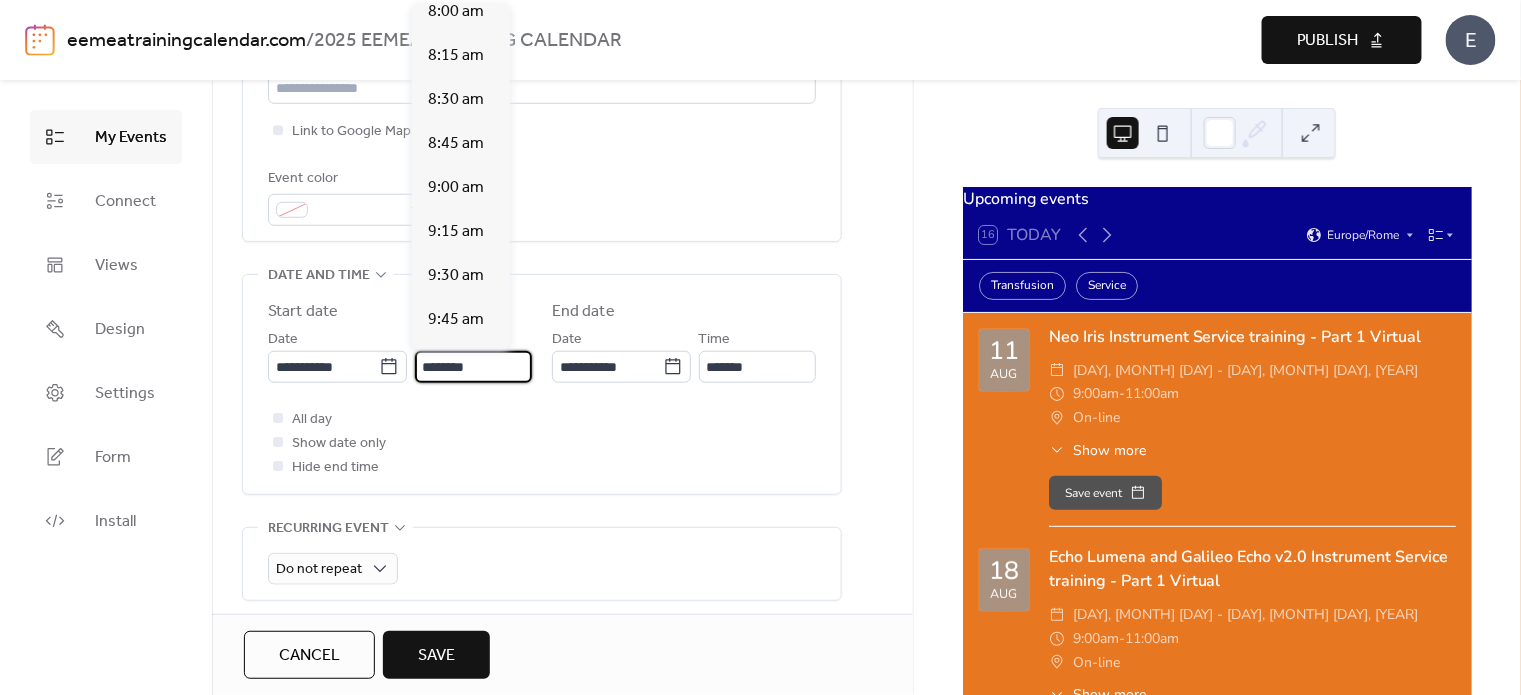 scroll, scrollTop: 1409, scrollLeft: 0, axis: vertical 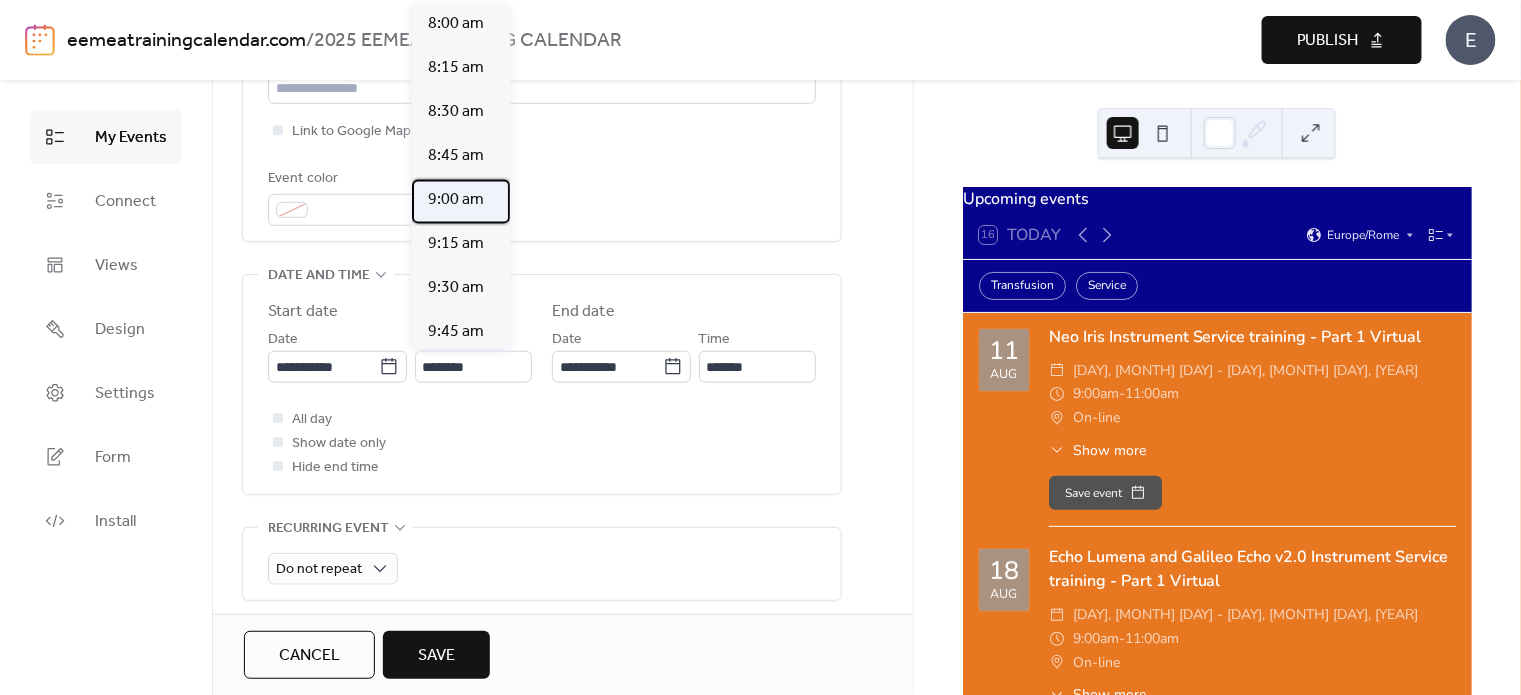 click on "9:00 am" at bounding box center [456, 200] 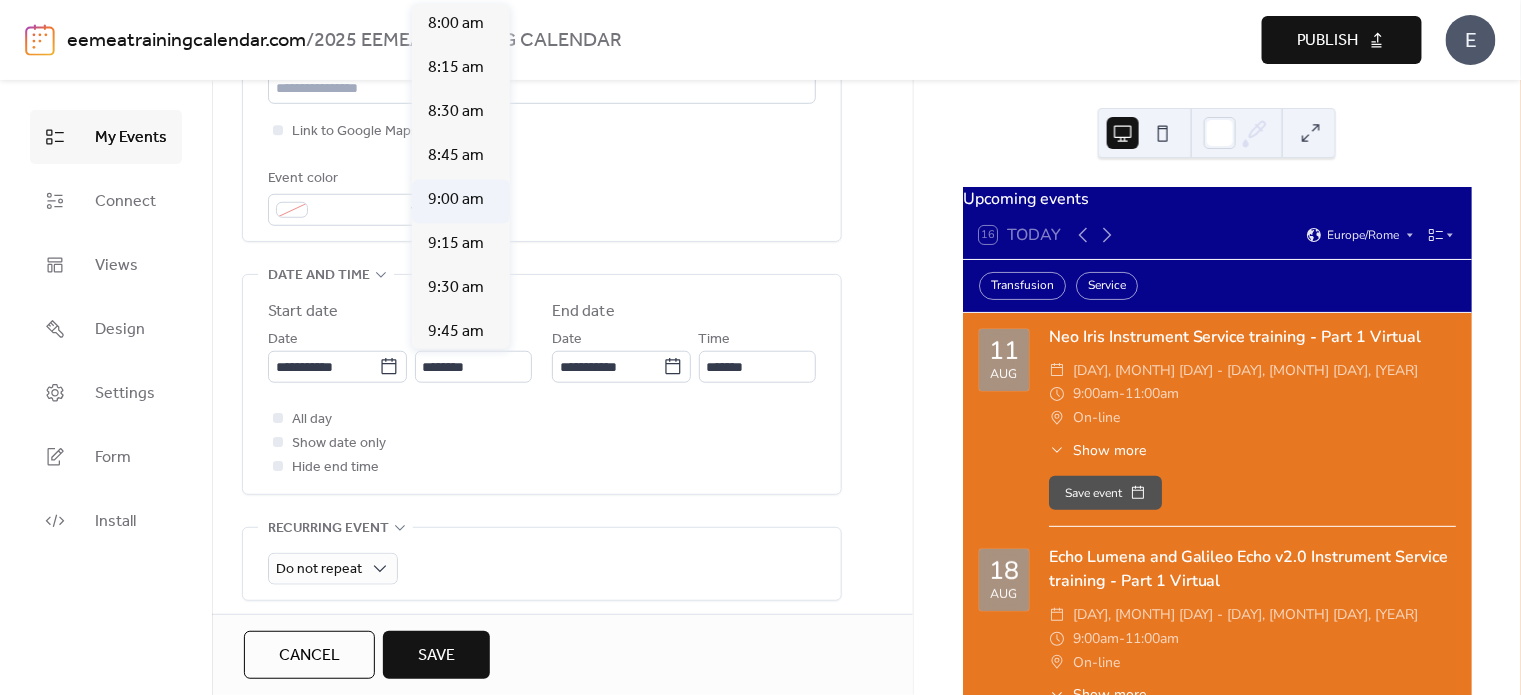 type on "*******" 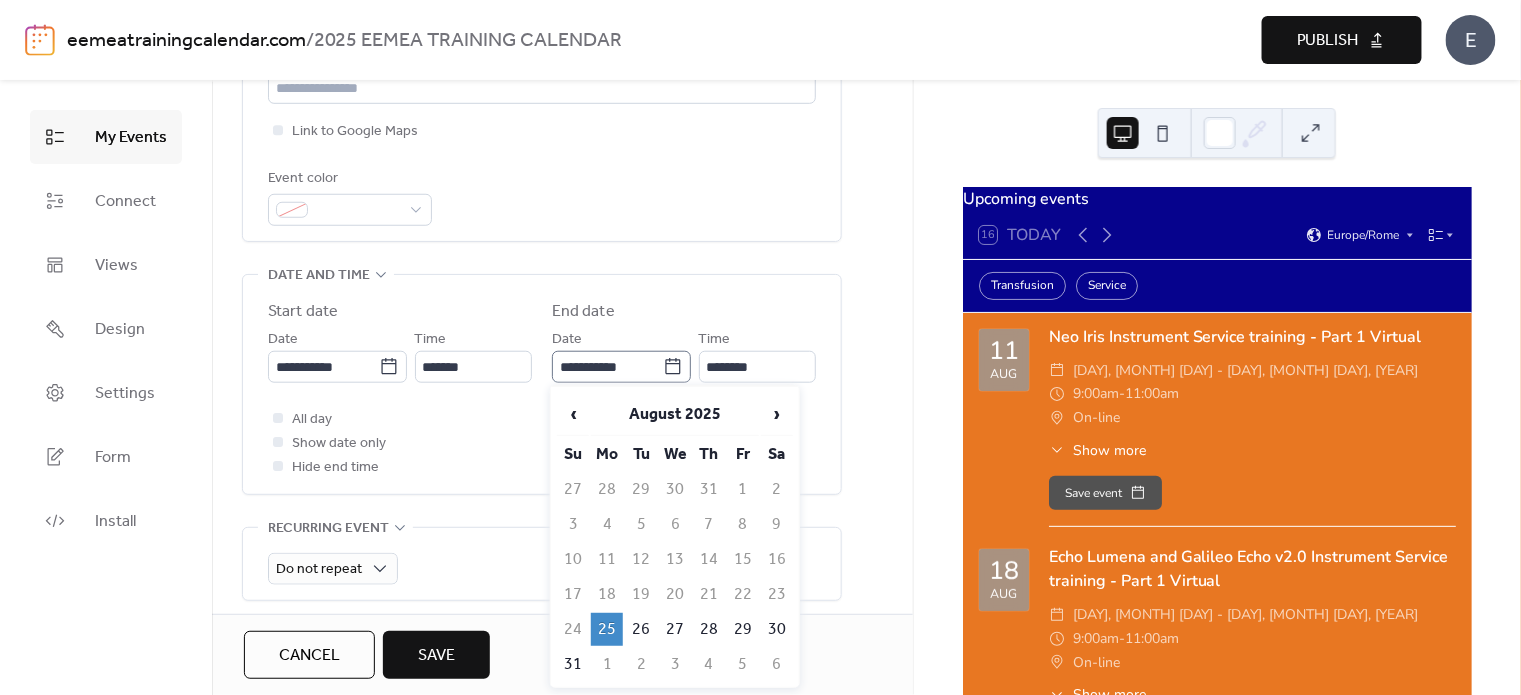 click 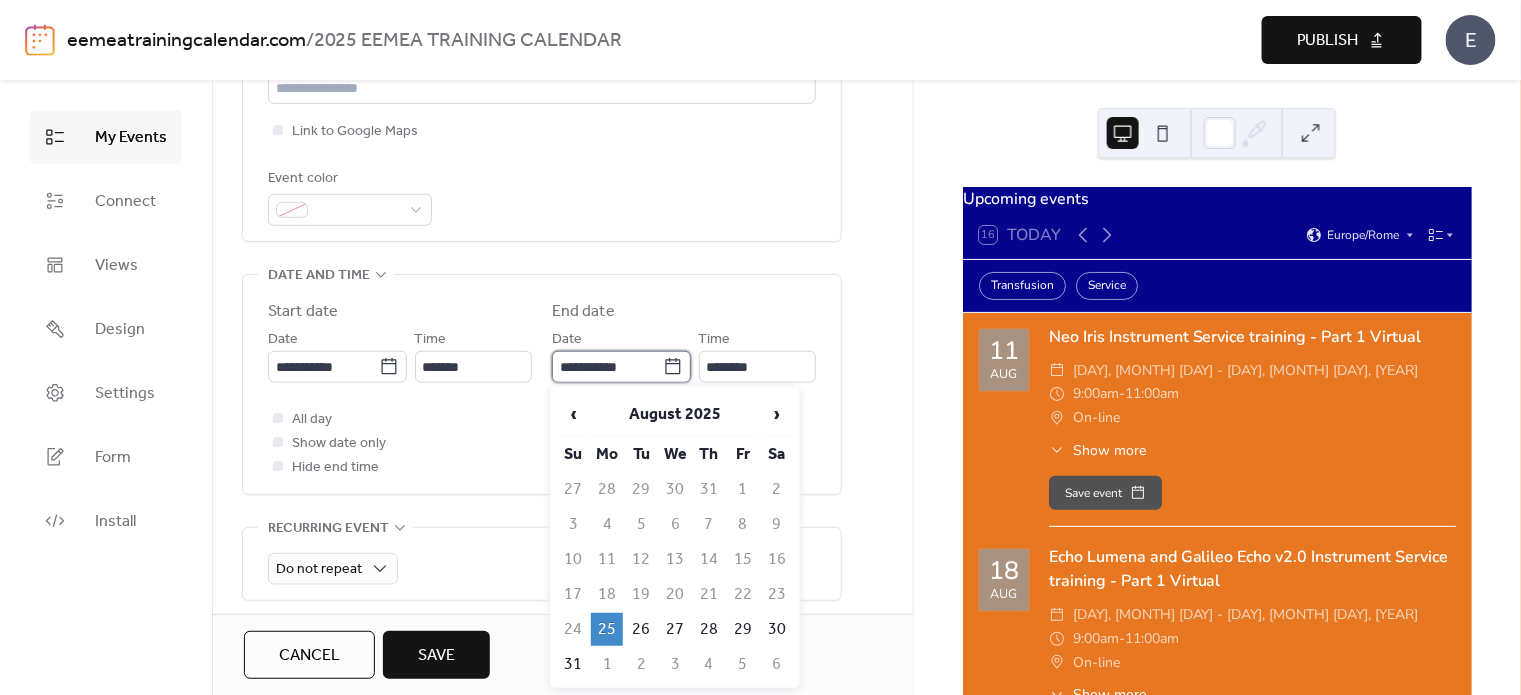 click on "**********" at bounding box center (607, 367) 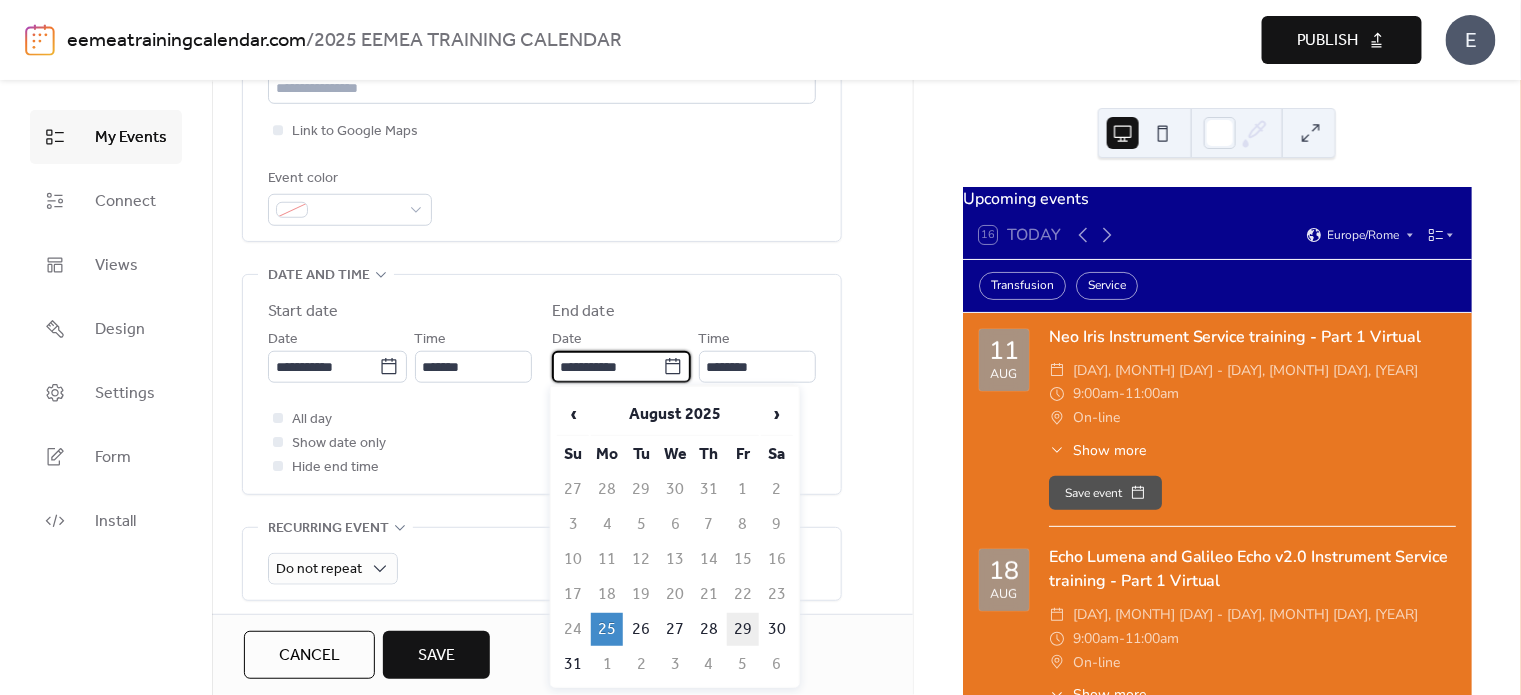 click on "29" at bounding box center (743, 629) 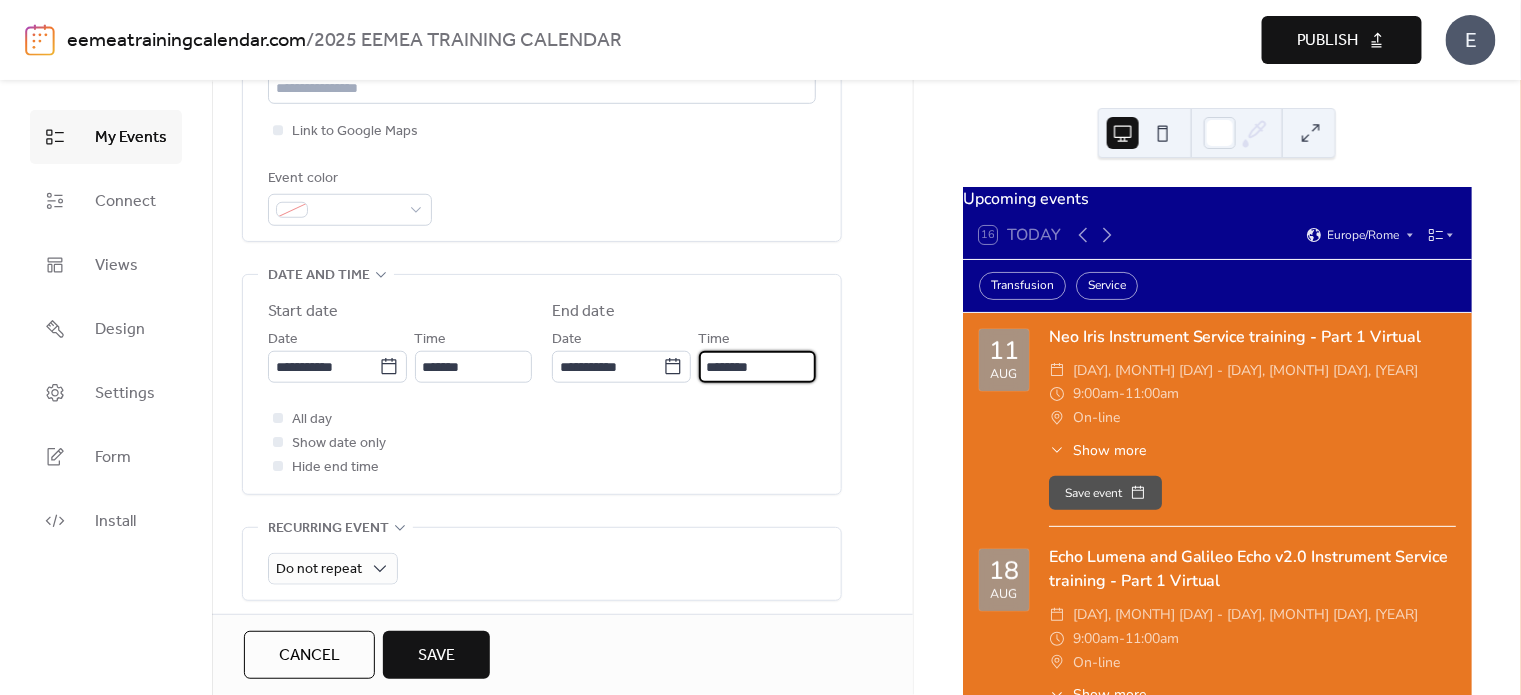 click on "********" at bounding box center (757, 367) 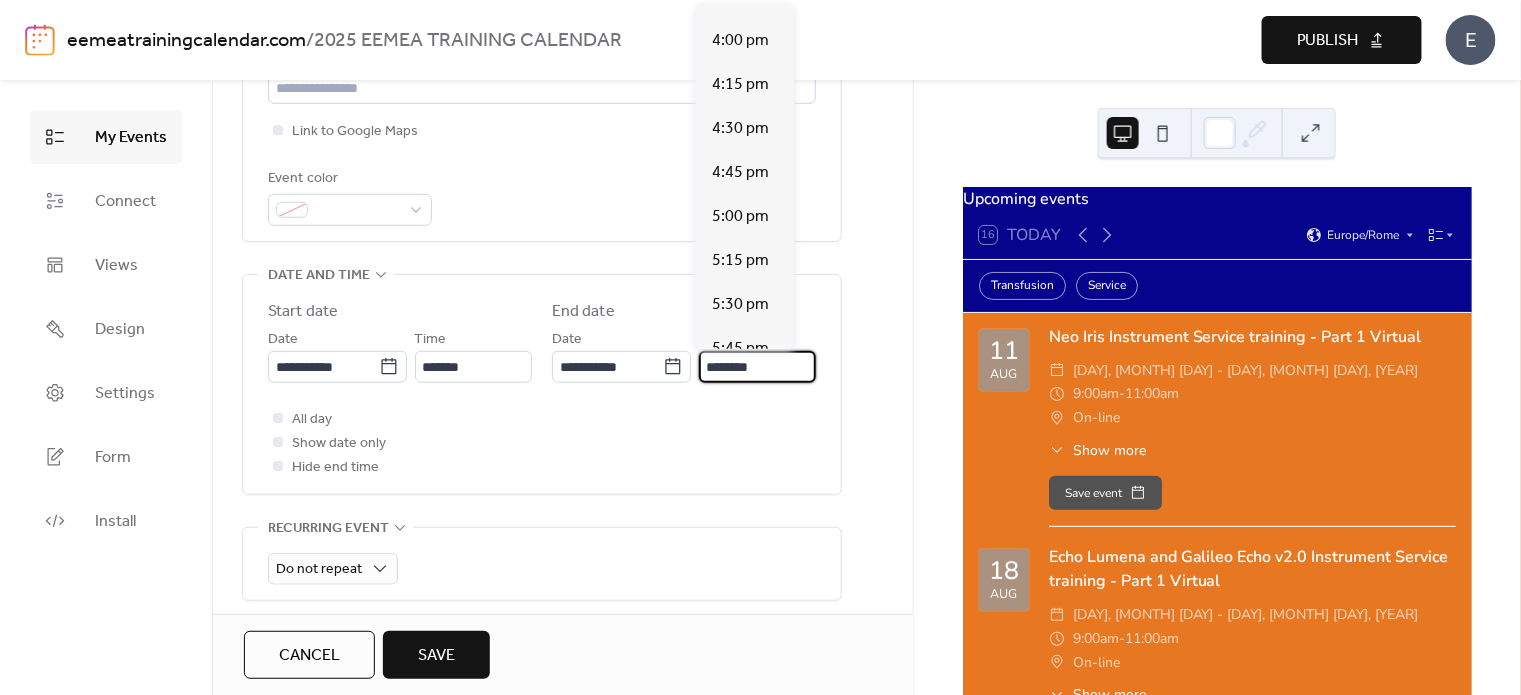 scroll, scrollTop: 2857, scrollLeft: 0, axis: vertical 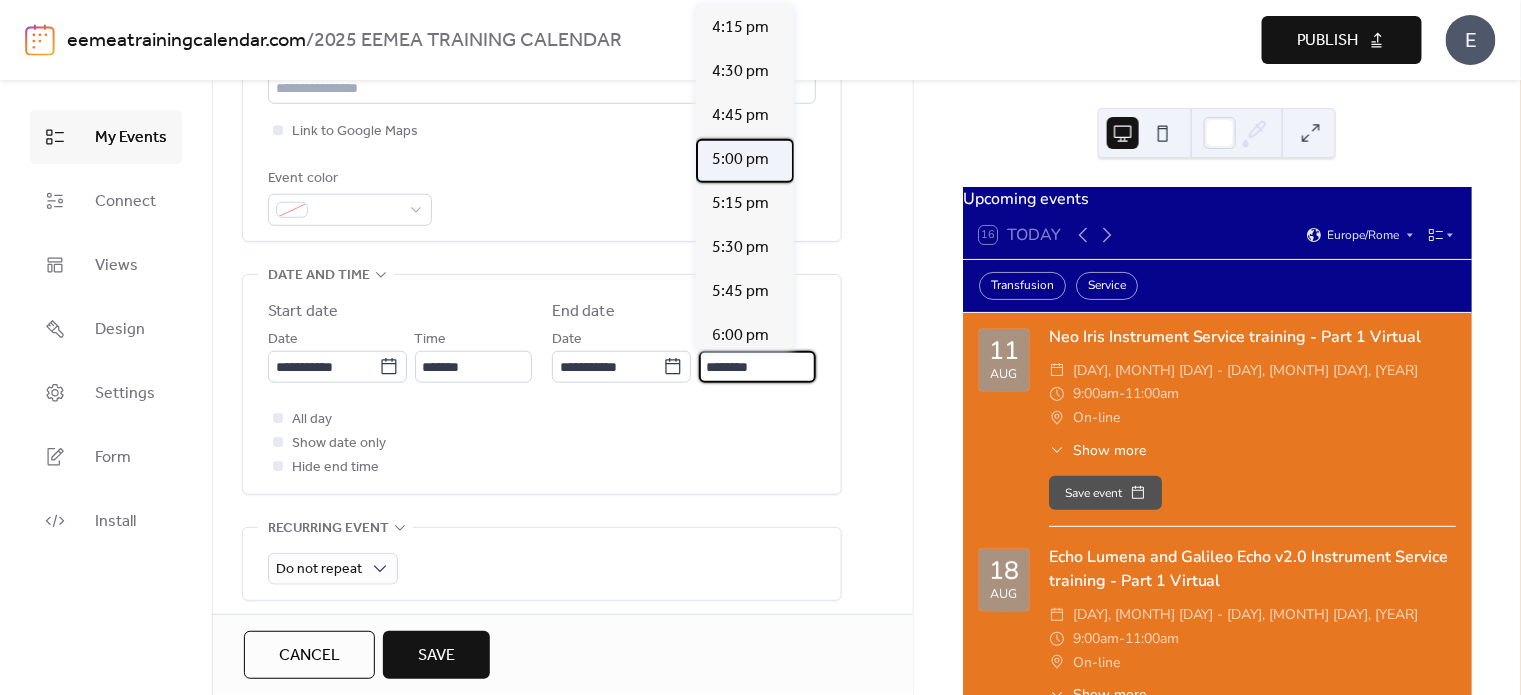 click on "5:00 pm" at bounding box center (740, 160) 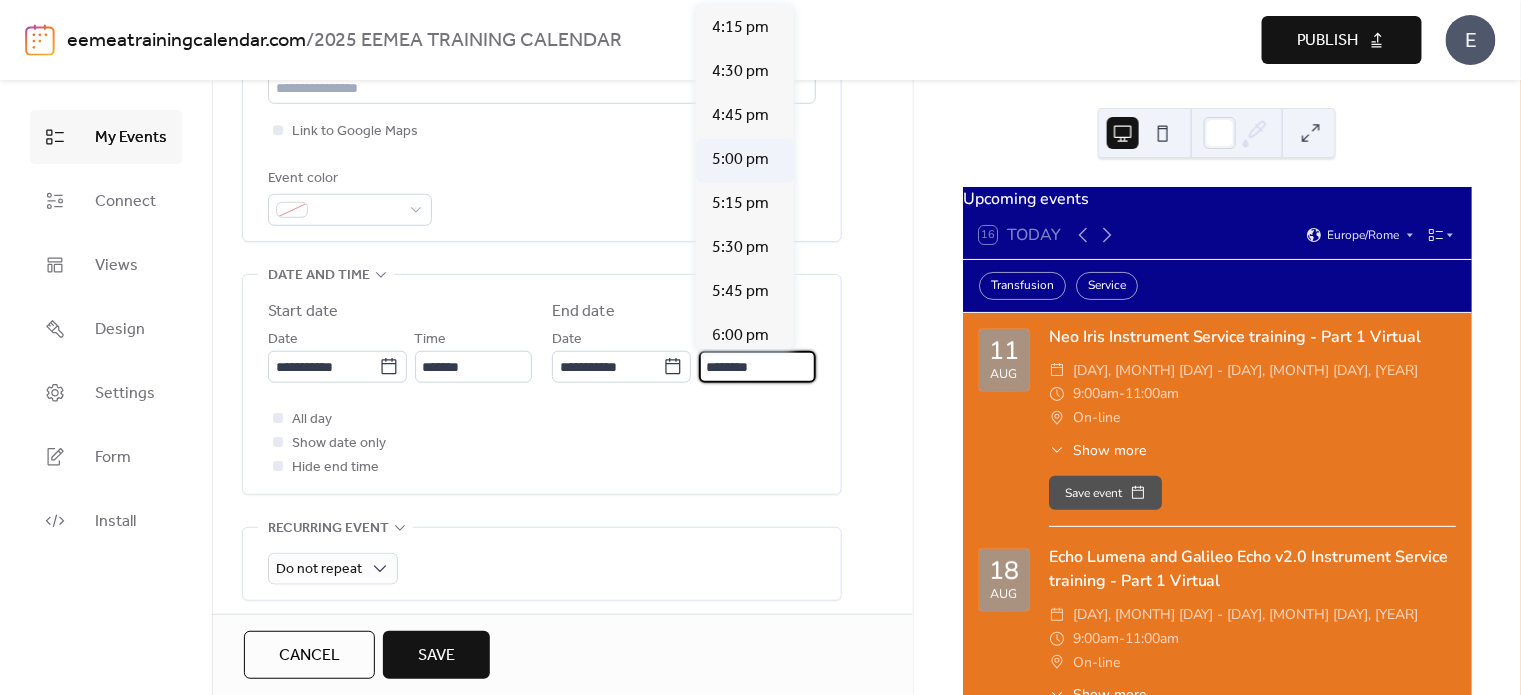 type on "*******" 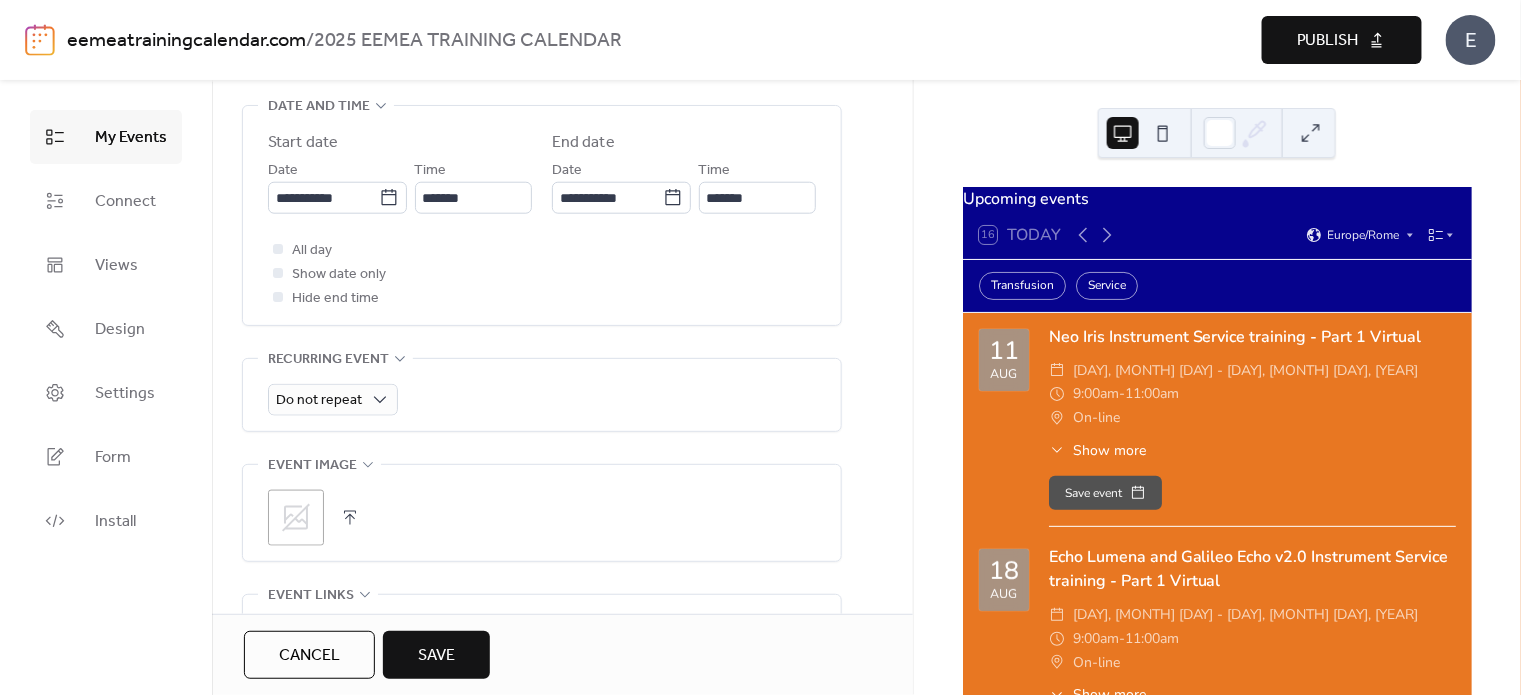 scroll, scrollTop: 700, scrollLeft: 0, axis: vertical 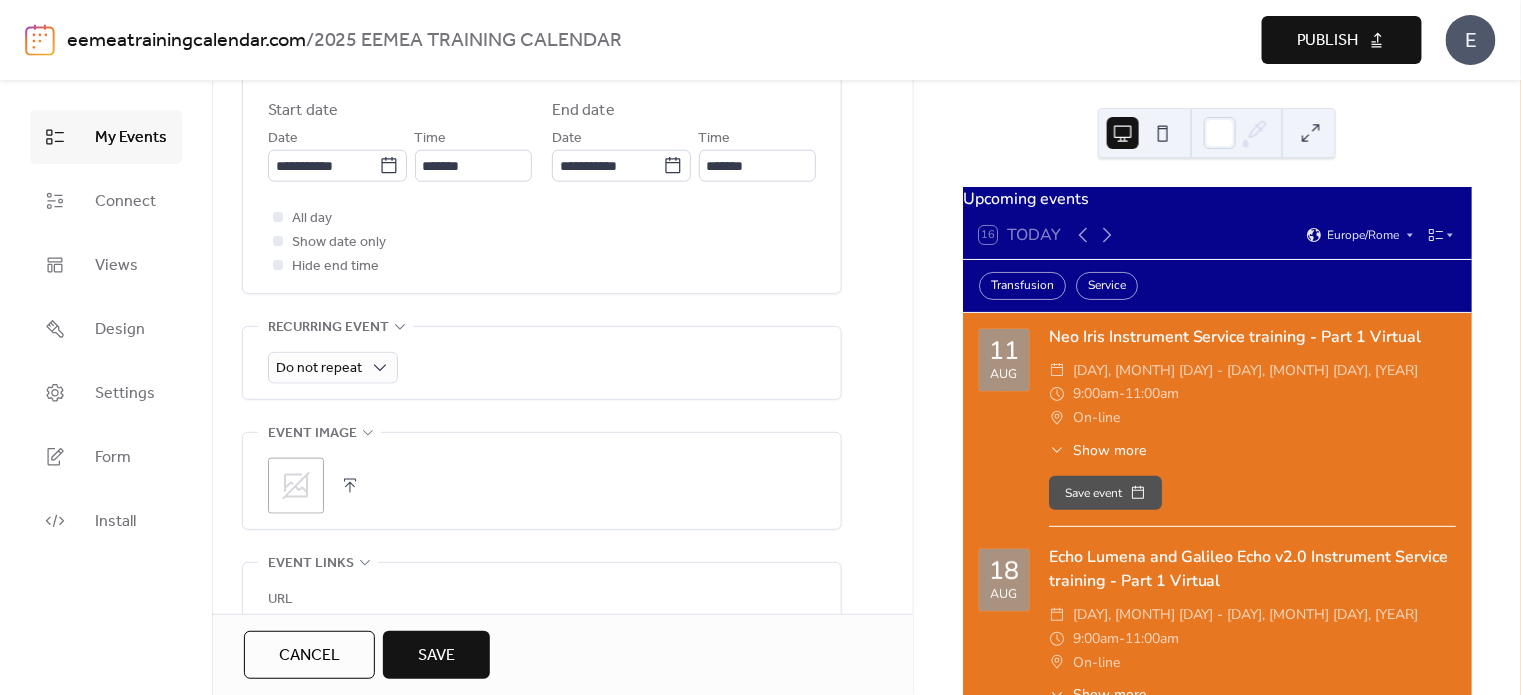 click 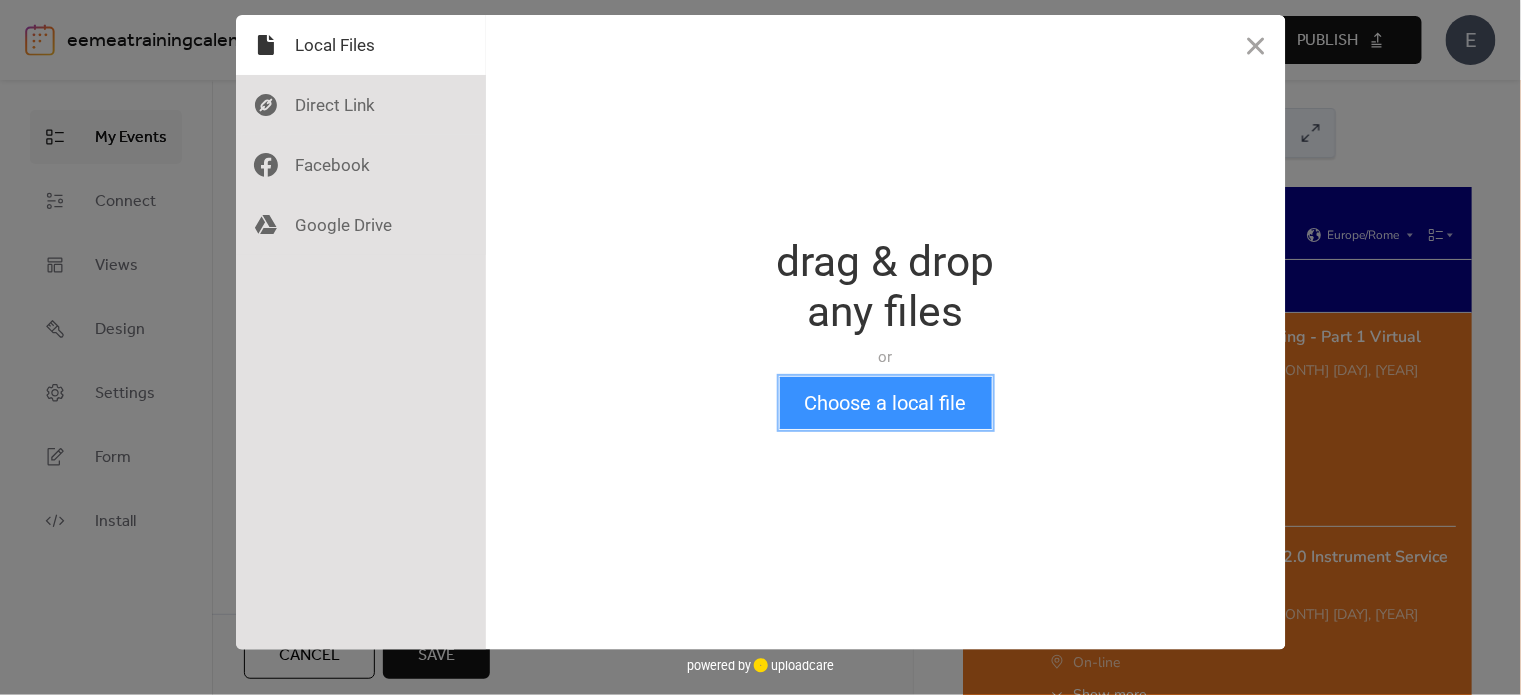 click on "Choose a local file" at bounding box center (886, 403) 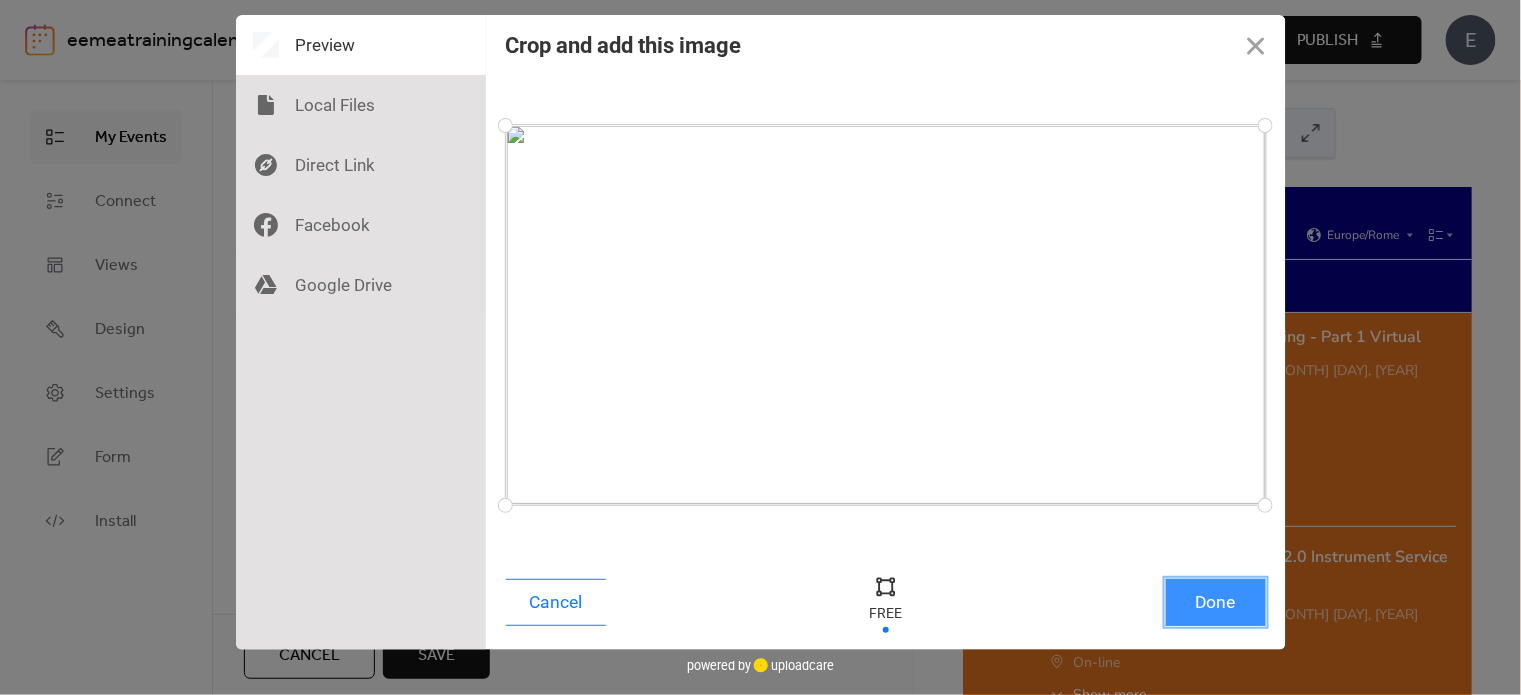 click on "Done" at bounding box center [1216, 602] 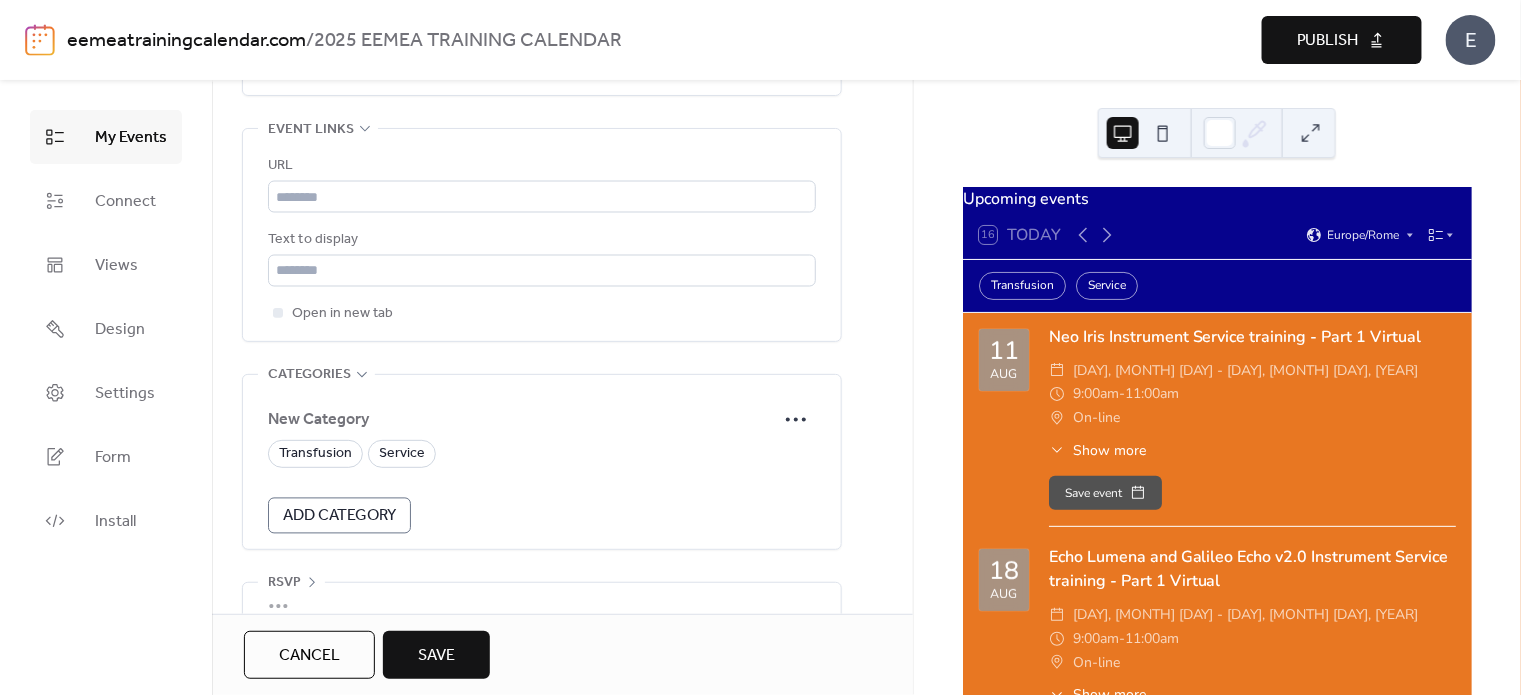 scroll, scrollTop: 1163, scrollLeft: 0, axis: vertical 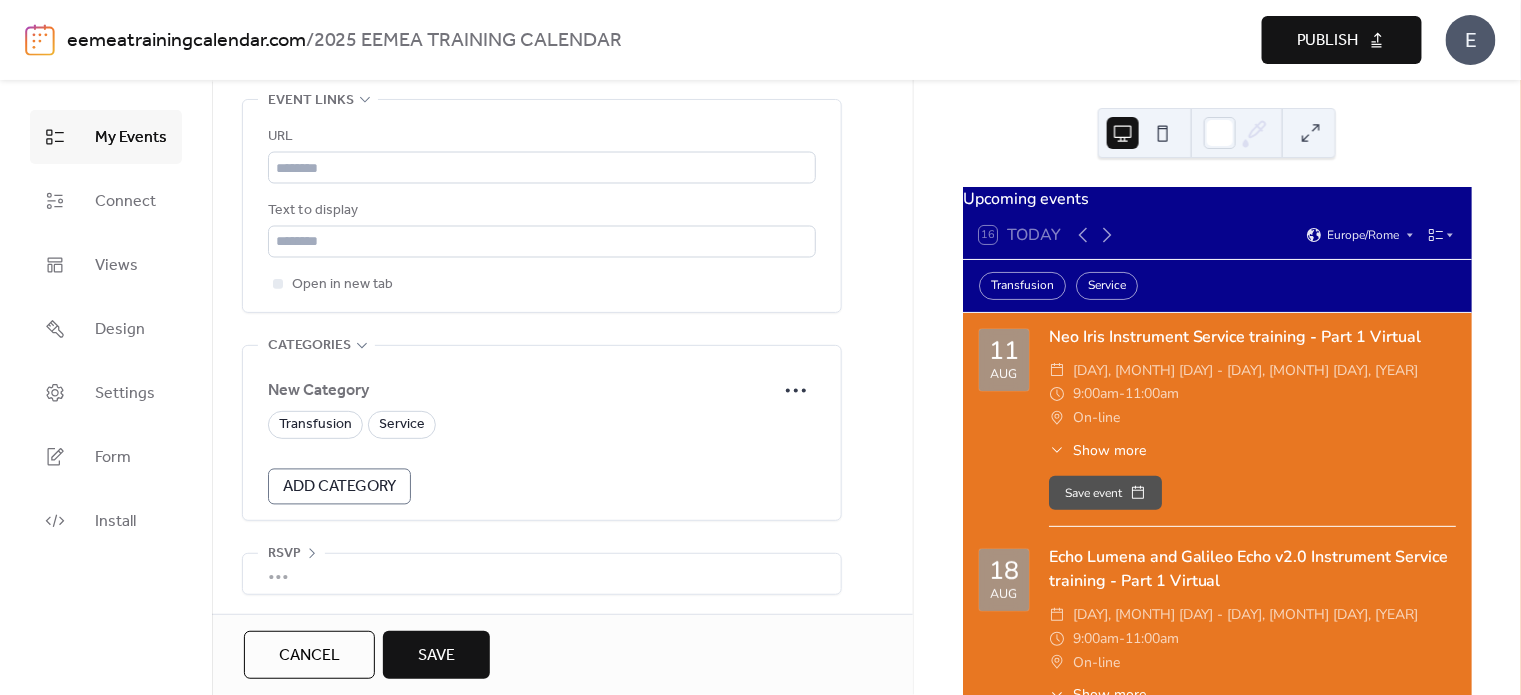 click on "Save" at bounding box center (436, 656) 